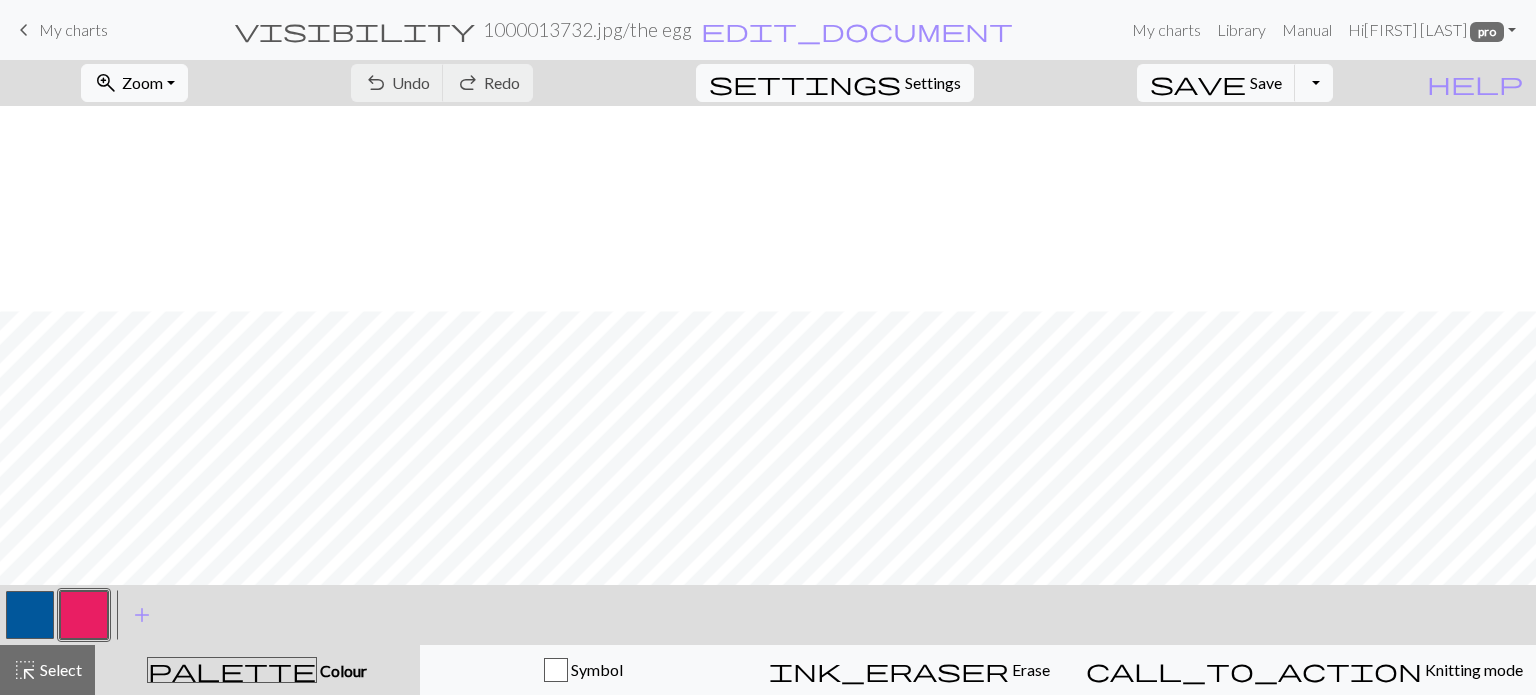 scroll, scrollTop: 0, scrollLeft: 0, axis: both 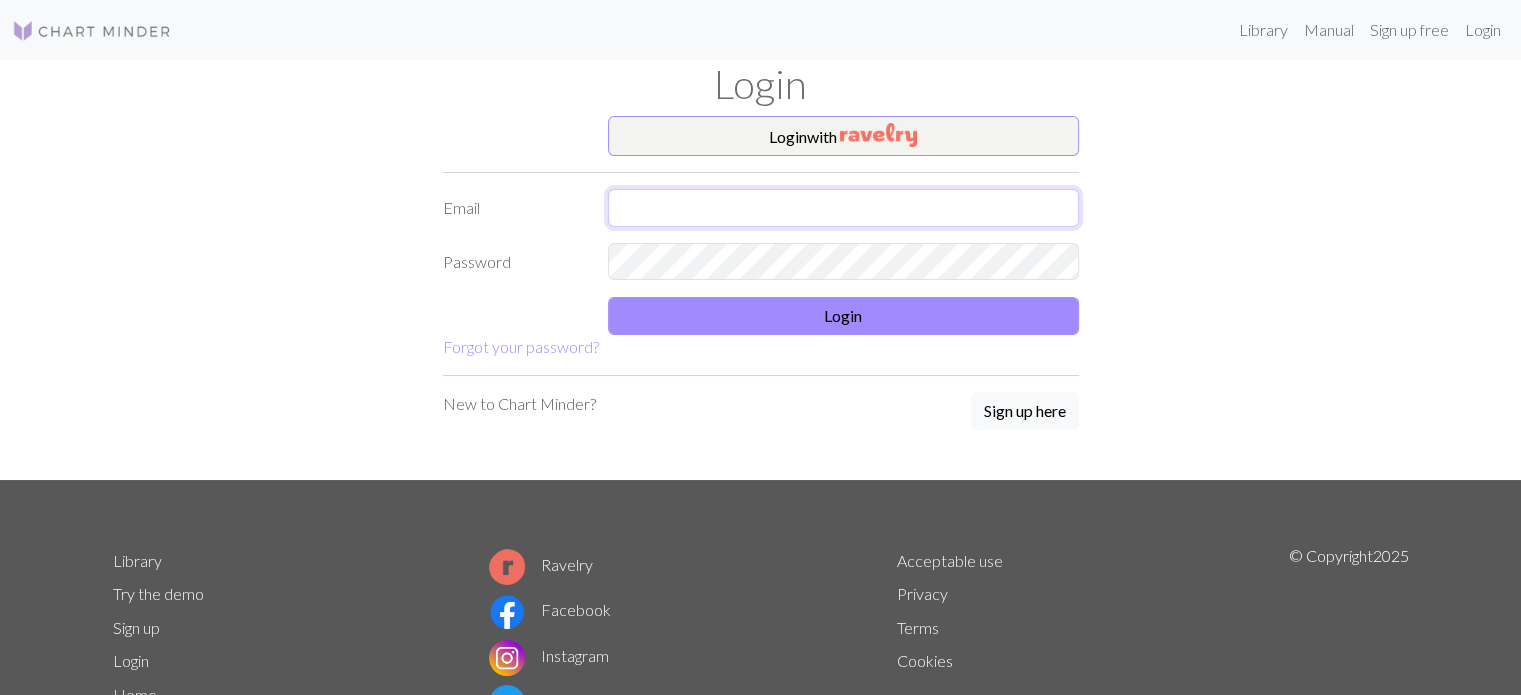 type on "henna@[example.com]" 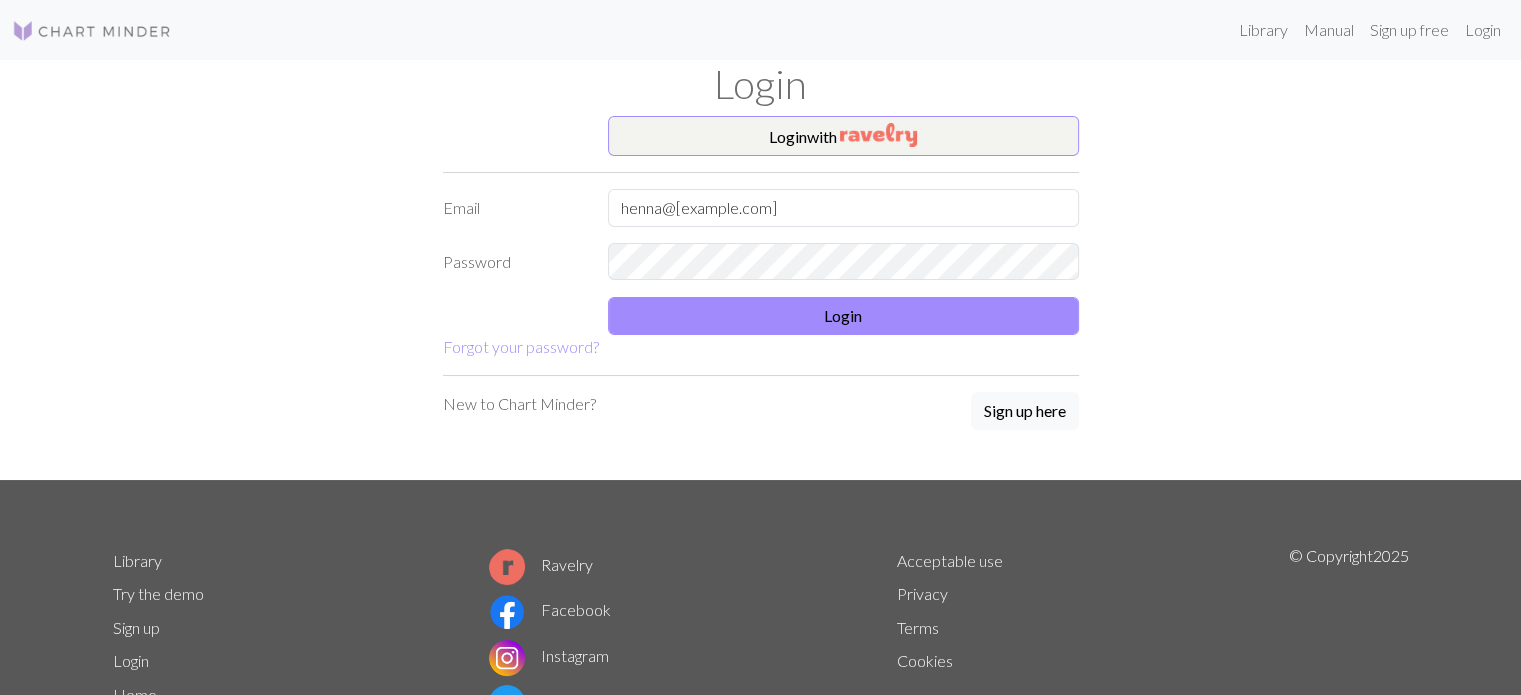 click on "Login  with   Email henna@[example.com] Password Login Forgot your password?" at bounding box center [761, 237] 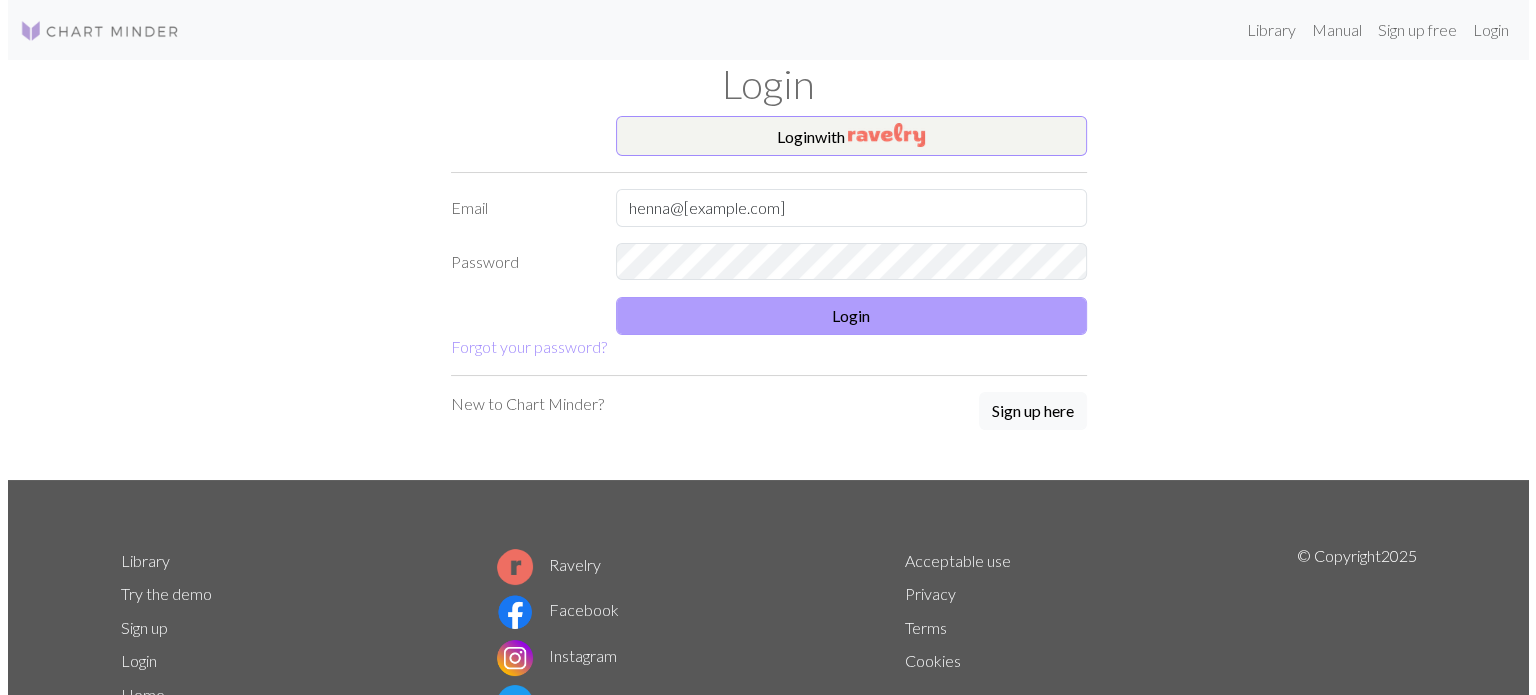 scroll, scrollTop: 0, scrollLeft: 0, axis: both 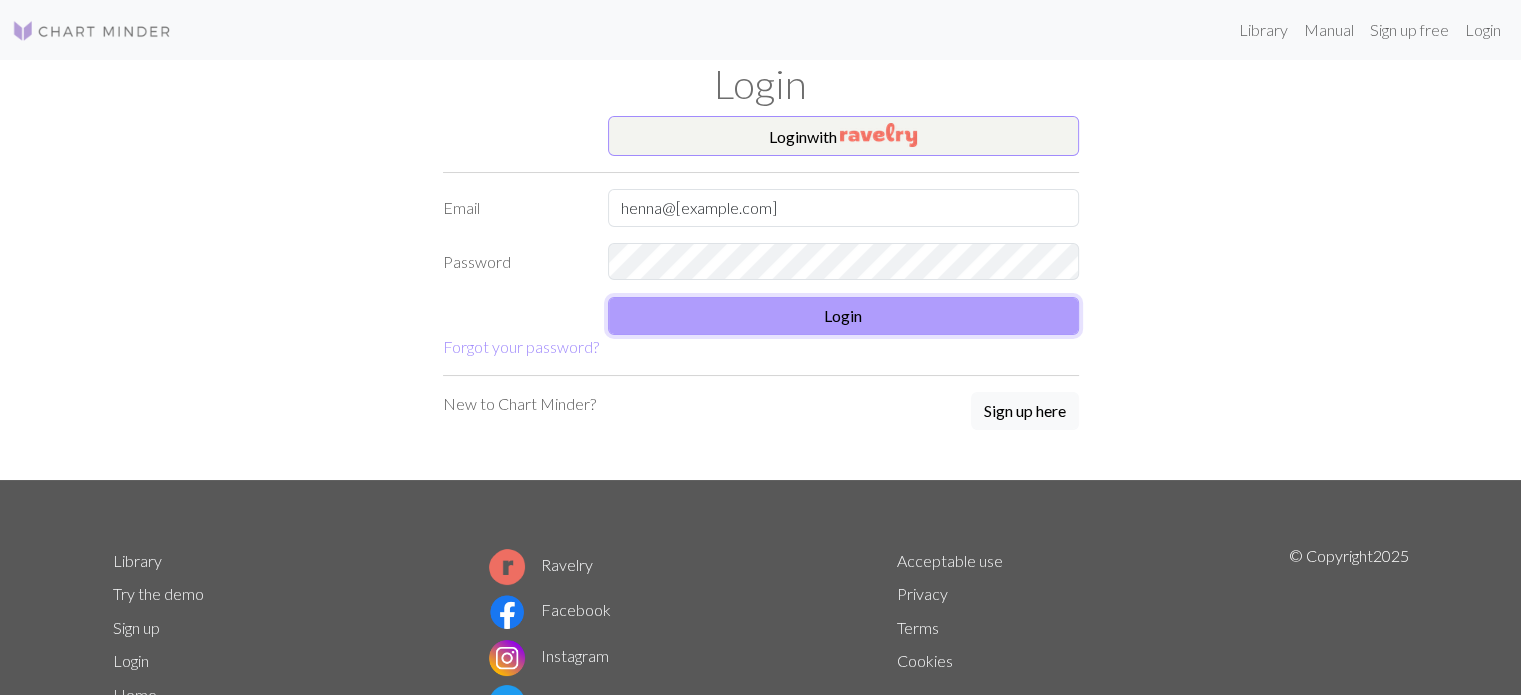 click on "Login" at bounding box center [843, 316] 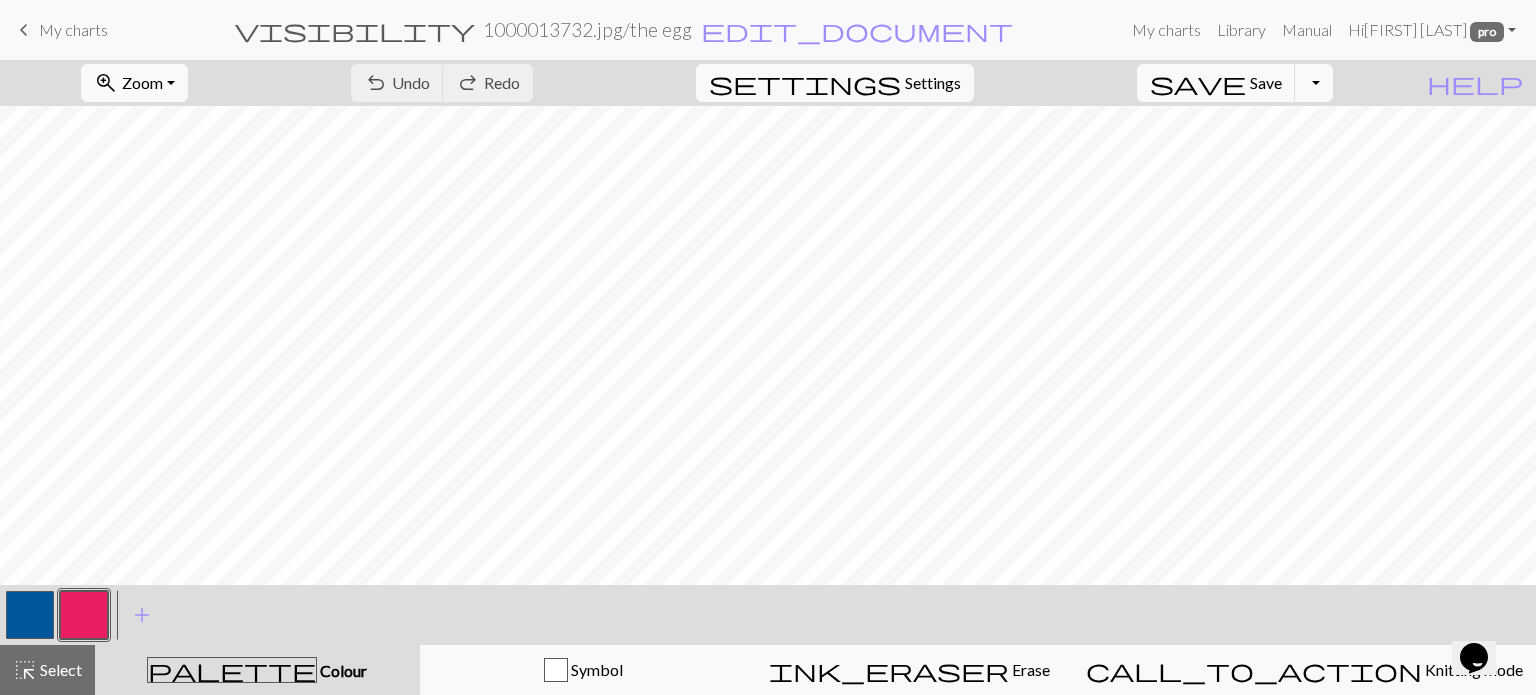 click at bounding box center [30, 615] 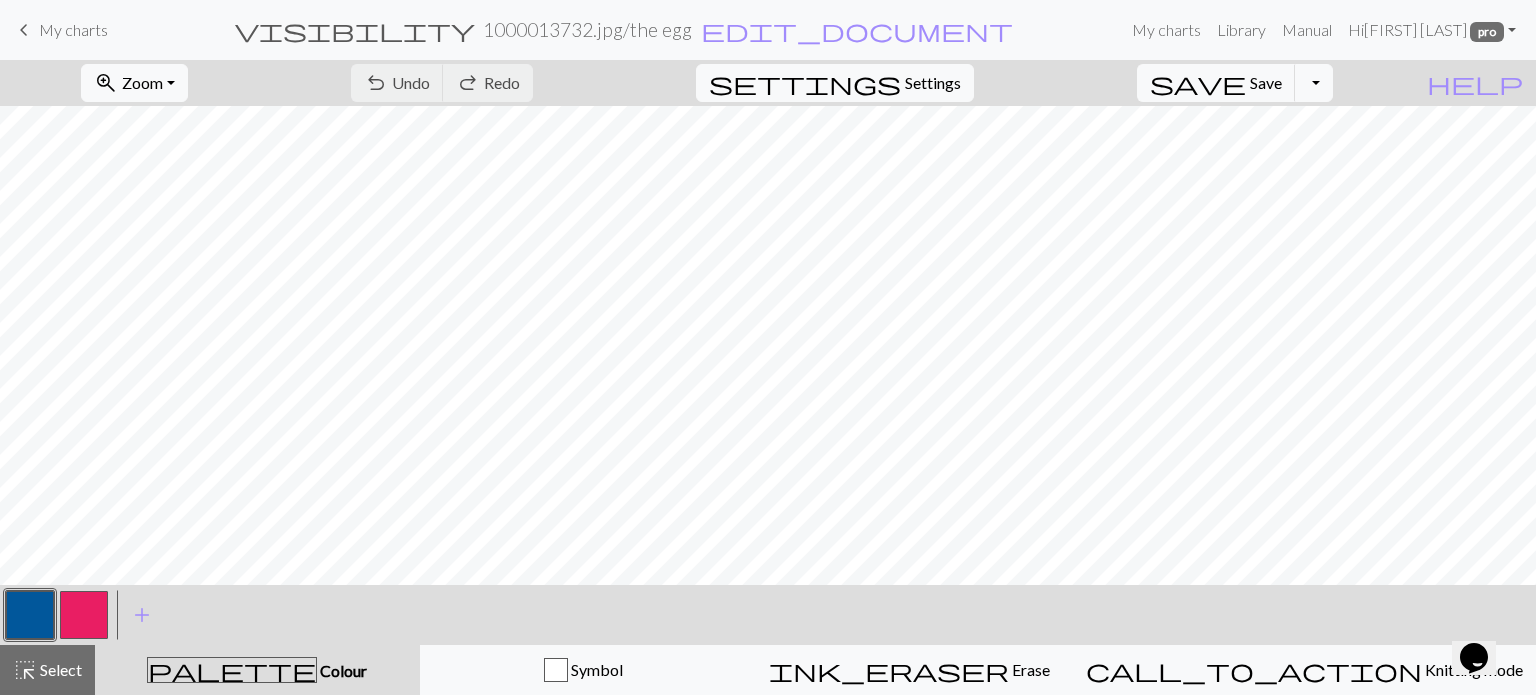 click at bounding box center [30, 615] 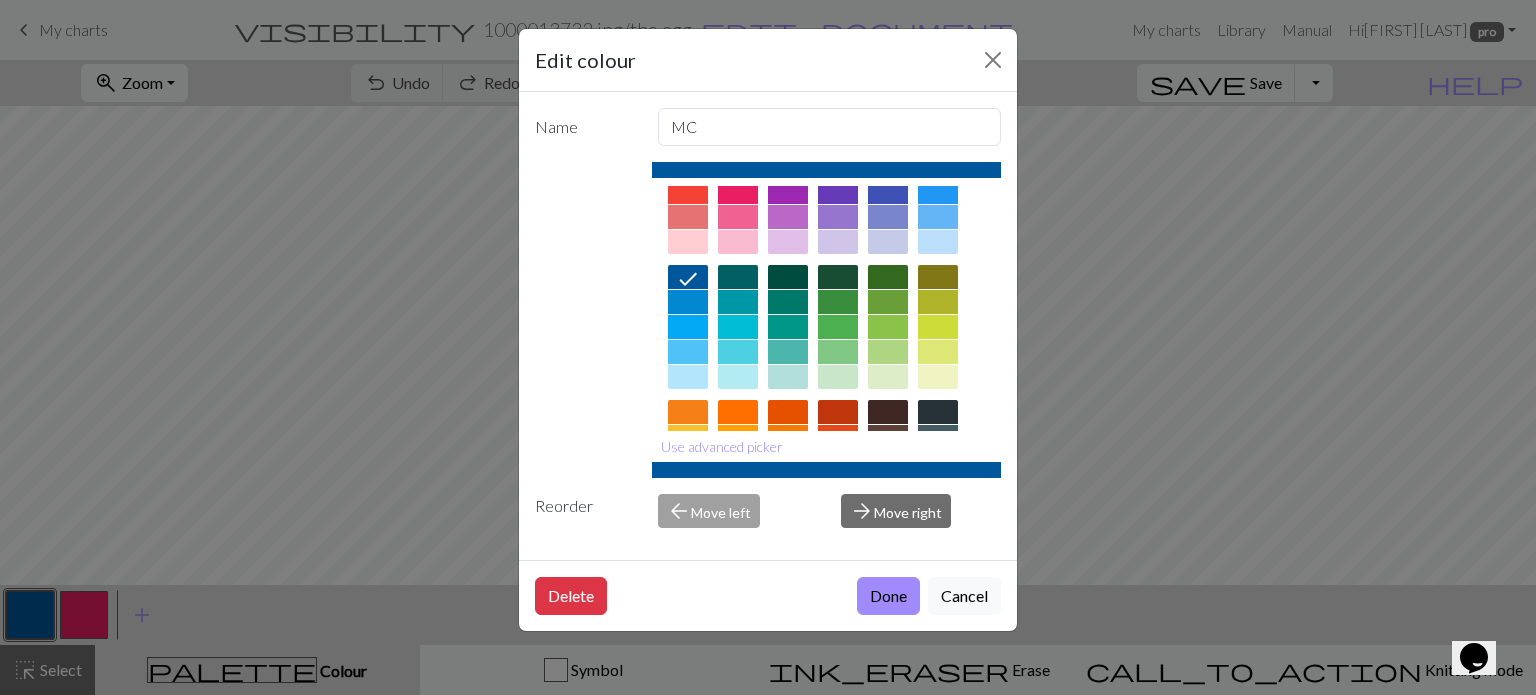 scroll, scrollTop: 100, scrollLeft: 0, axis: vertical 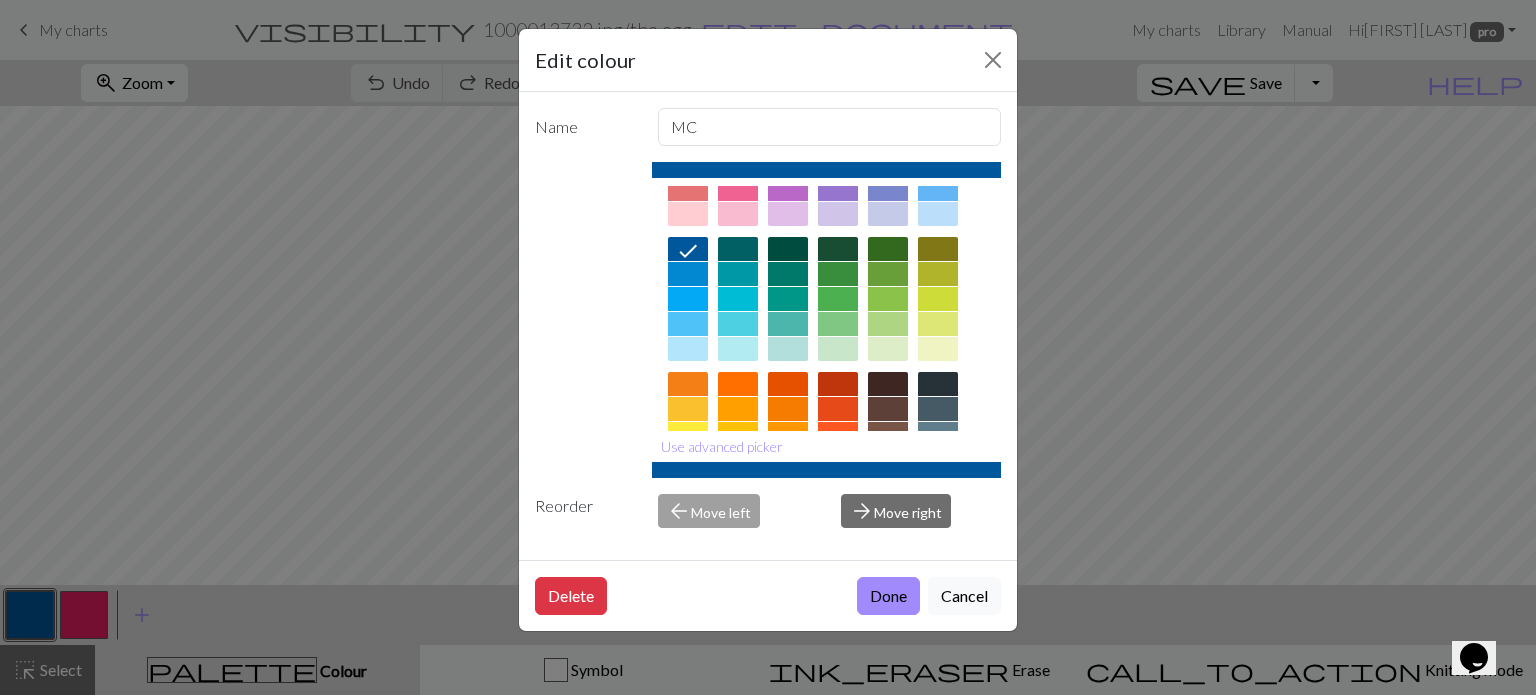 click at bounding box center [938, 434] 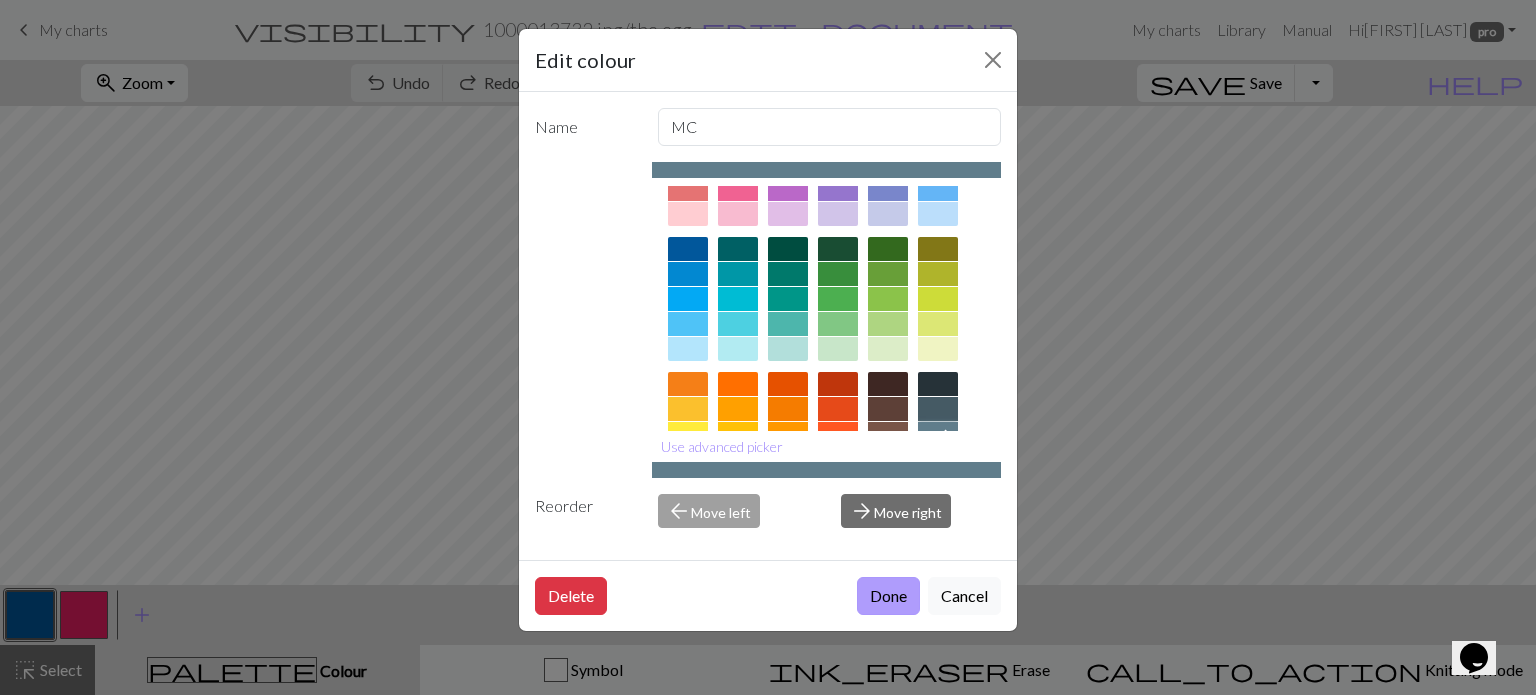 click on "Done" at bounding box center [888, 596] 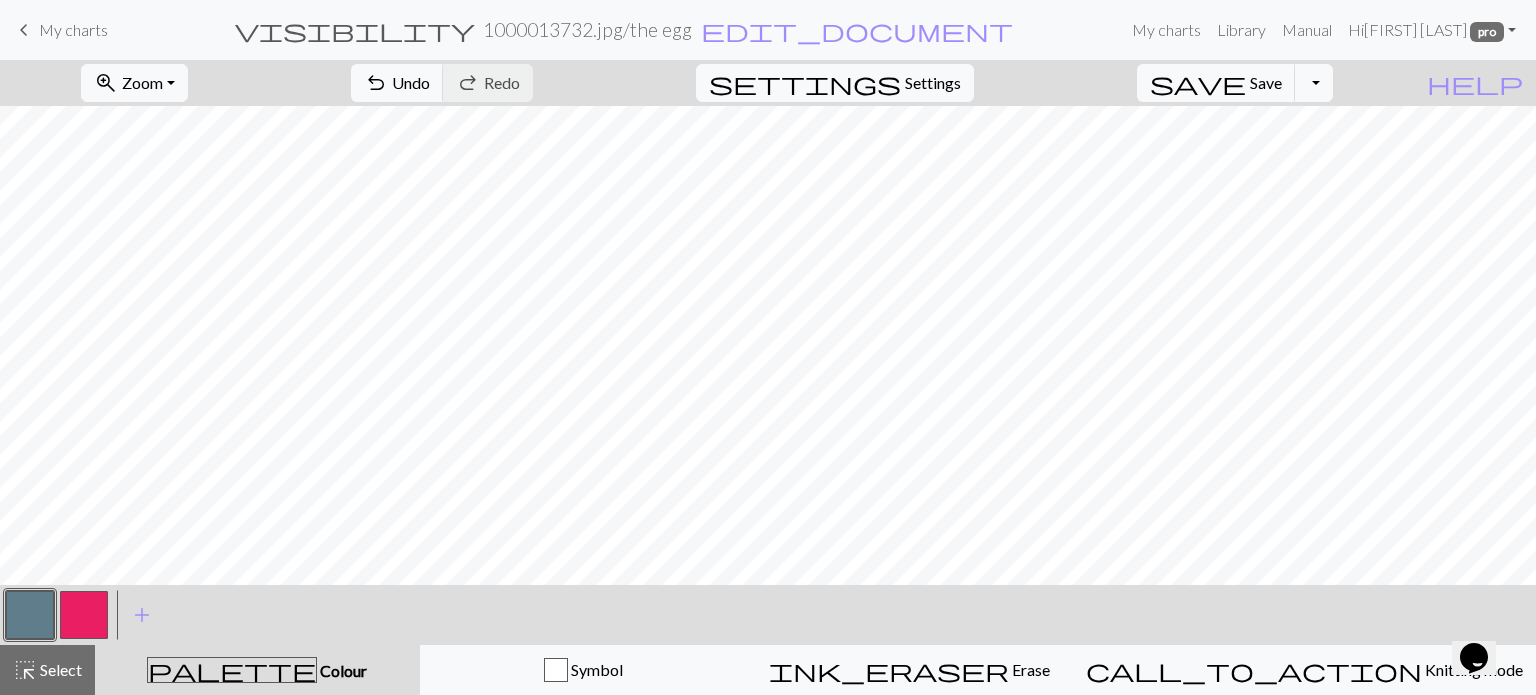 click at bounding box center (84, 615) 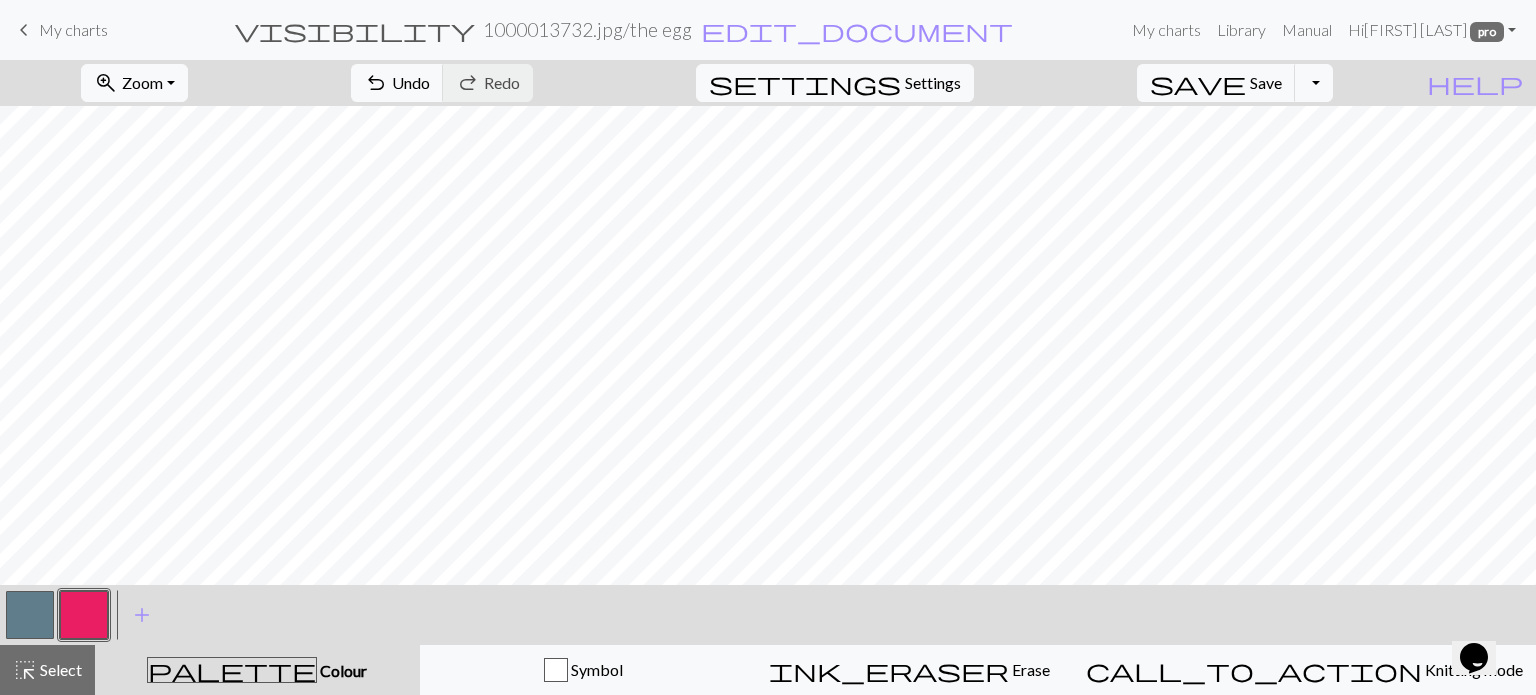 click at bounding box center [84, 615] 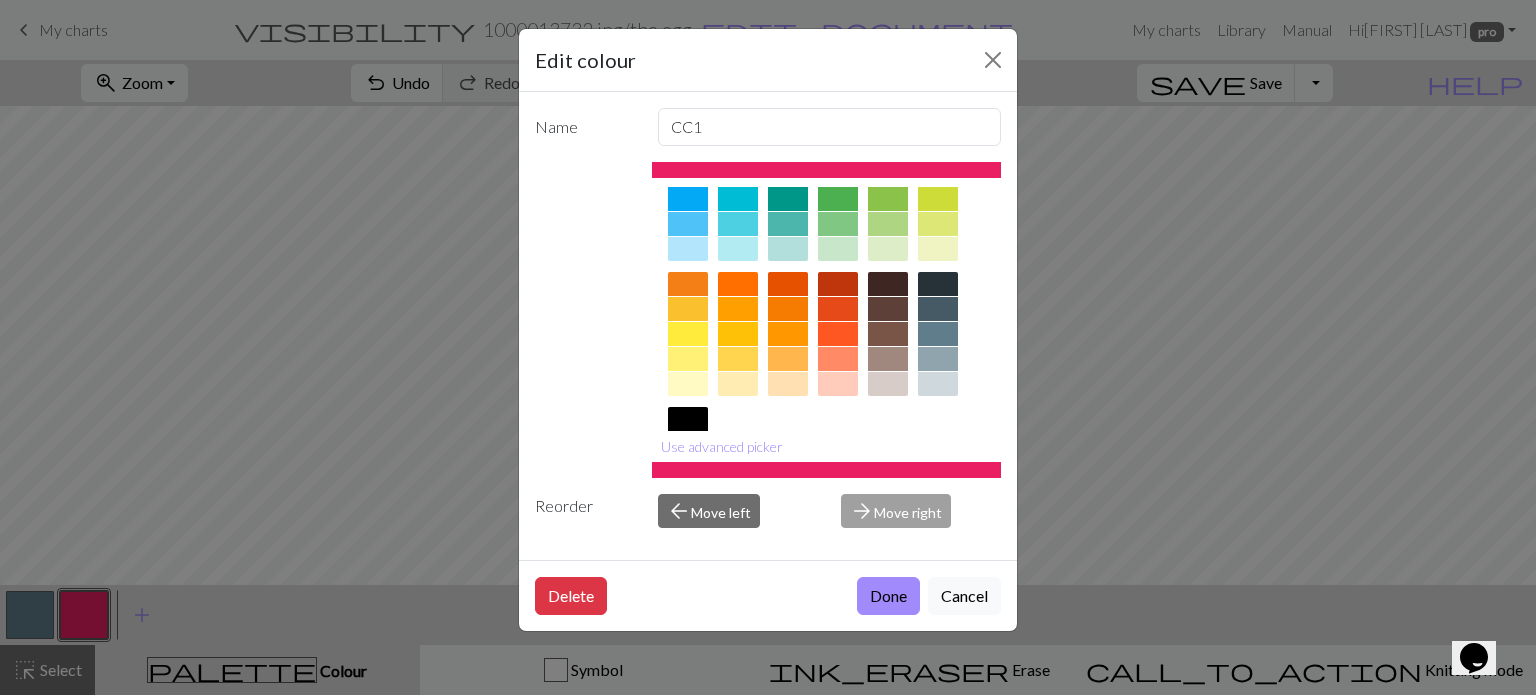 scroll, scrollTop: 300, scrollLeft: 0, axis: vertical 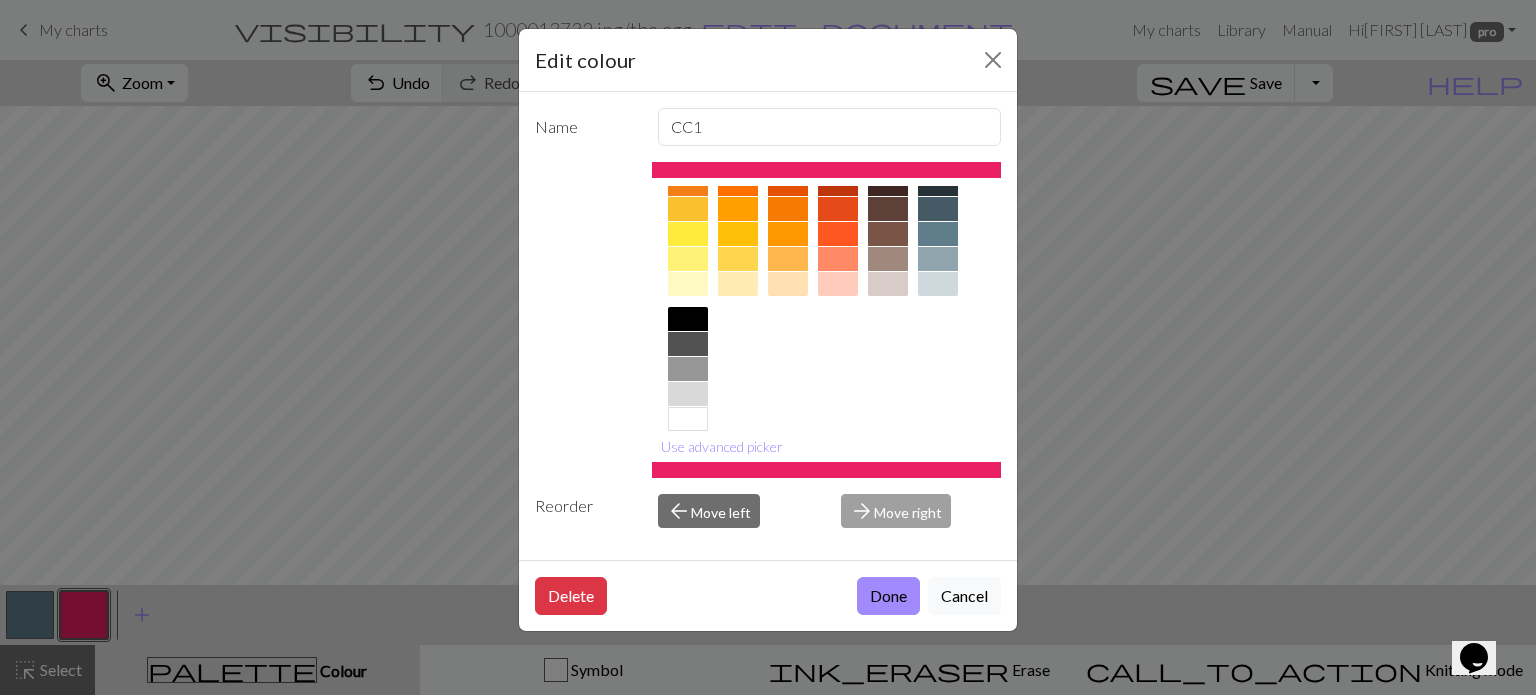 click at bounding box center (688, 259) 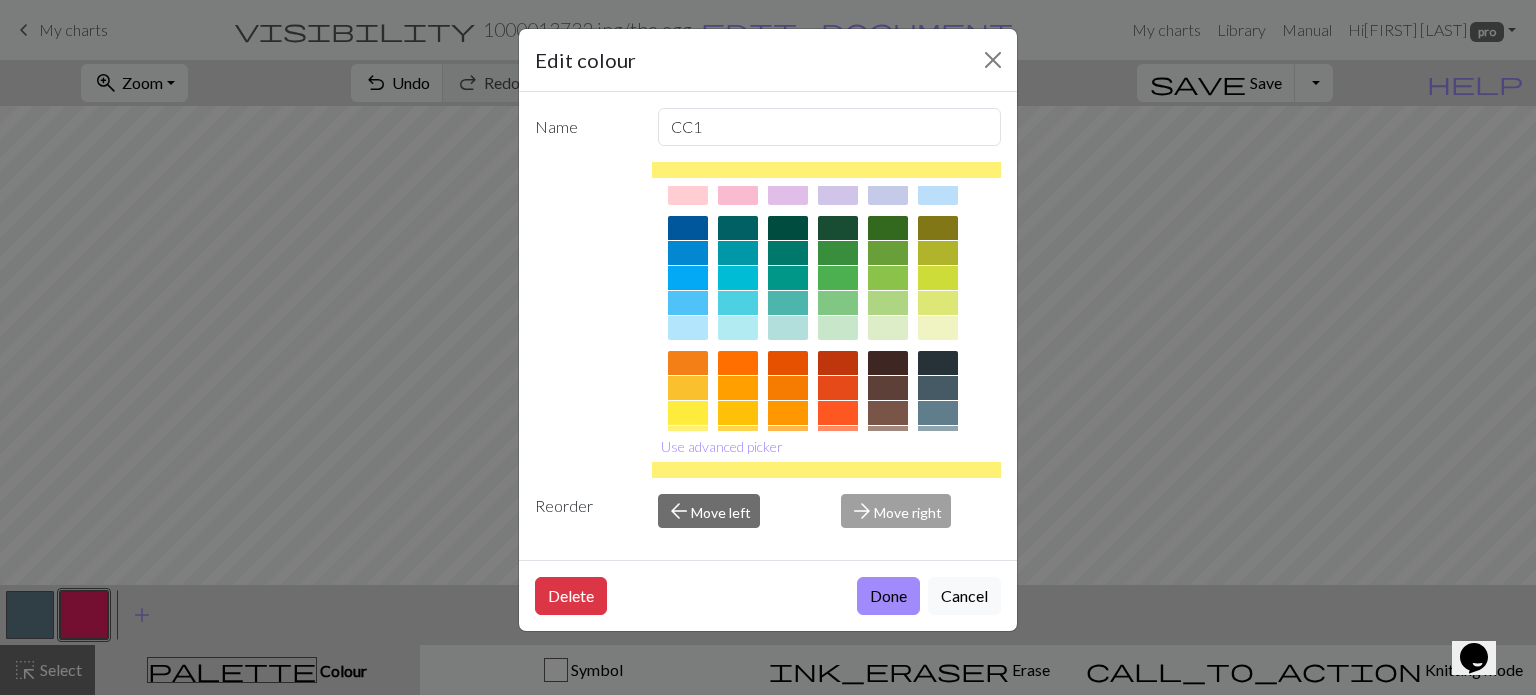 scroll, scrollTop: 100, scrollLeft: 0, axis: vertical 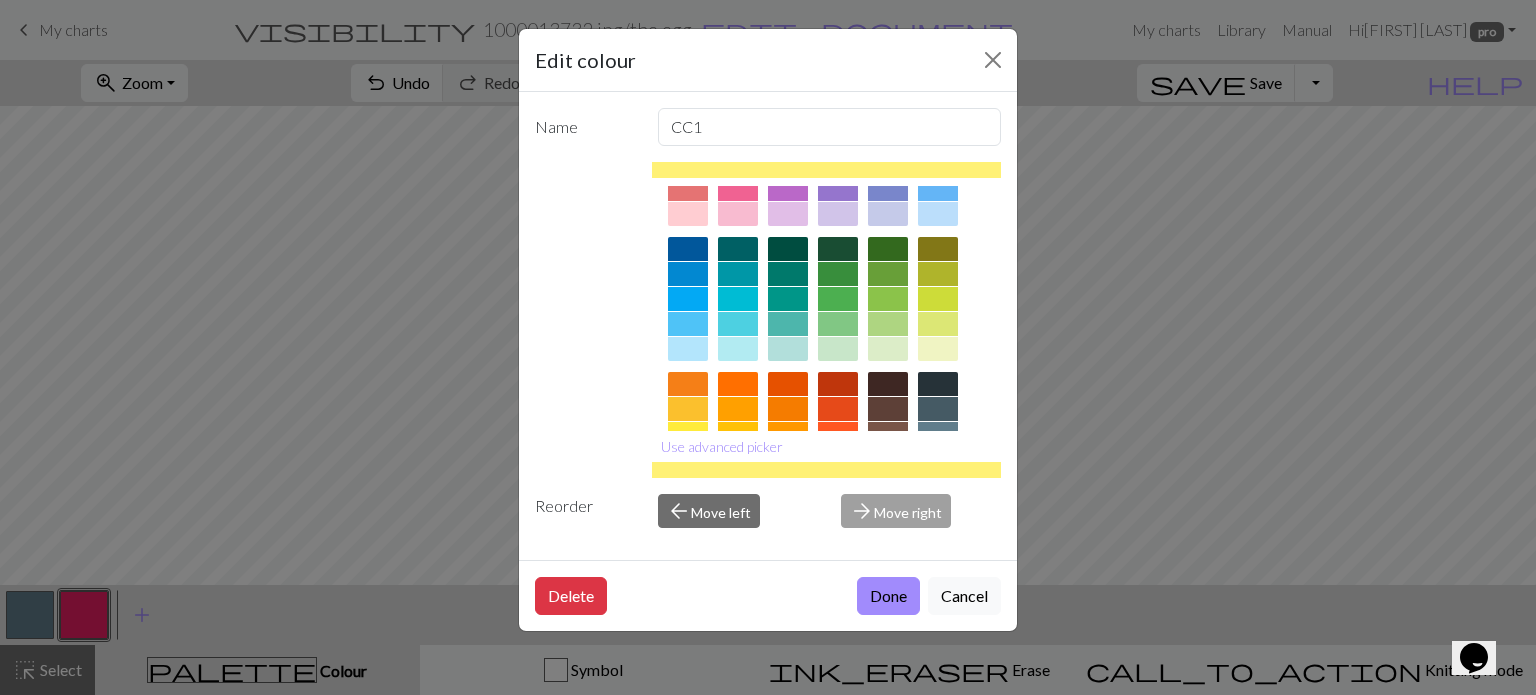 click at bounding box center [738, 324] 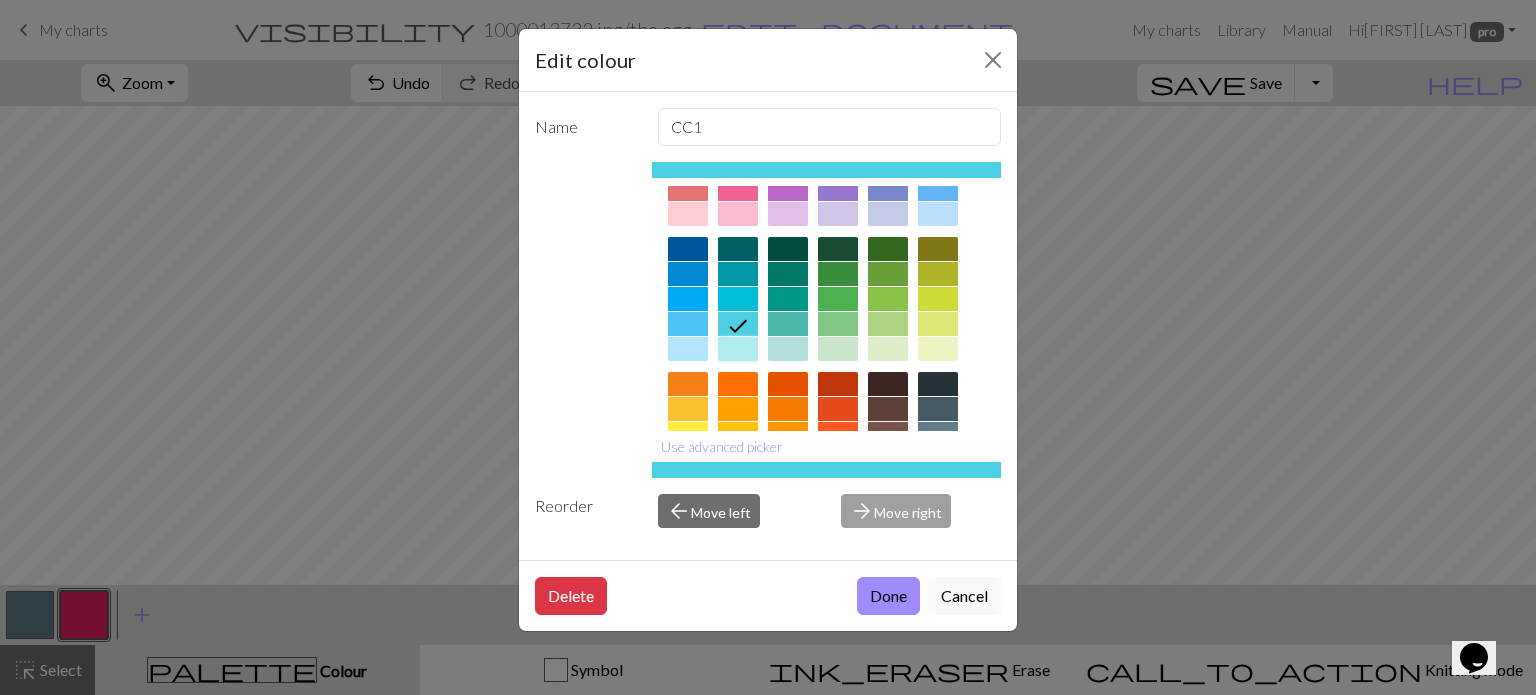 click at bounding box center [738, 349] 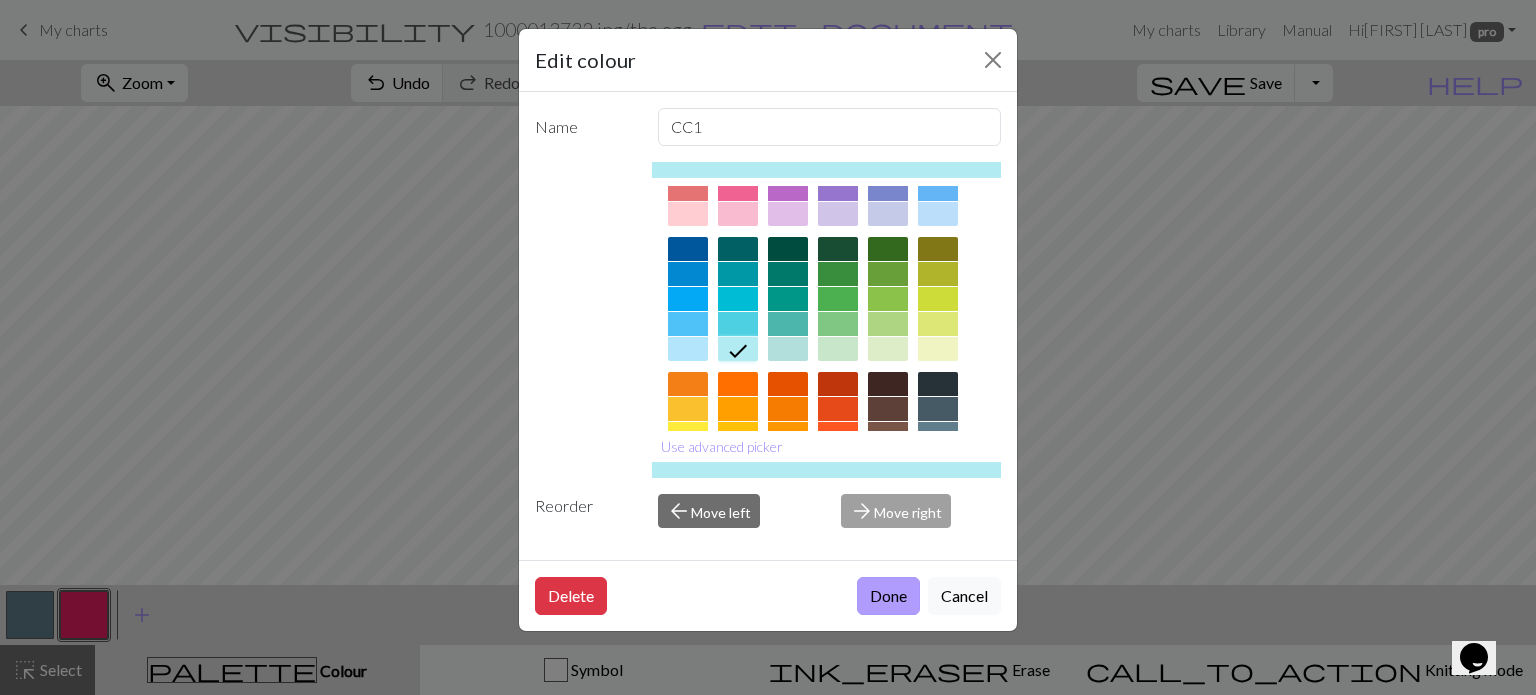 click on "Done" at bounding box center (888, 596) 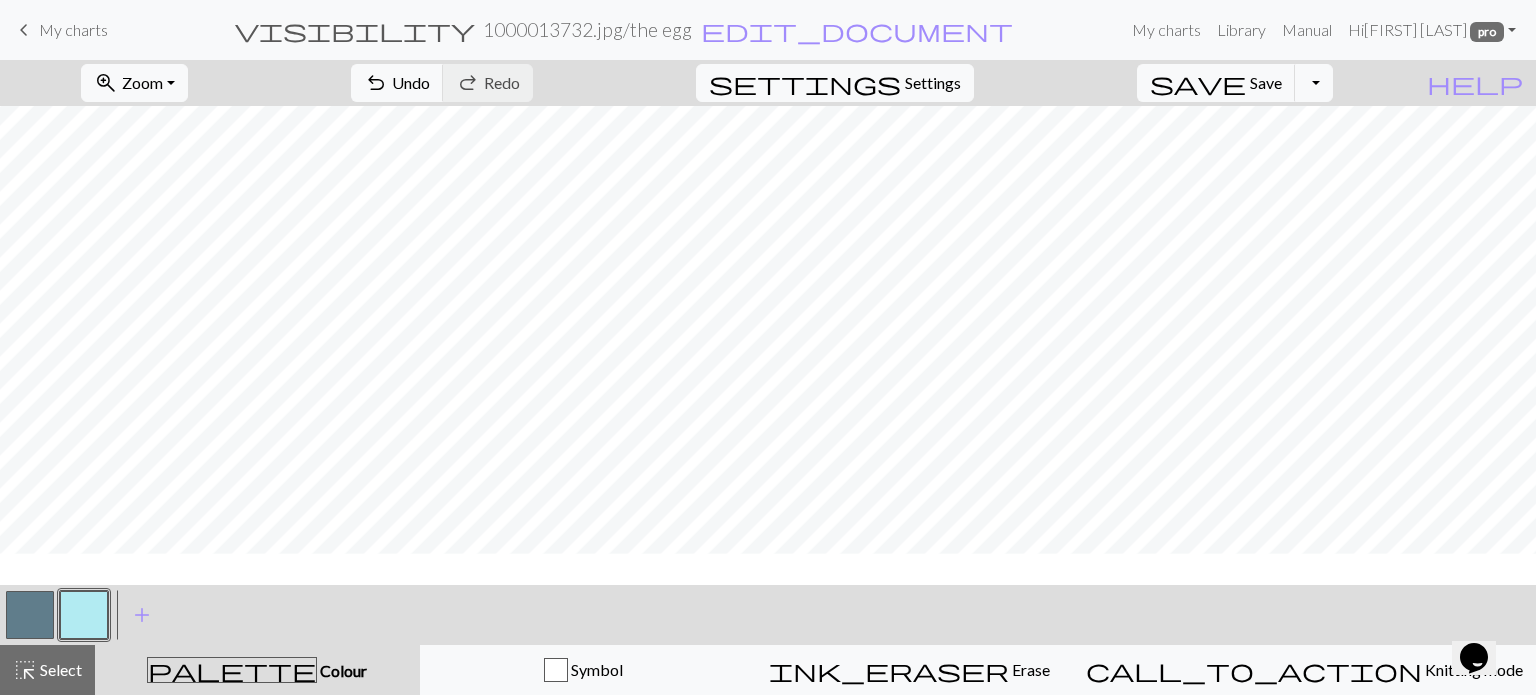 scroll, scrollTop: 425, scrollLeft: 0, axis: vertical 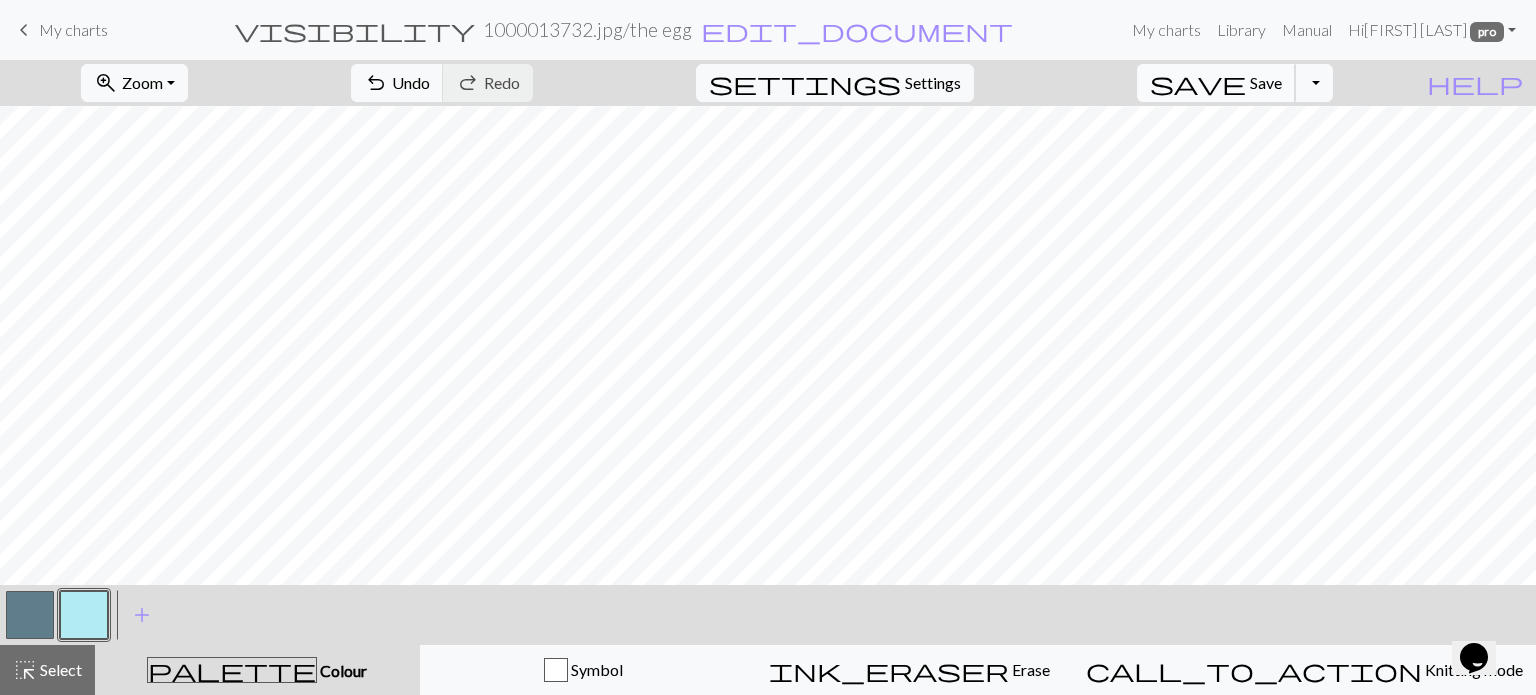 click on "save Save Save" at bounding box center [1216, 83] 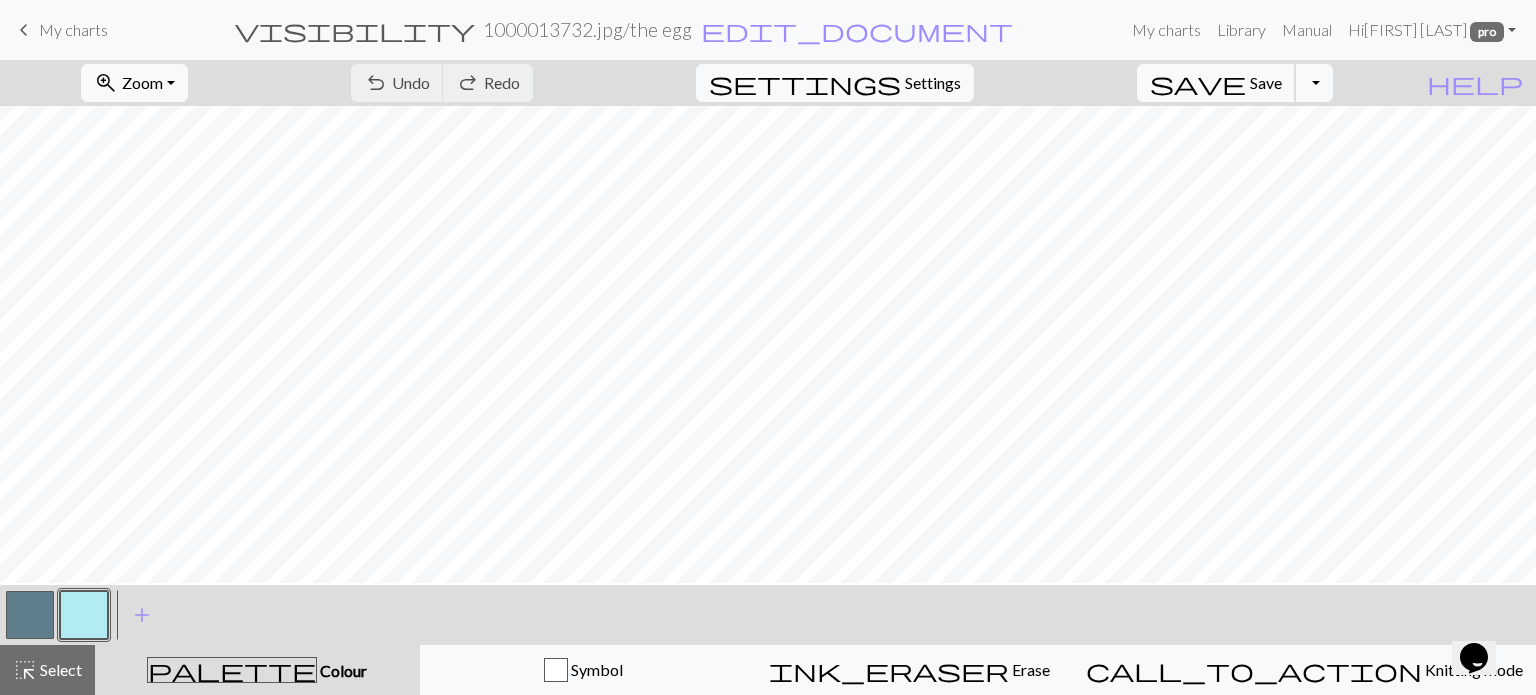 scroll, scrollTop: 0, scrollLeft: 0, axis: both 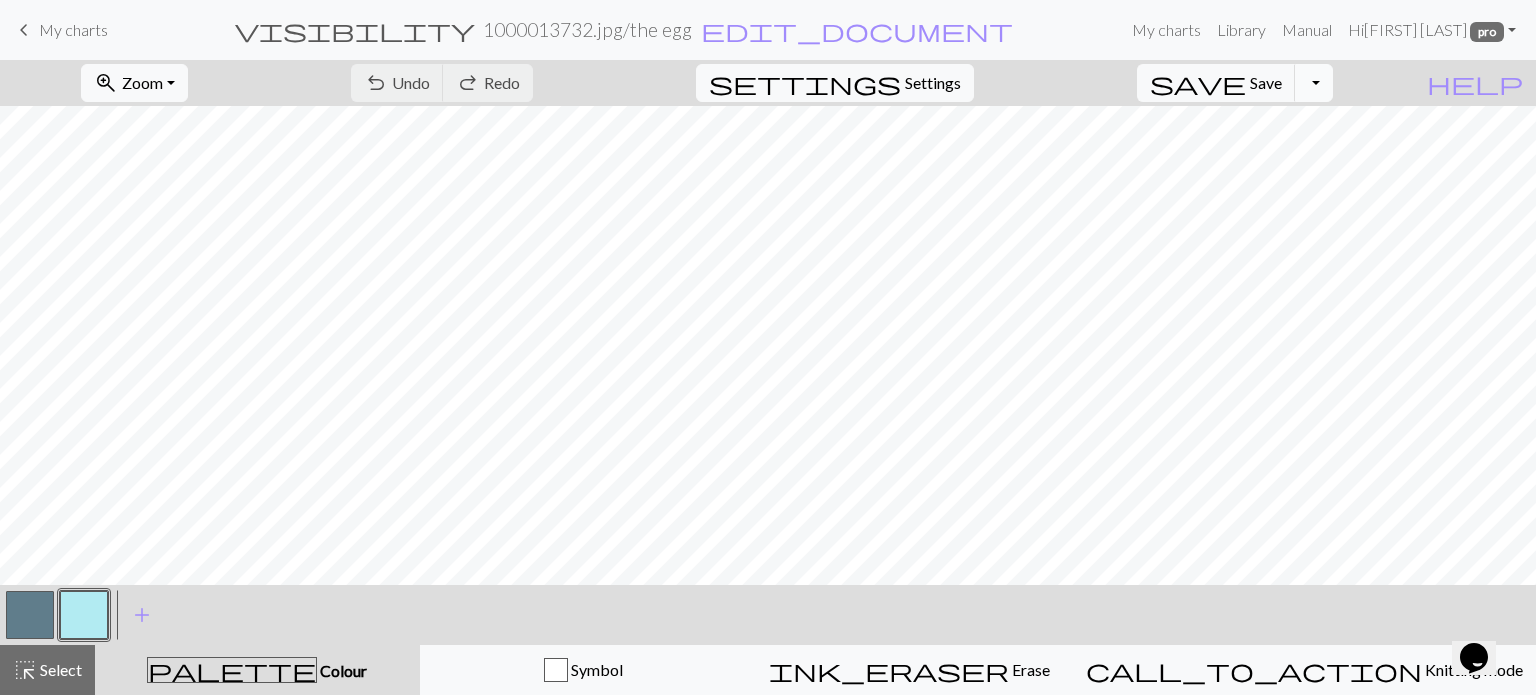 click on "Toggle Dropdown" at bounding box center [1314, 83] 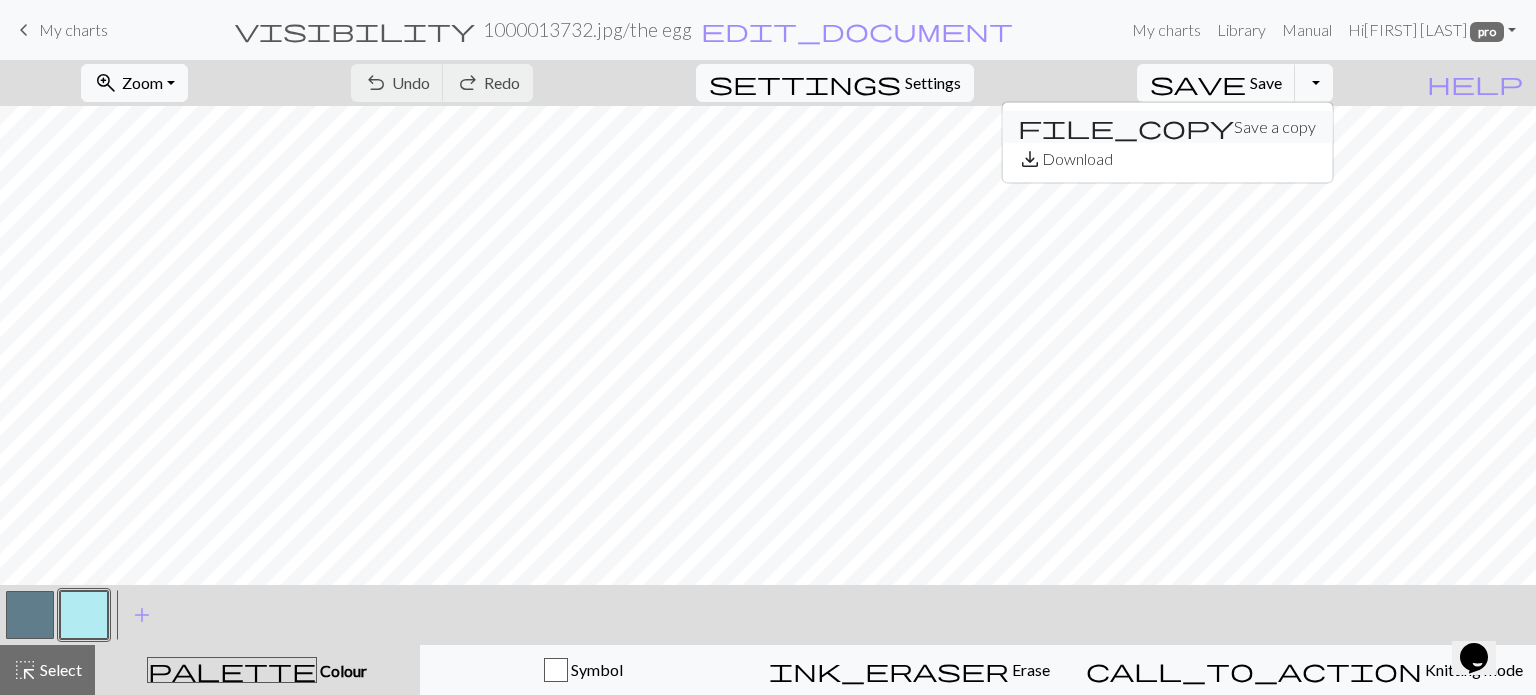 click on "file_copy  Save a copy" at bounding box center [1167, 127] 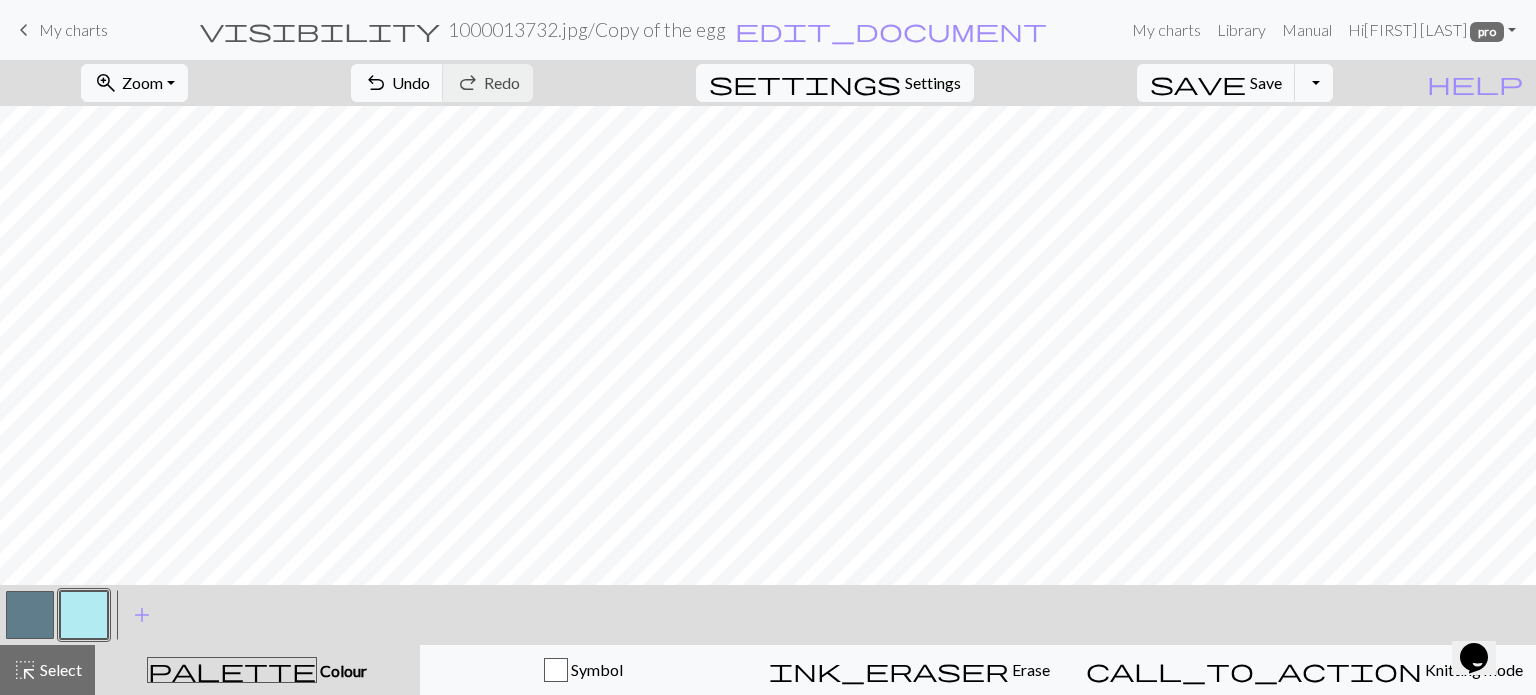 click on "1000013732.jpg  /  Copy of the egg" at bounding box center [587, 29] 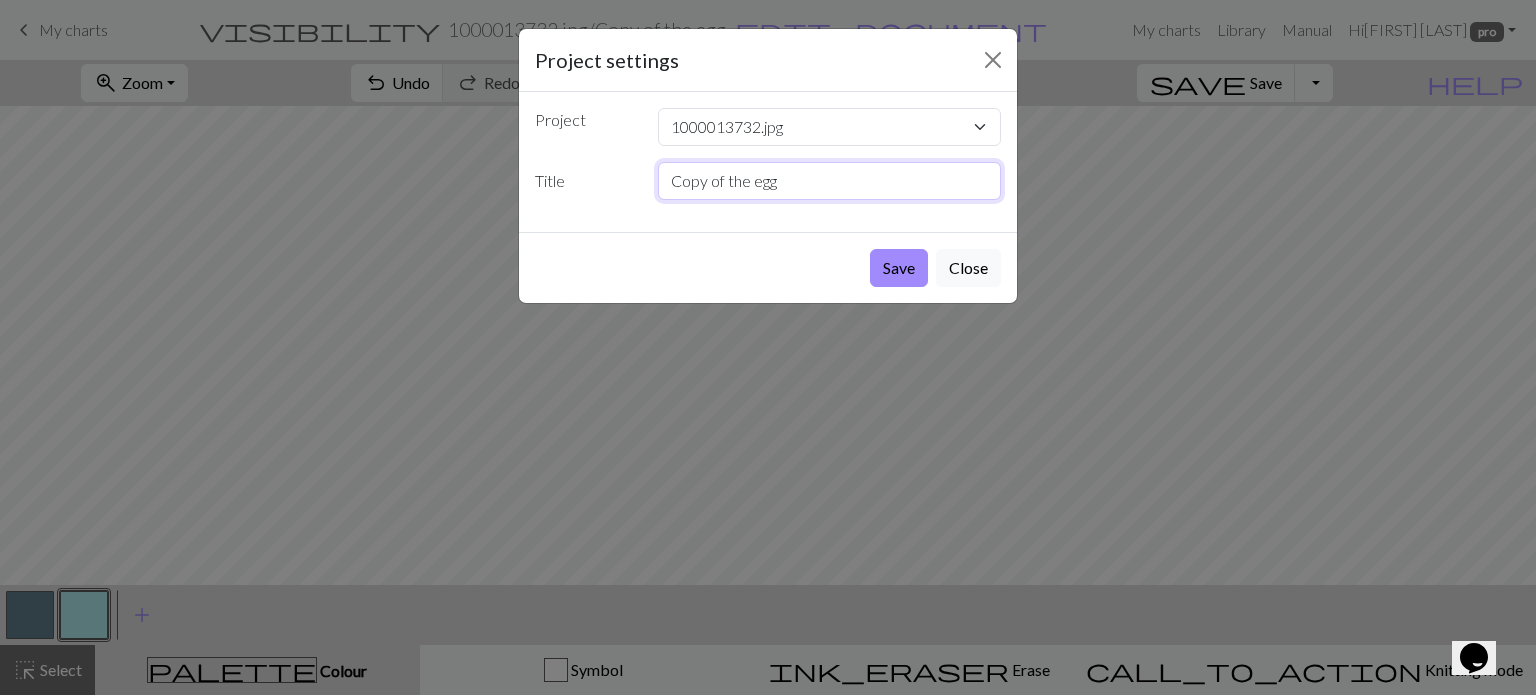 drag, startPoint x: 786, startPoint y: 183, endPoint x: 600, endPoint y: 189, distance: 186.09676 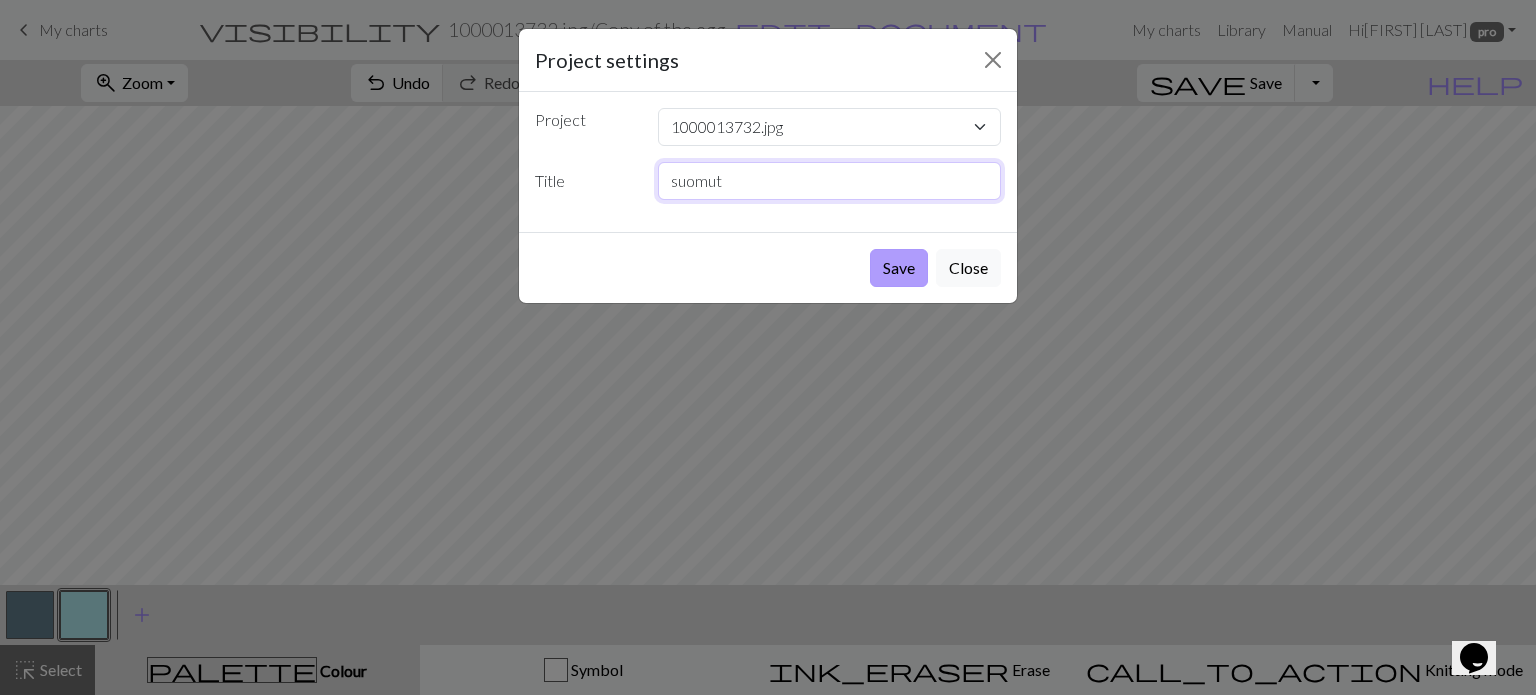 type on "suomut" 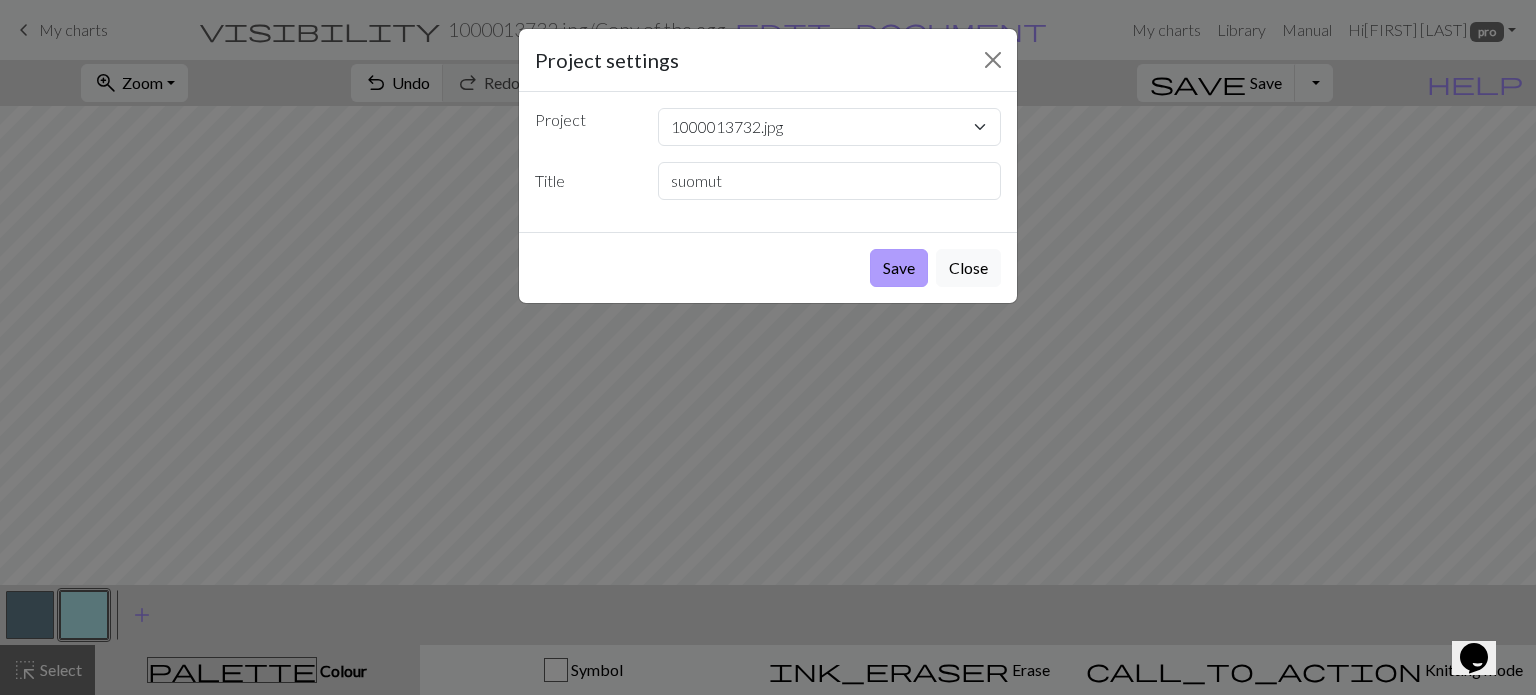 click on "Save" at bounding box center [899, 268] 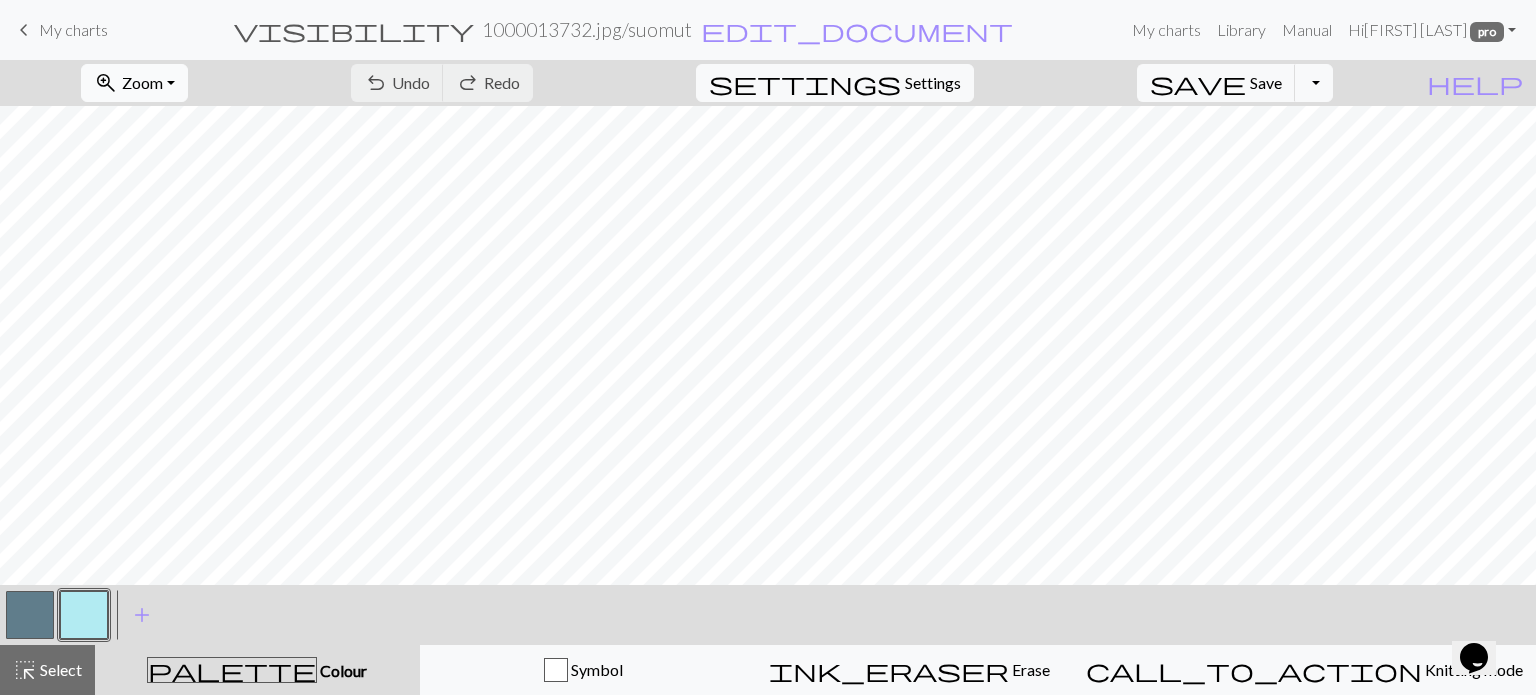 drag, startPoint x: 180, startPoint y: 67, endPoint x: 182, endPoint y: 85, distance: 18.110771 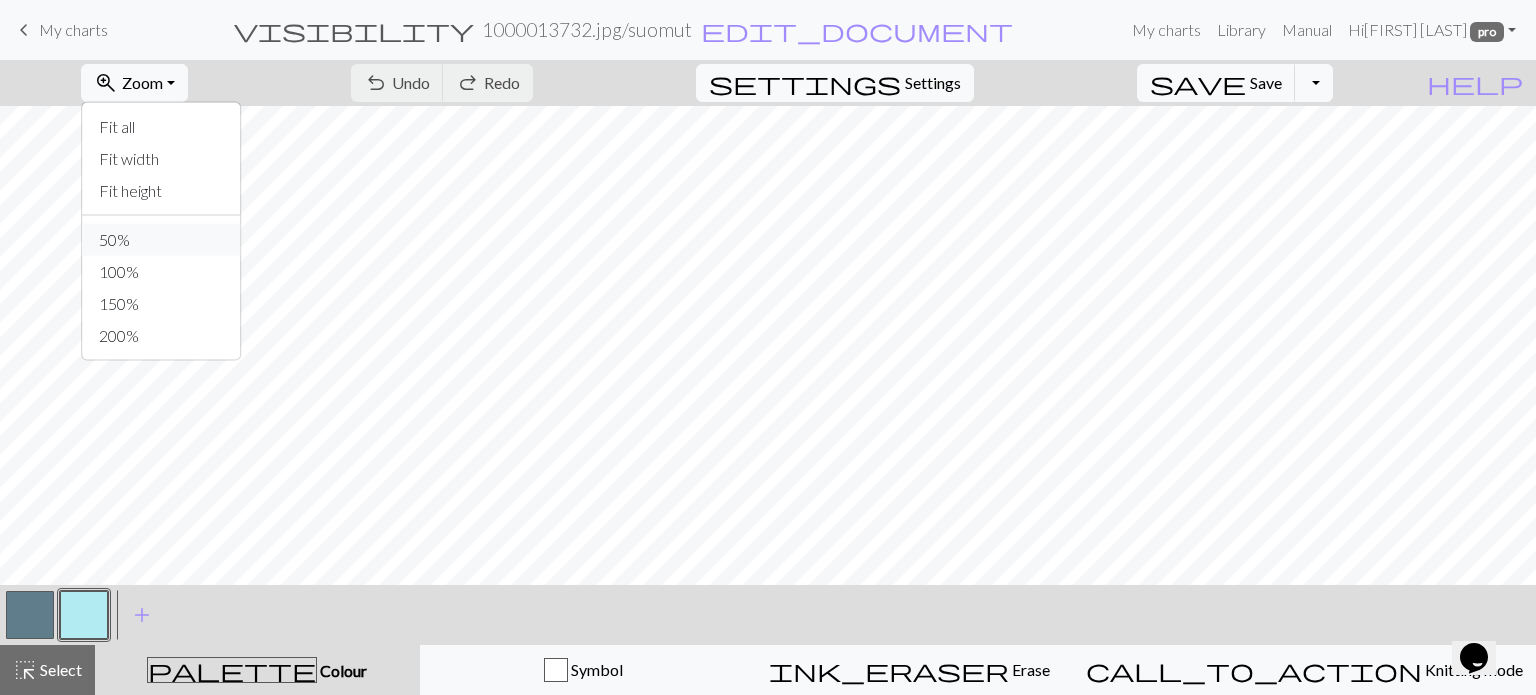 click on "50%" at bounding box center [162, 240] 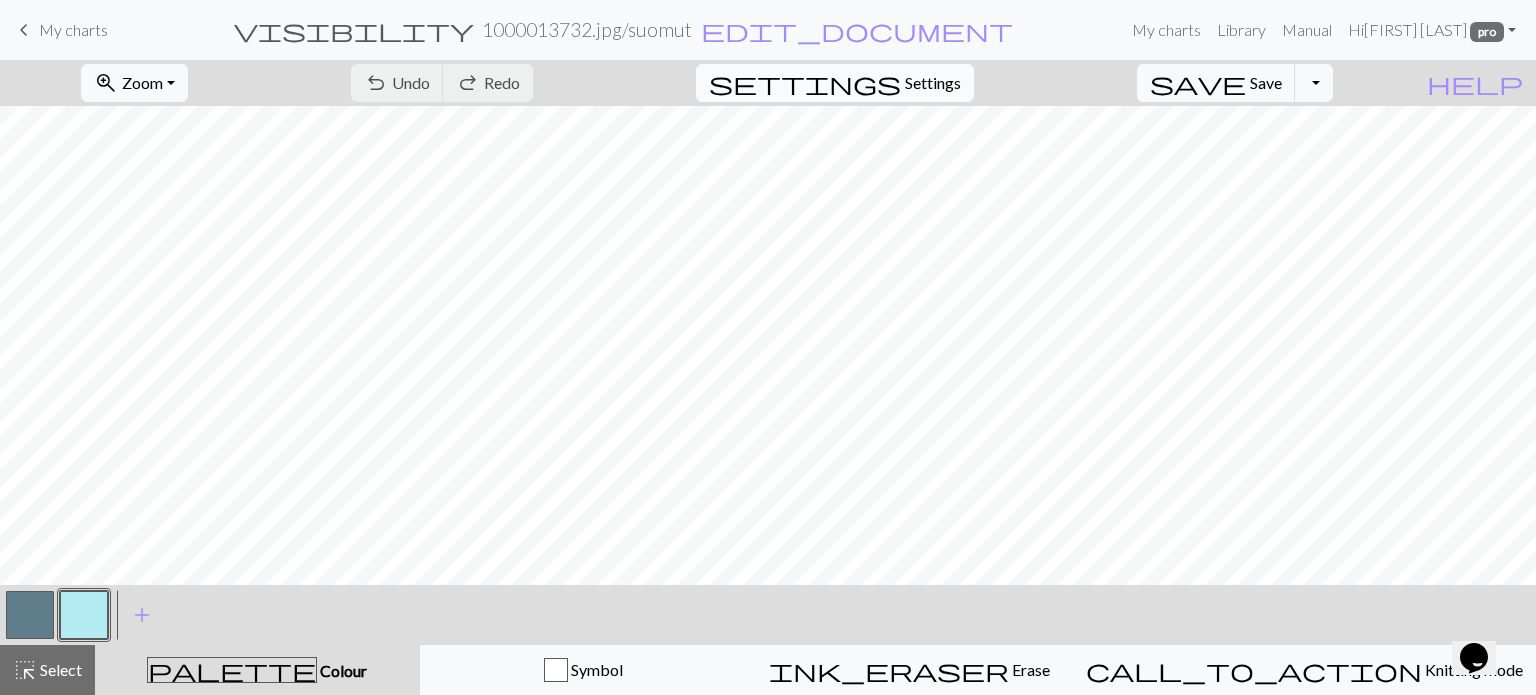 click on "Settings" at bounding box center (933, 83) 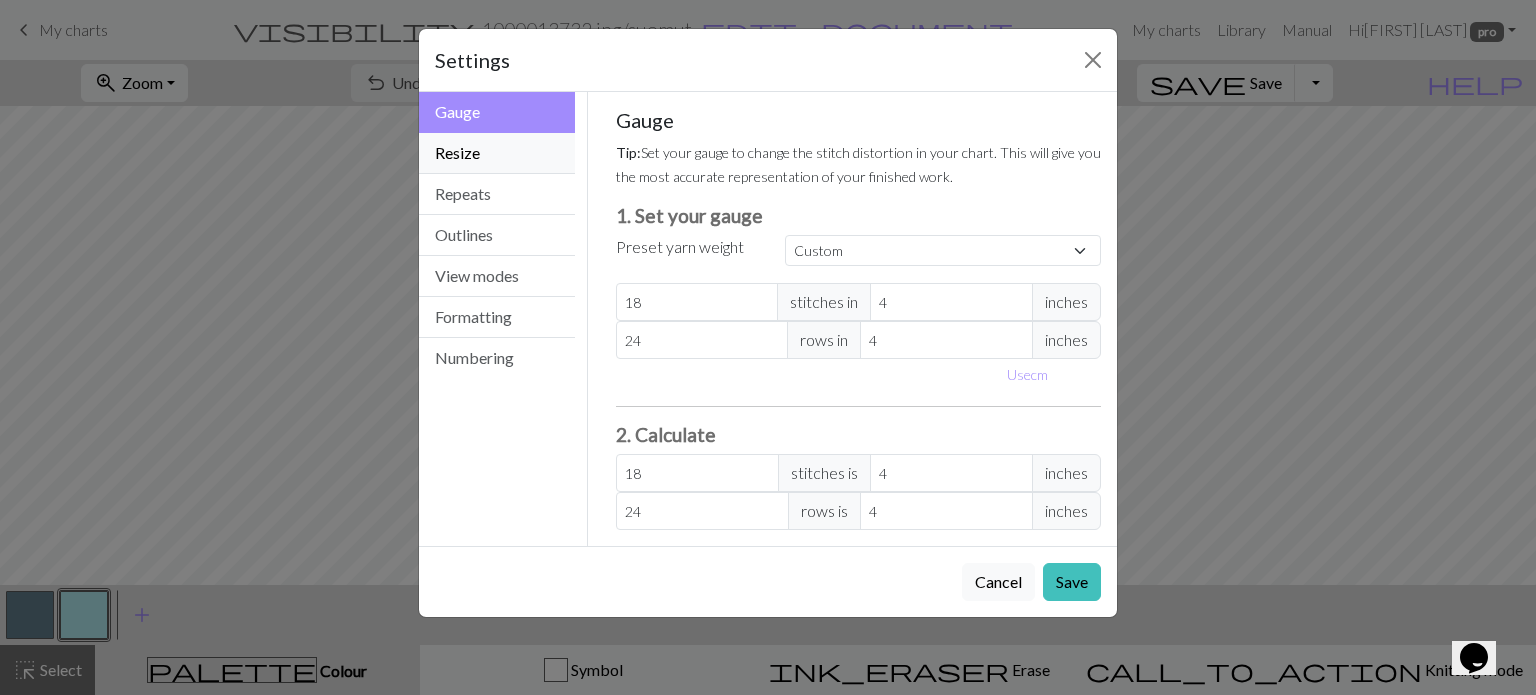 click on "Resize" at bounding box center [497, 153] 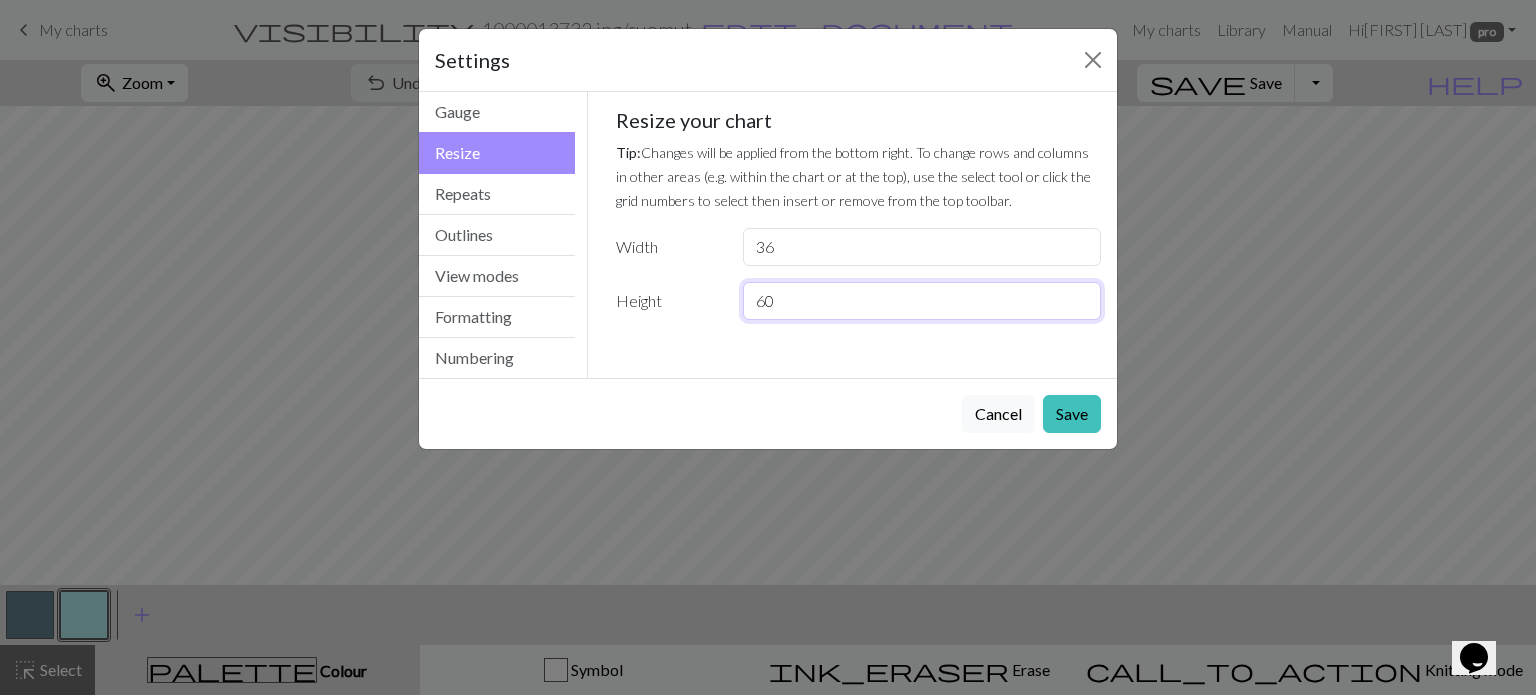 drag, startPoint x: 788, startPoint y: 295, endPoint x: 752, endPoint y: 299, distance: 36.221542 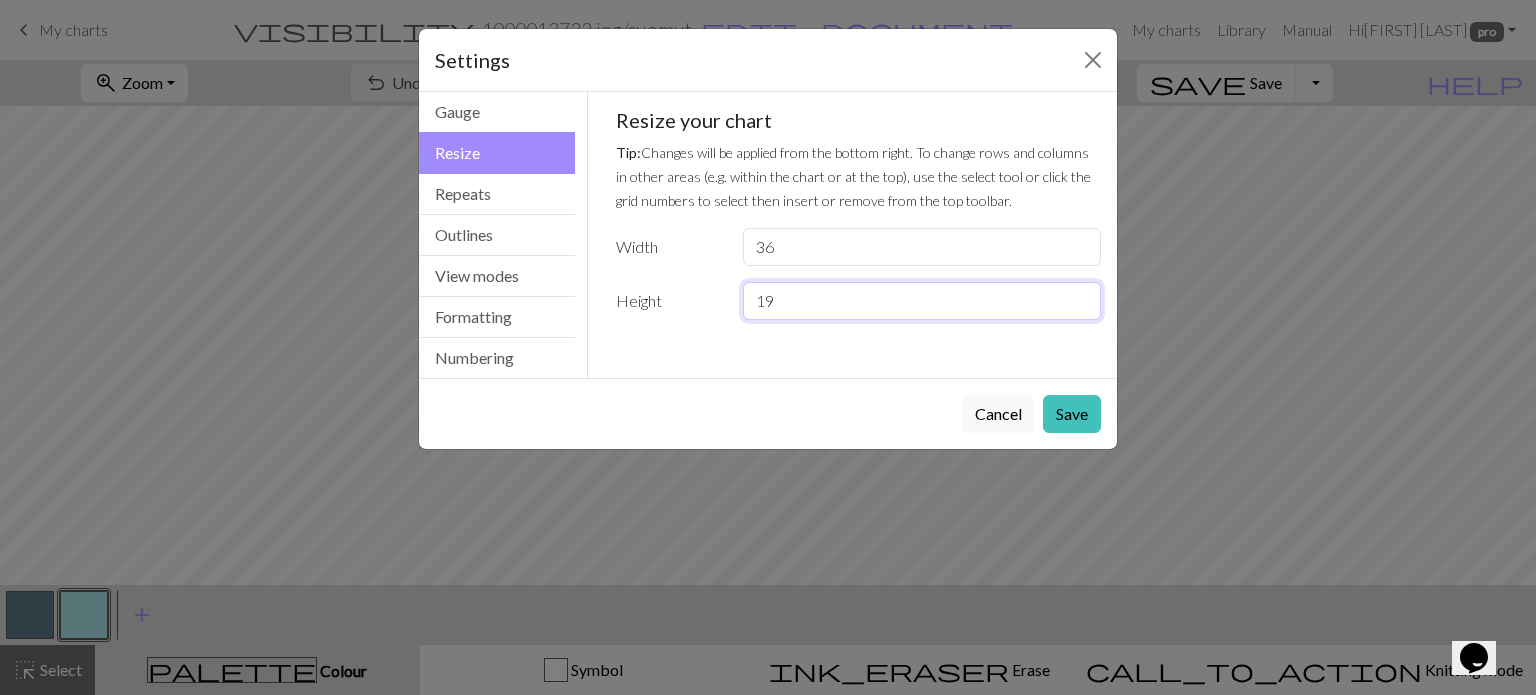type on "19" 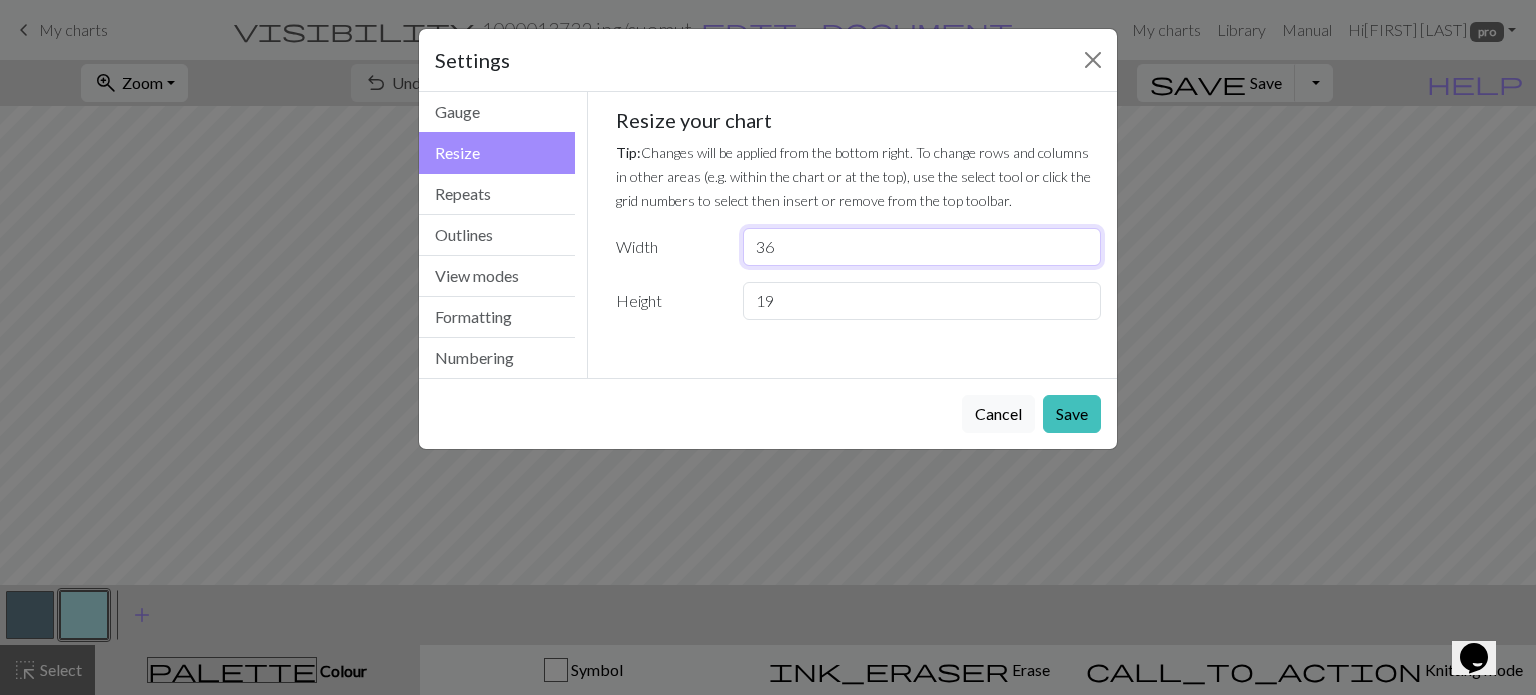 drag, startPoint x: 820, startPoint y: 249, endPoint x: 720, endPoint y: 246, distance: 100.04499 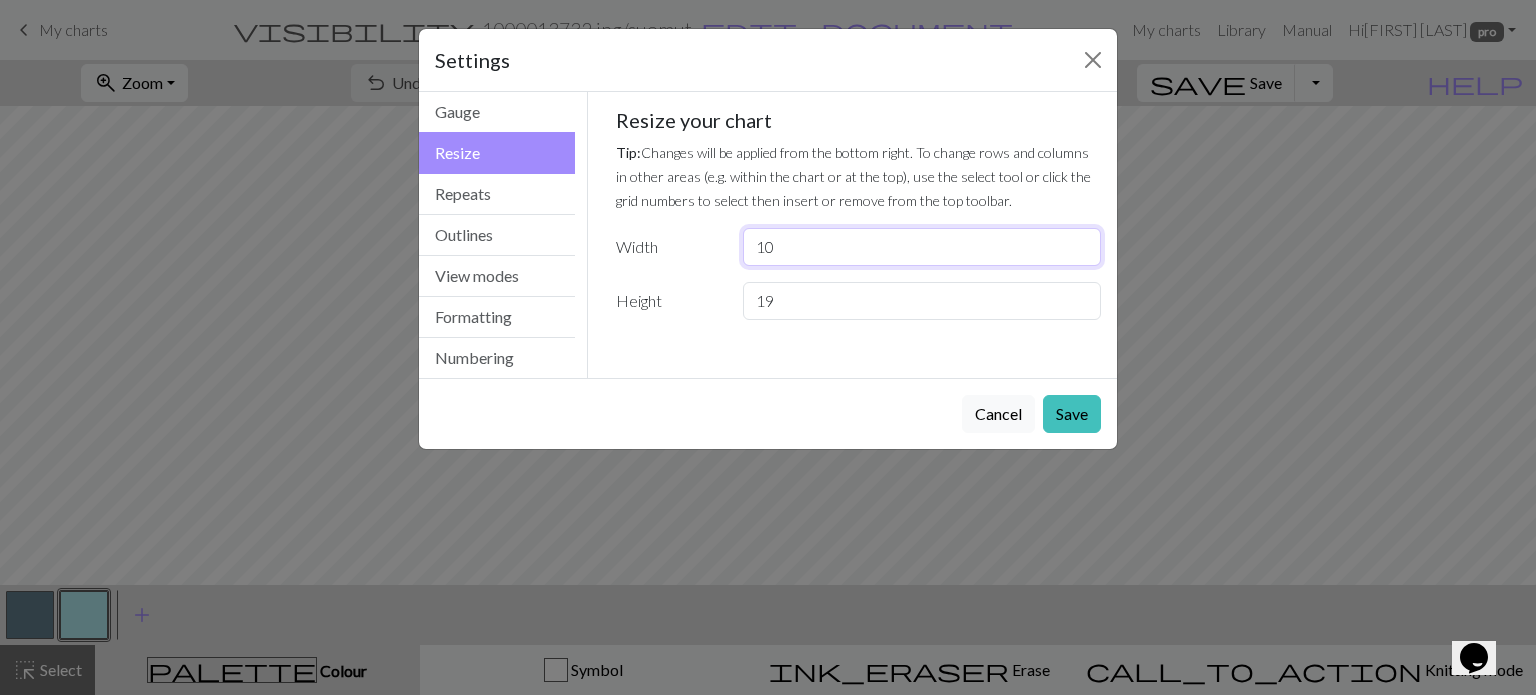 type on "10" 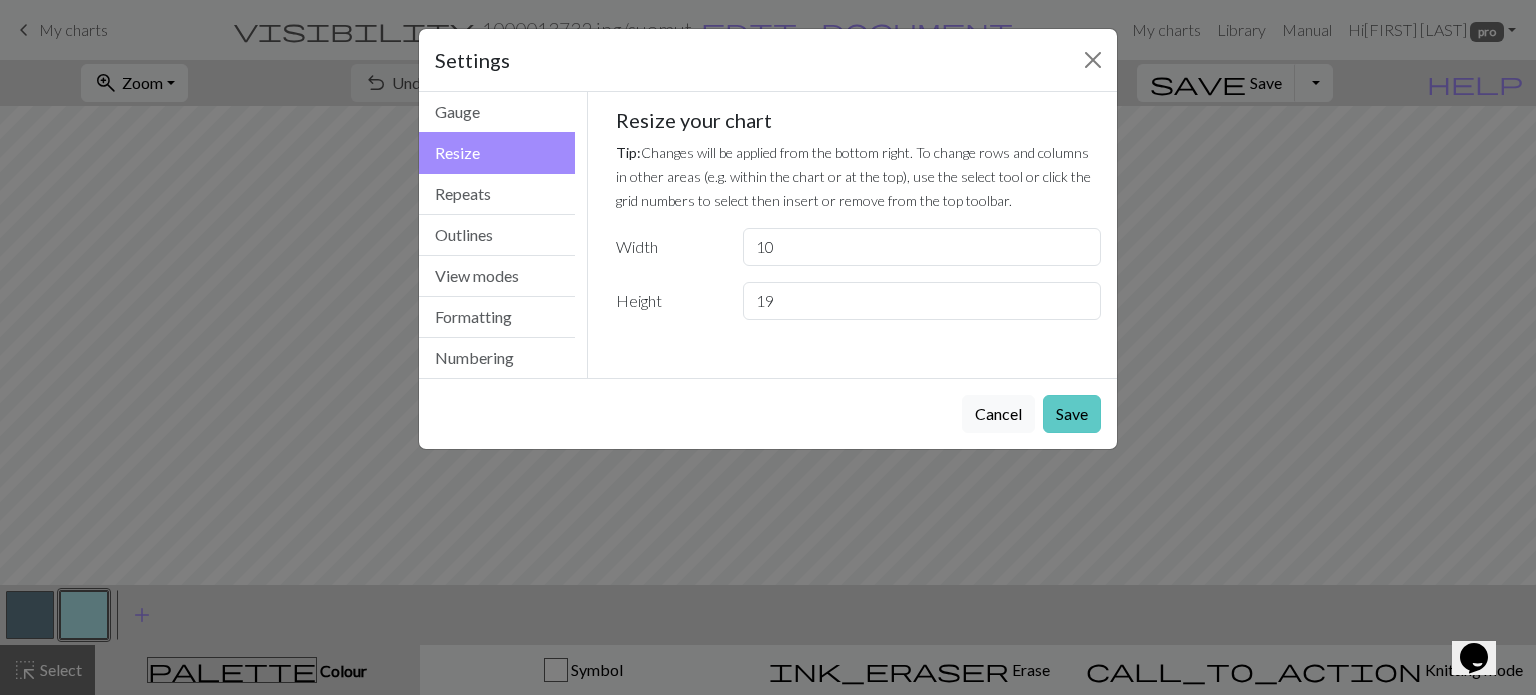 click on "Save" at bounding box center [1072, 414] 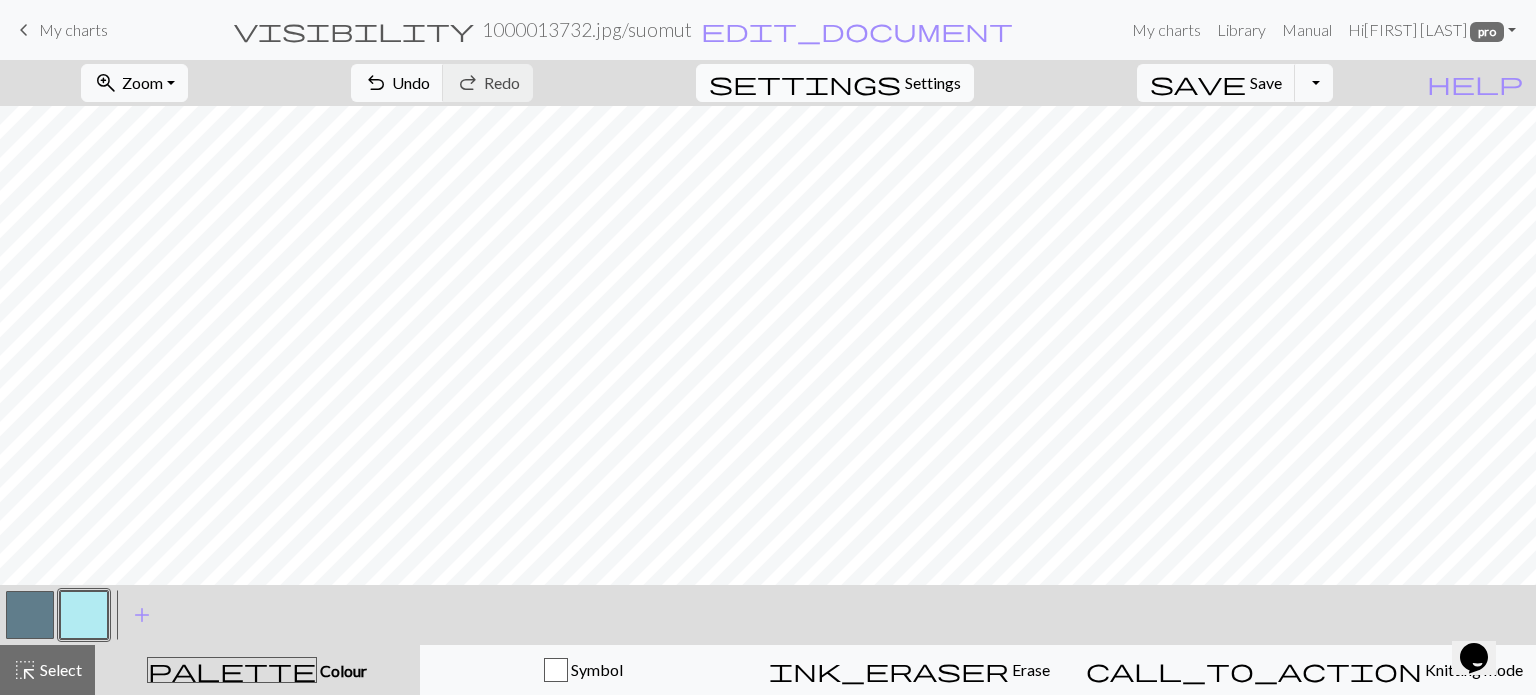 click on "Settings" at bounding box center (933, 83) 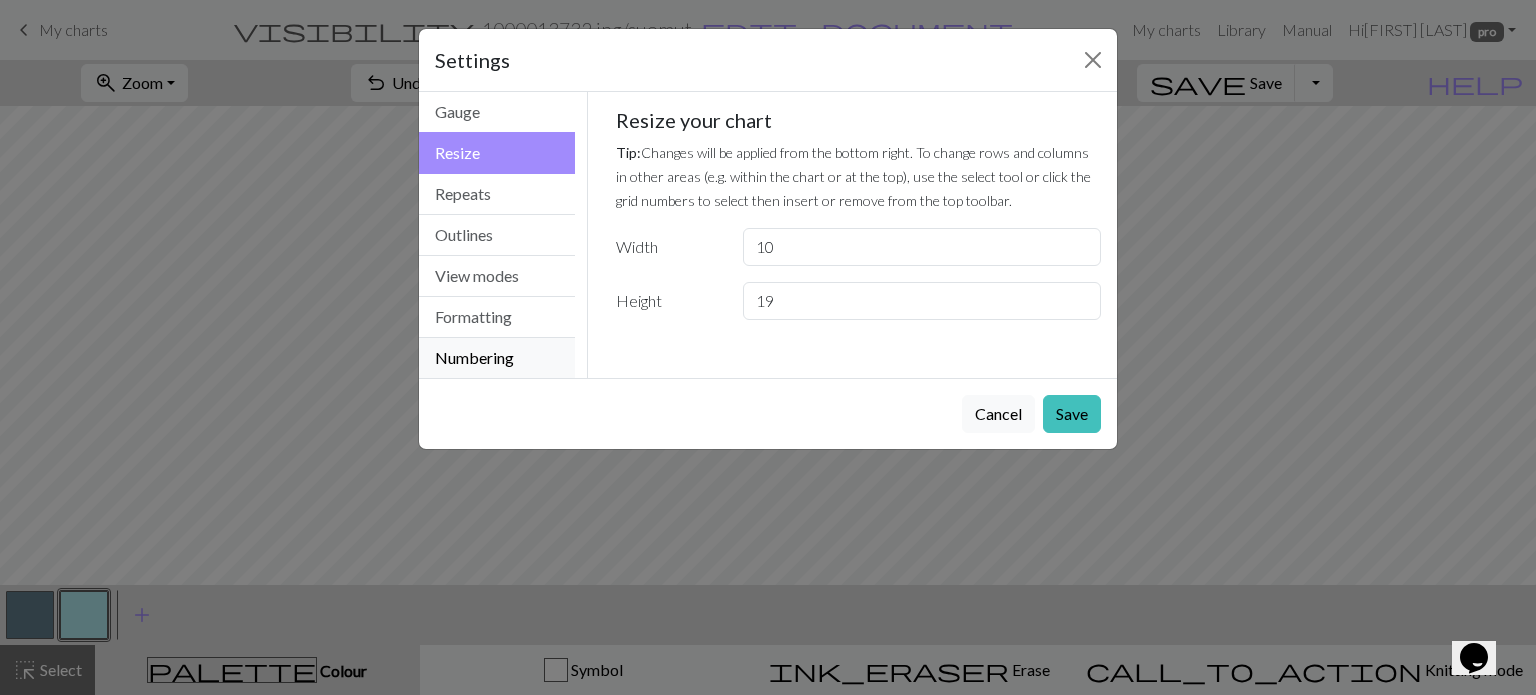 click on "Numbering" at bounding box center (497, 358) 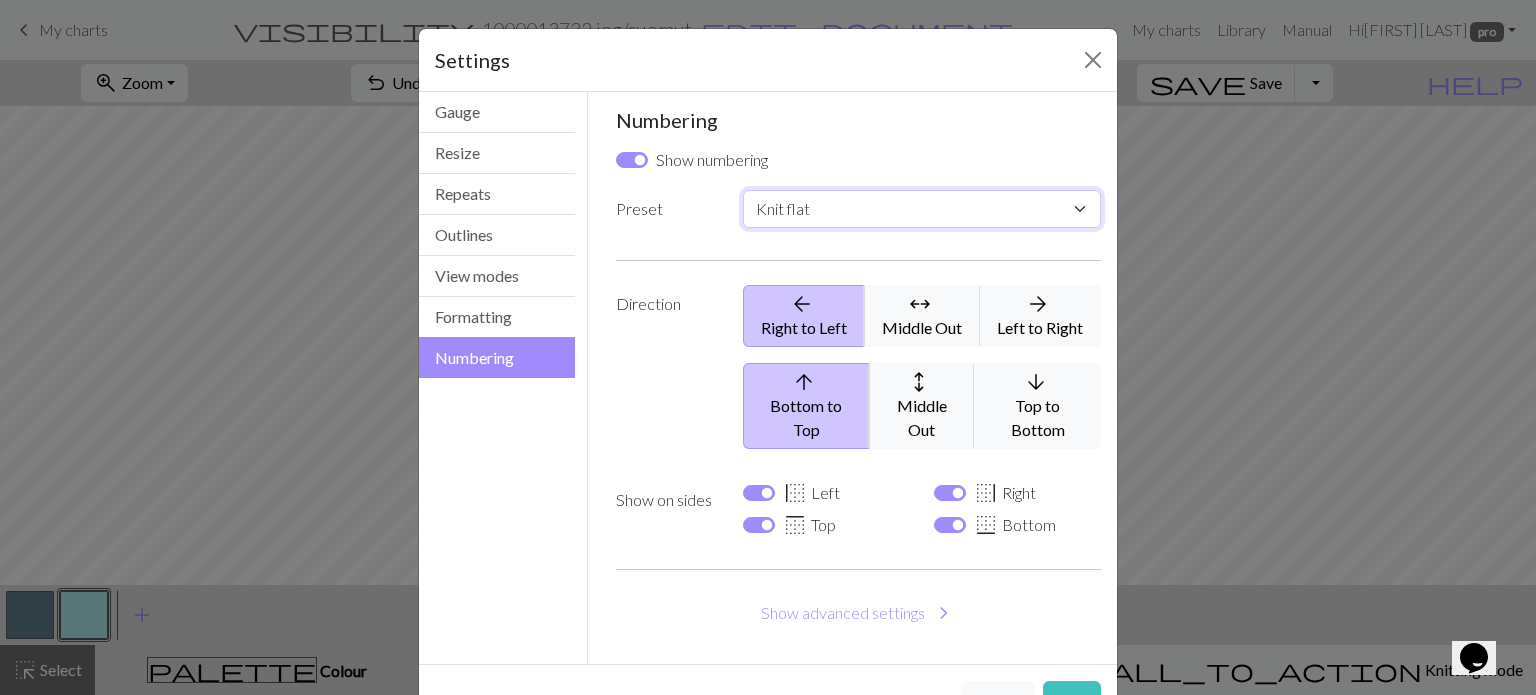 click on "Custom Knit flat Knit in the round Lace knitting Cross stitch" at bounding box center (922, 209) 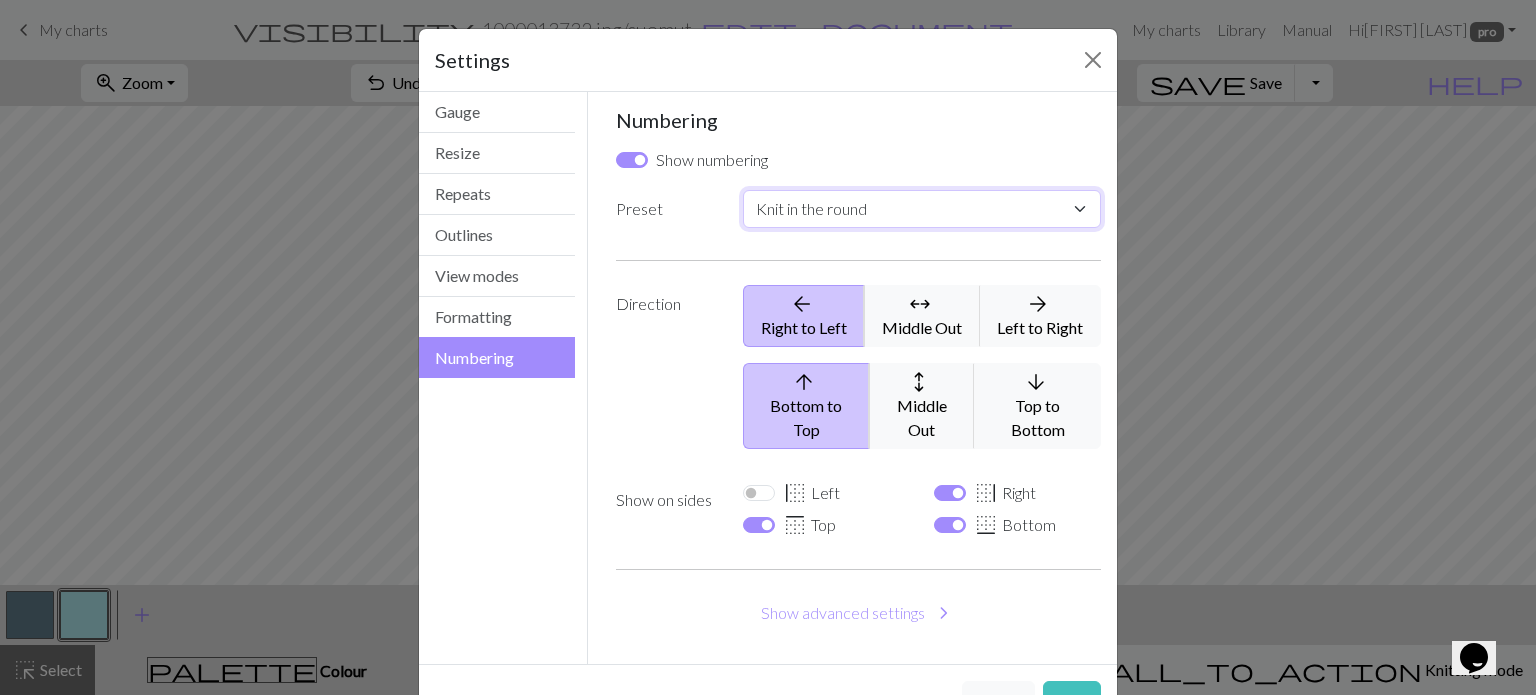 click on "Custom Knit flat Knit in the round Lace knitting Cross stitch" at bounding box center [922, 209] 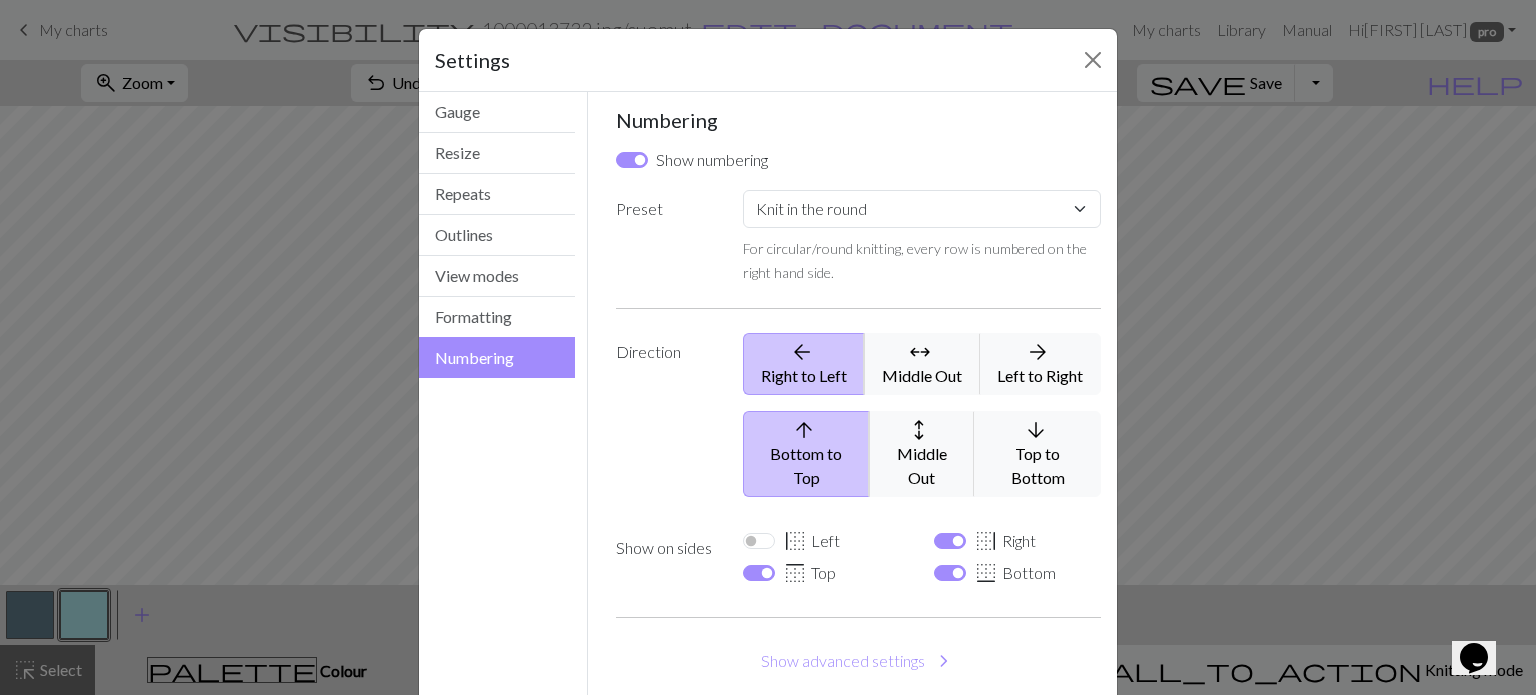 click on "Direction" at bounding box center (667, 423) 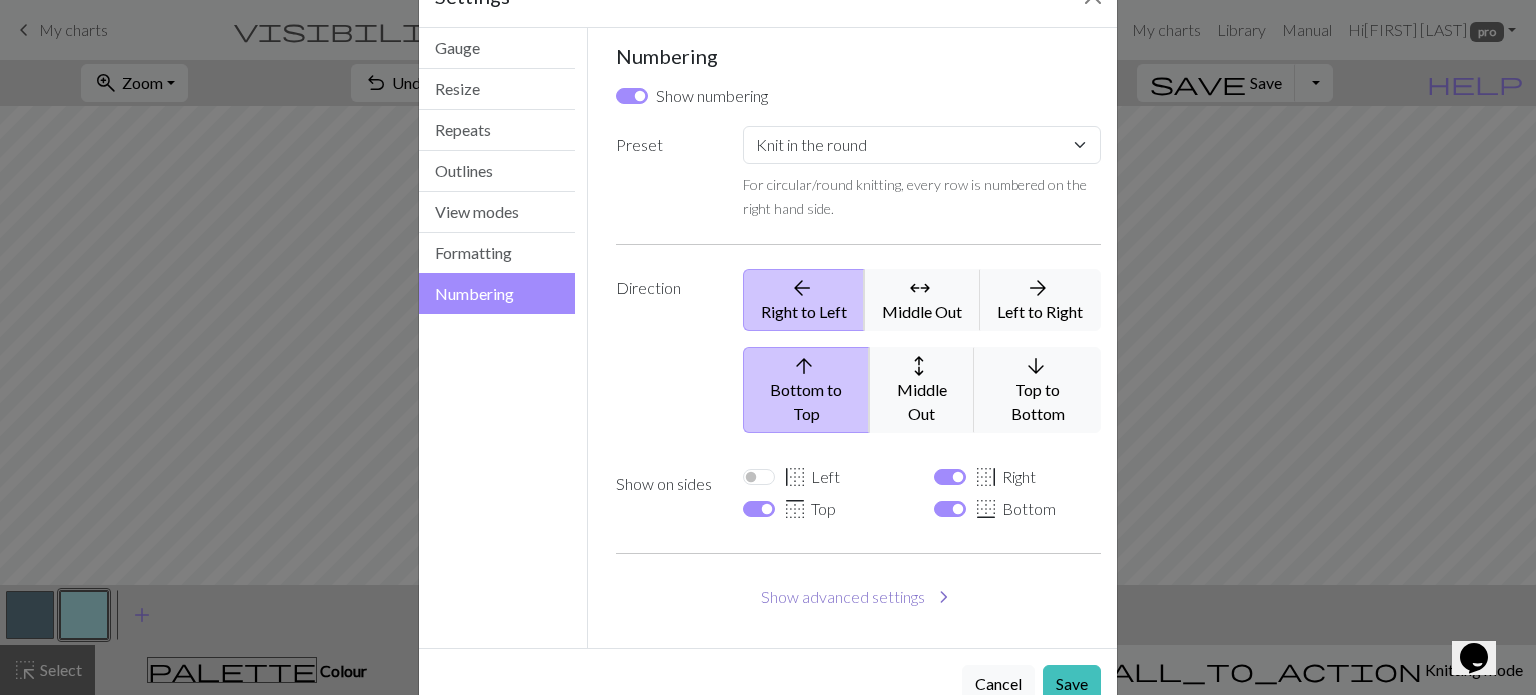 scroll, scrollTop: 90, scrollLeft: 0, axis: vertical 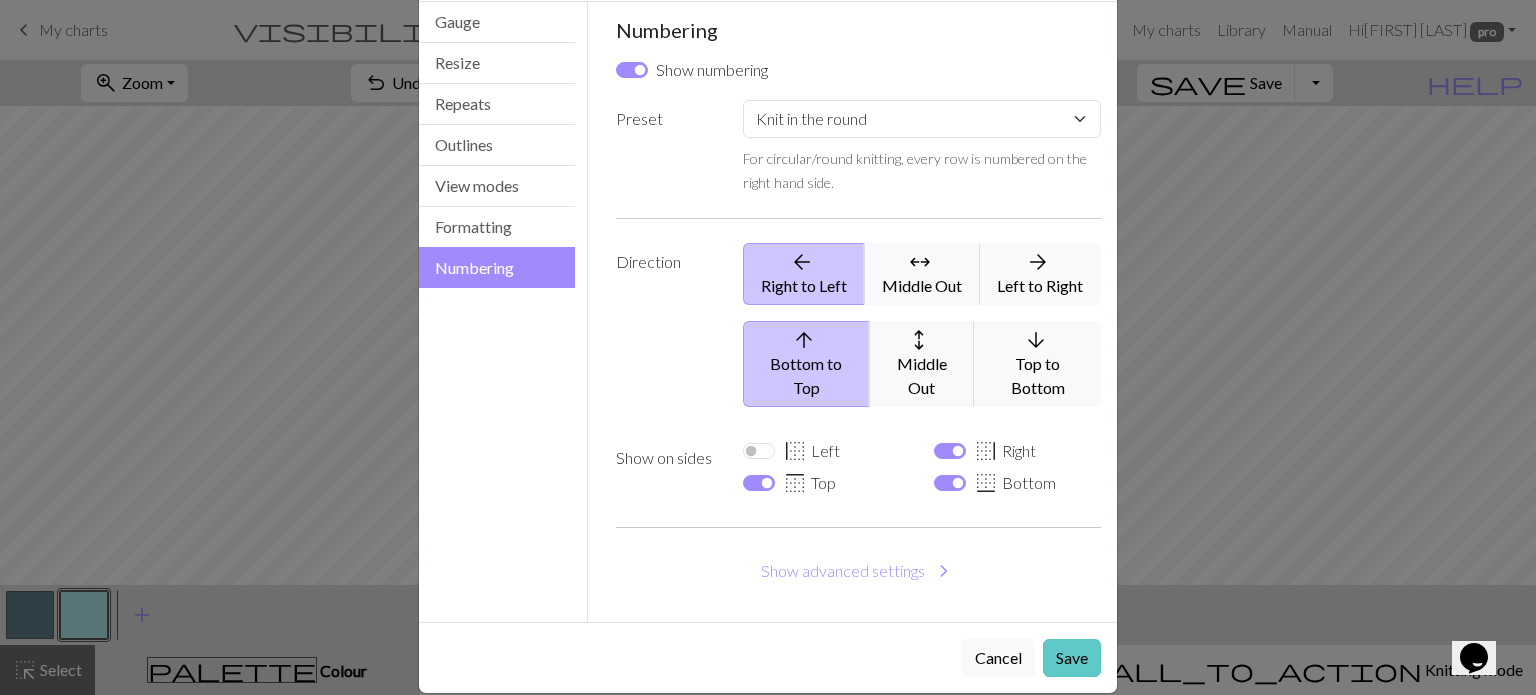 click on "Save" at bounding box center [1072, 658] 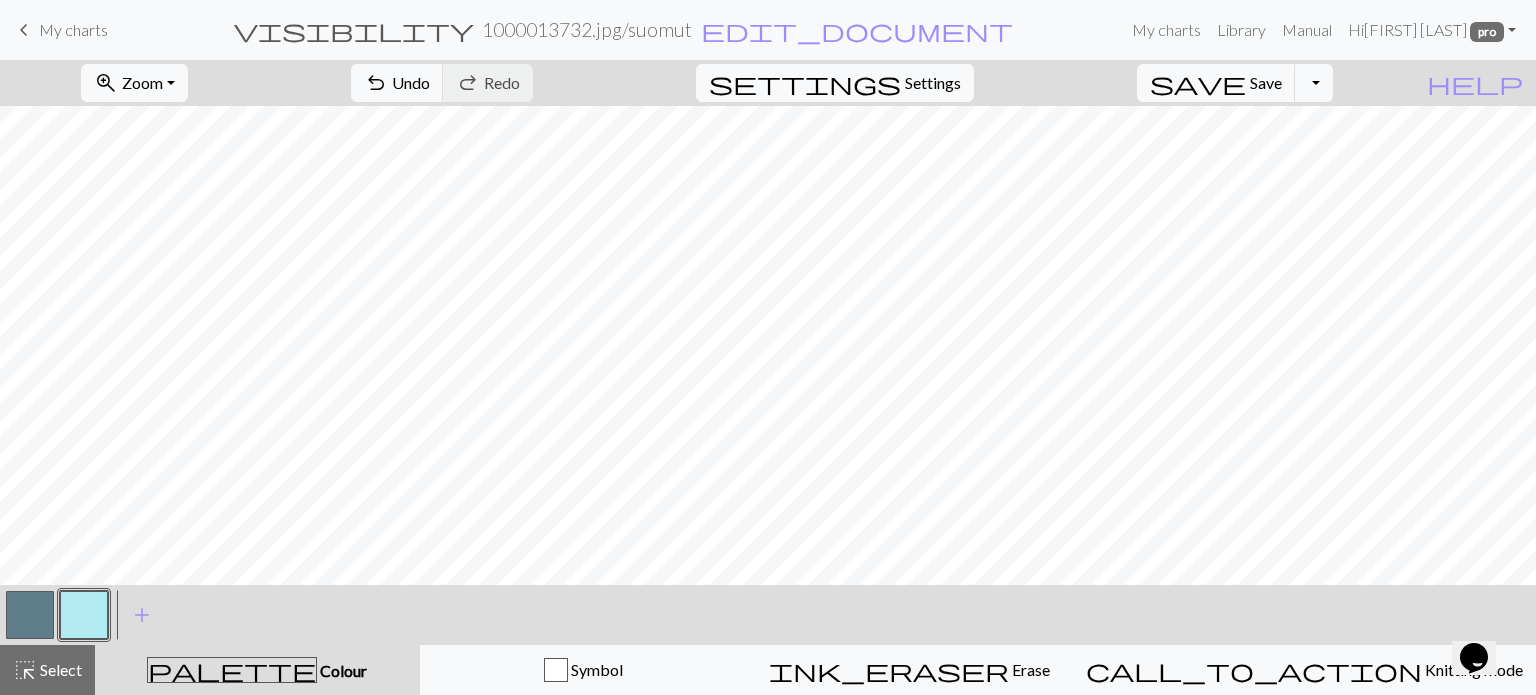 drag, startPoint x: 53, startPoint y: 667, endPoint x: 186, endPoint y: 615, distance: 142.80406 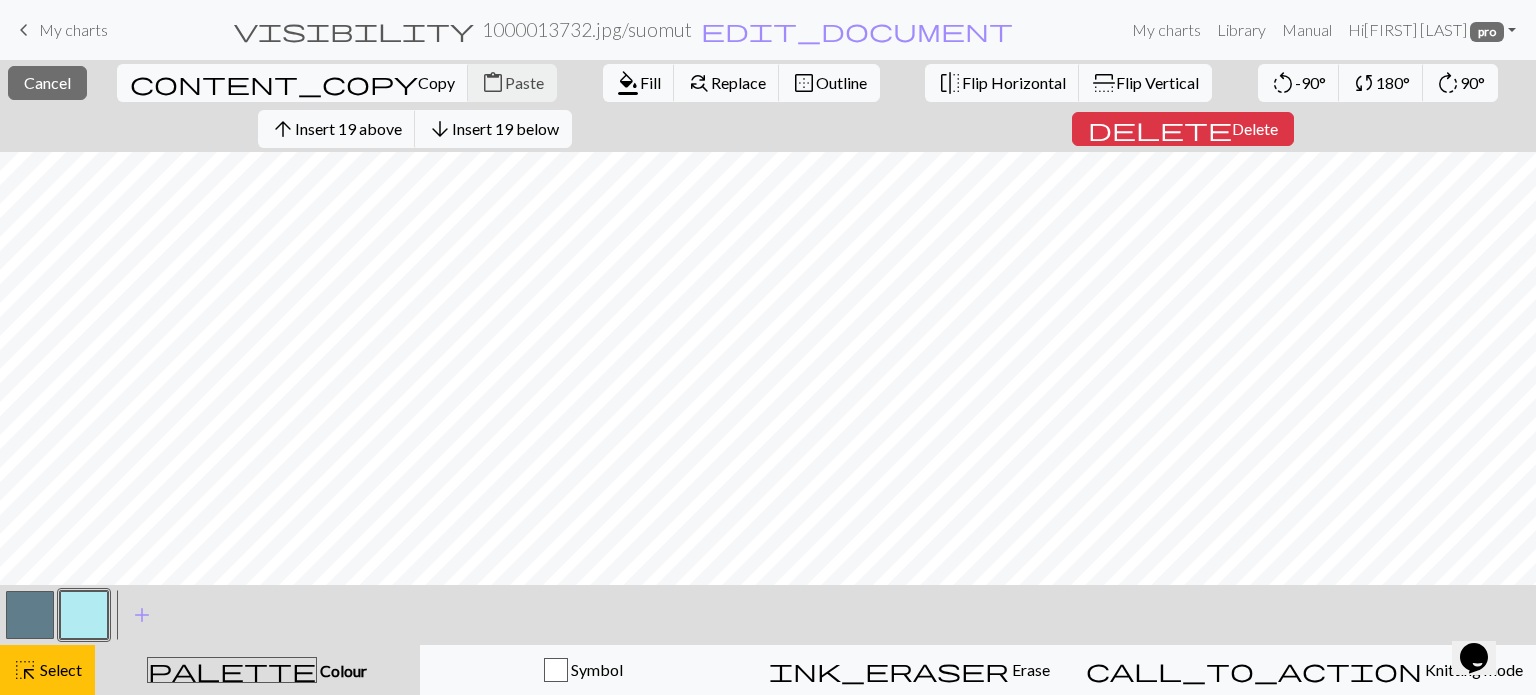 click at bounding box center [30, 615] 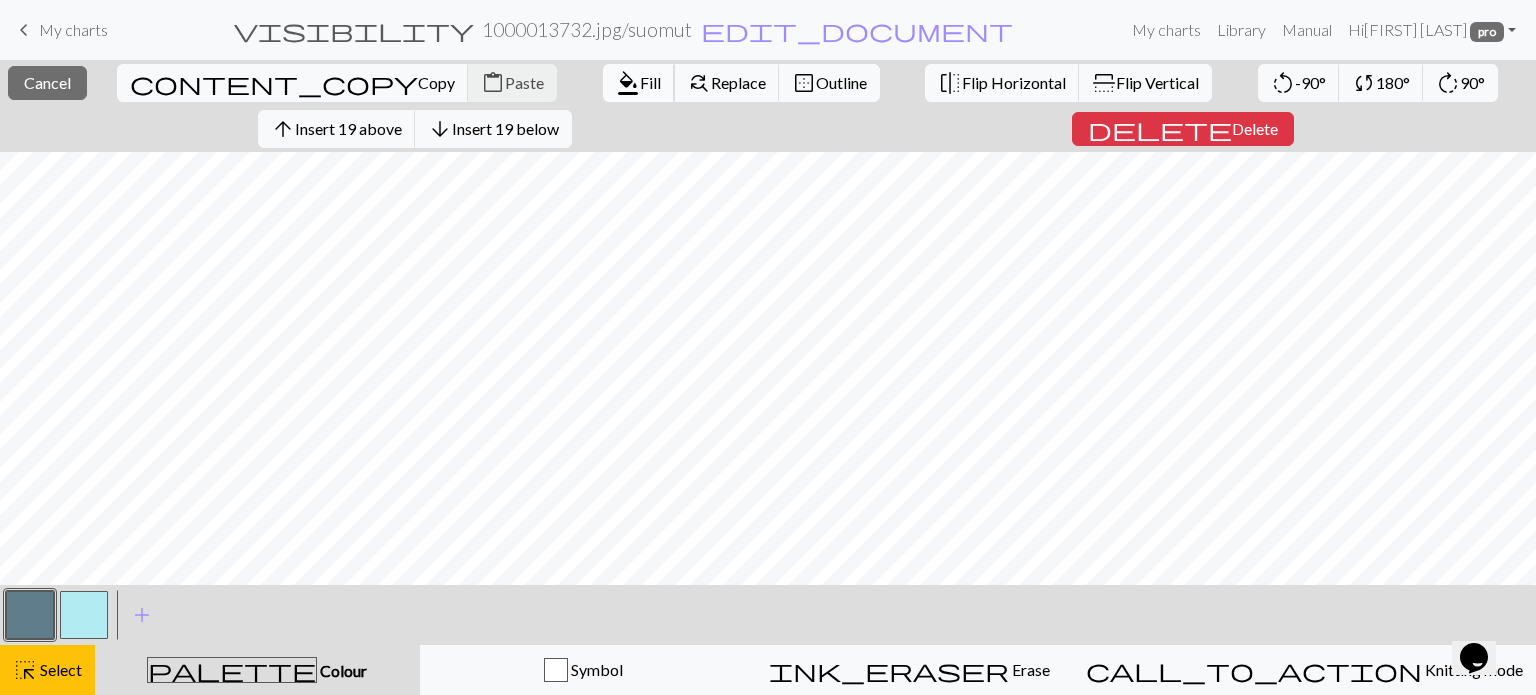 click on "format_color_fill  Fill" at bounding box center [639, 83] 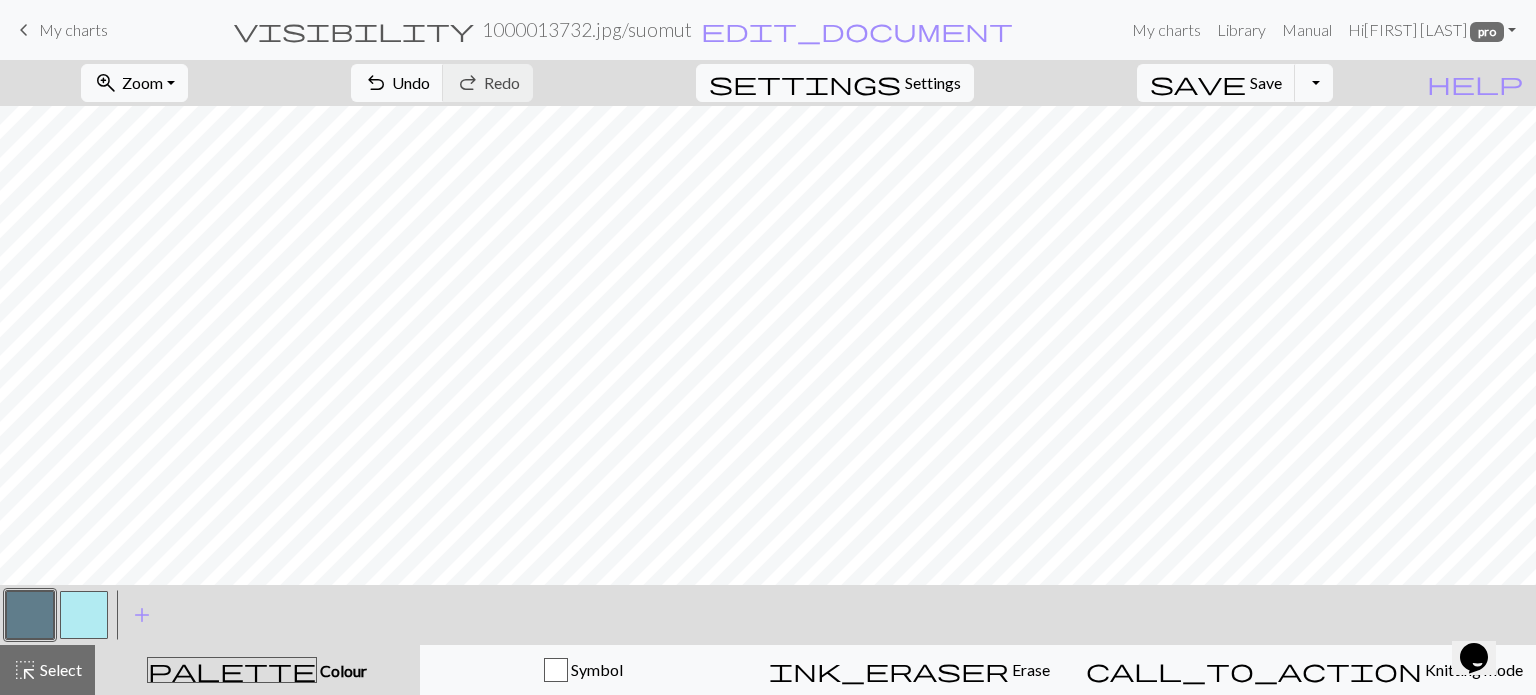 drag, startPoint x: 80, startPoint y: 623, endPoint x: 95, endPoint y: 595, distance: 31.764761 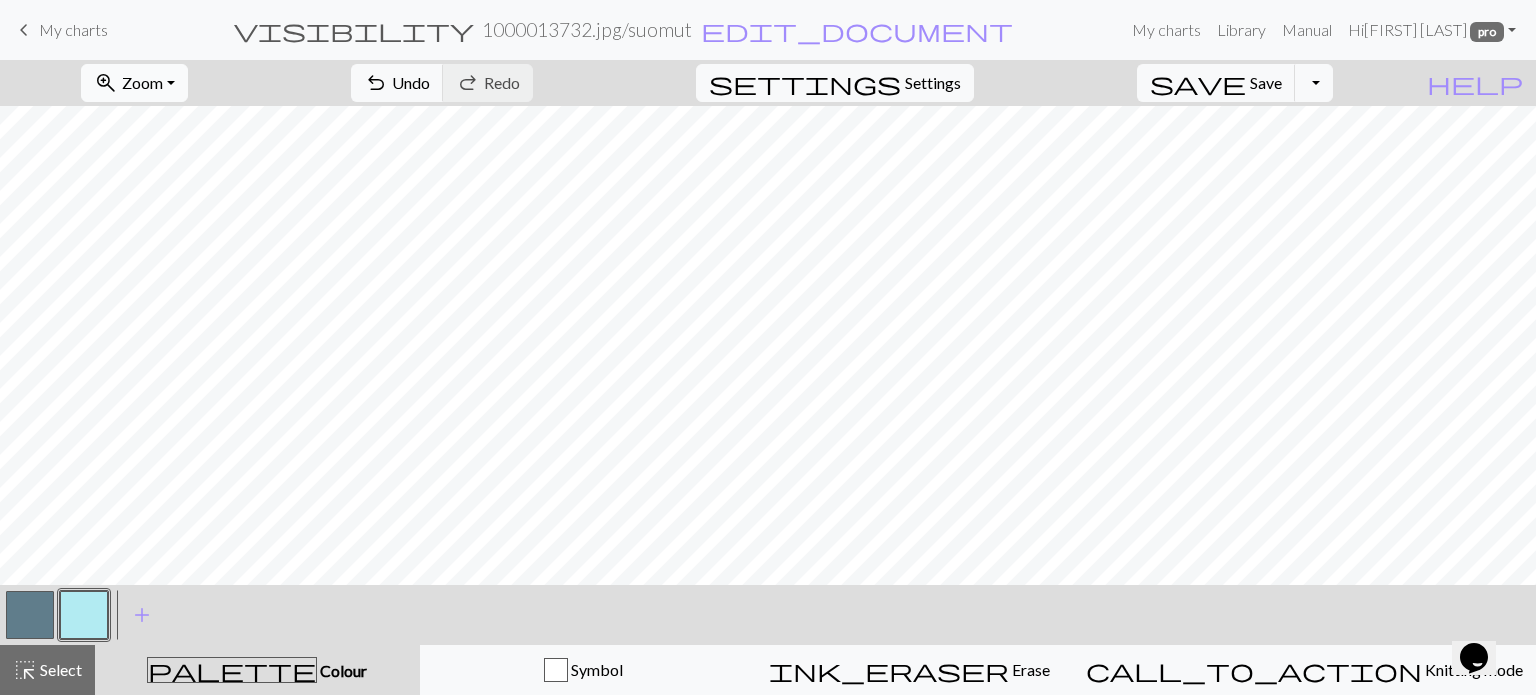 click on "Zoom" at bounding box center [142, 82] 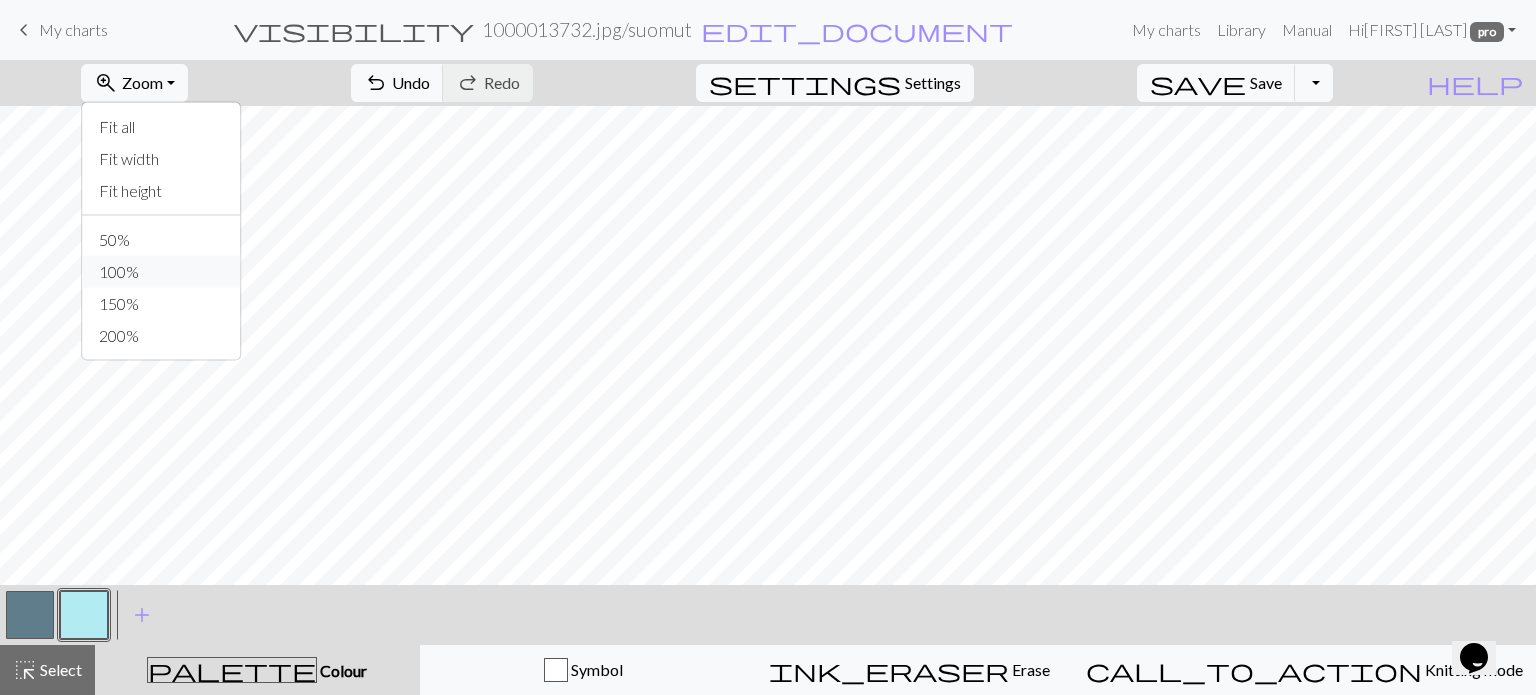 click on "100%" at bounding box center [162, 272] 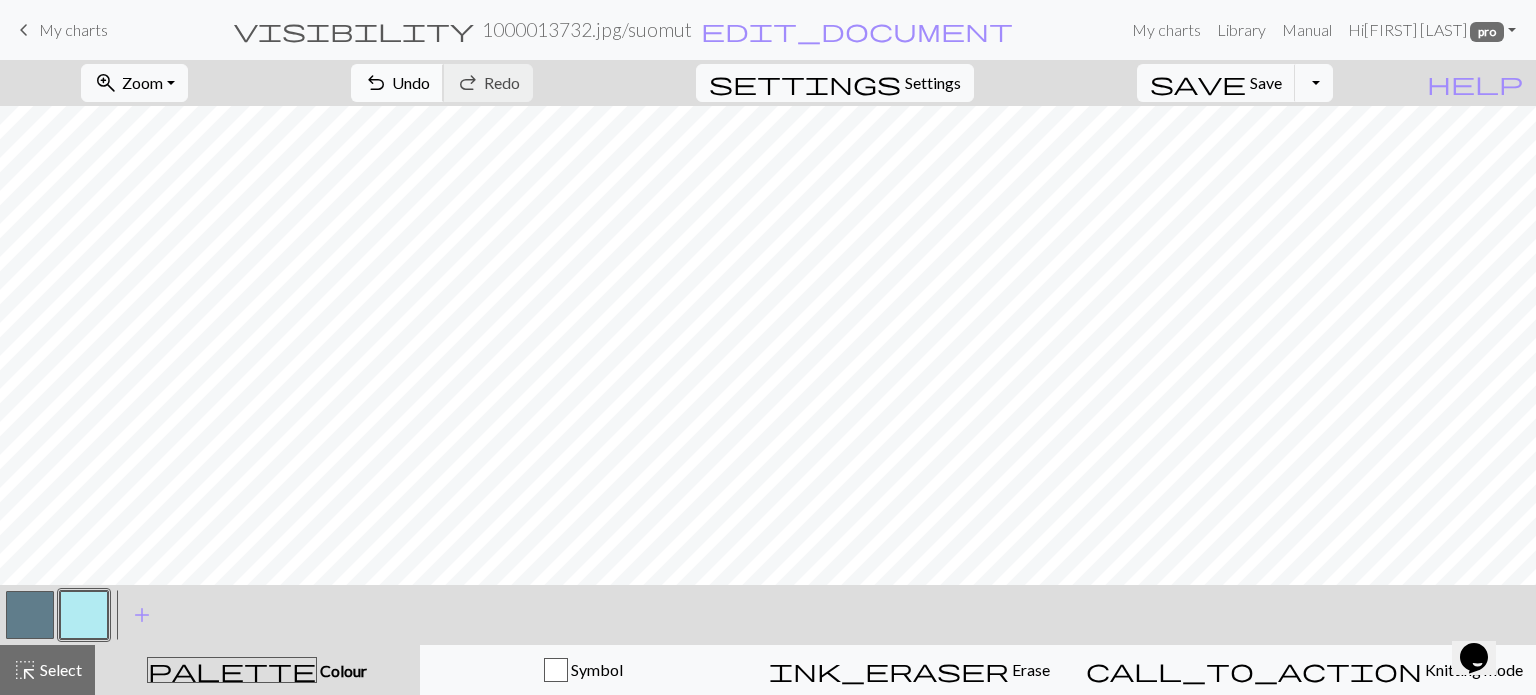 click on "Undo" at bounding box center (411, 82) 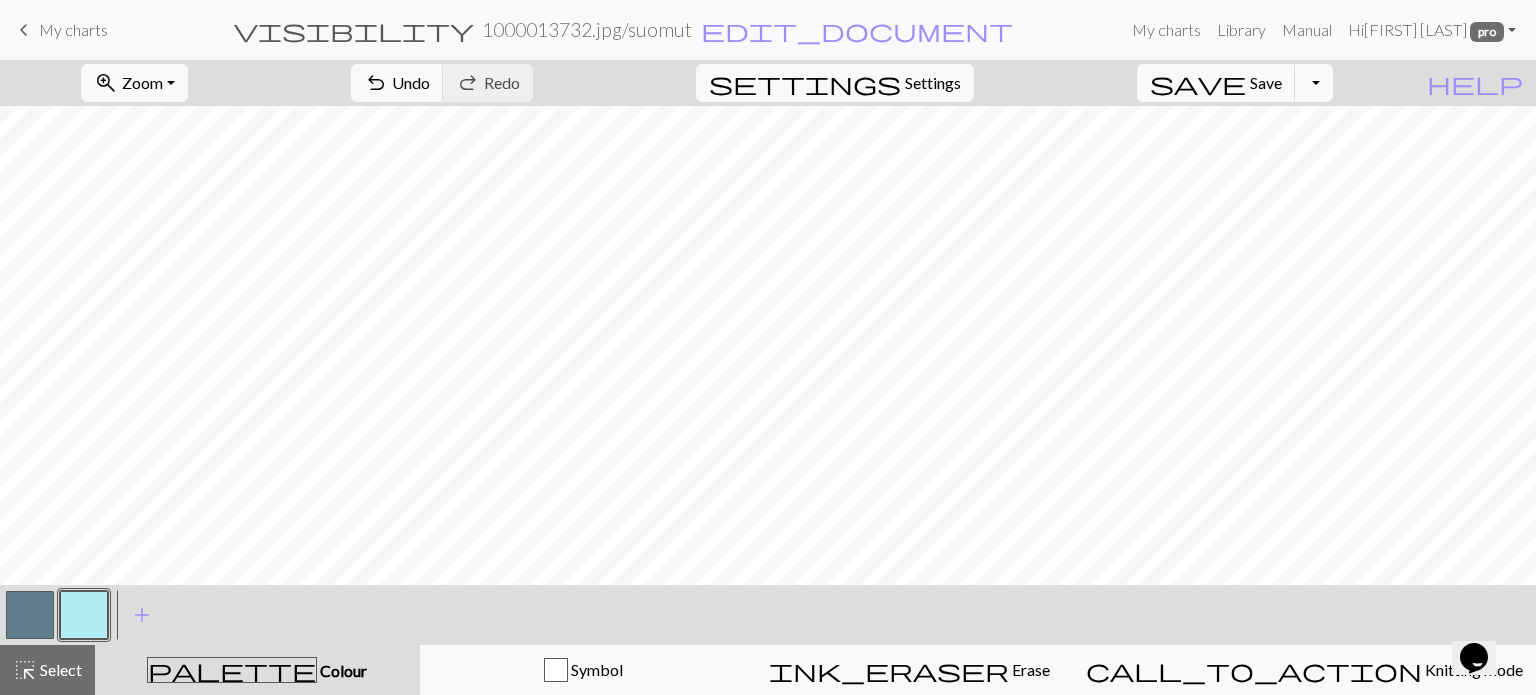 drag, startPoint x: 50, startPoint y: 672, endPoint x: 220, endPoint y: 652, distance: 171.17242 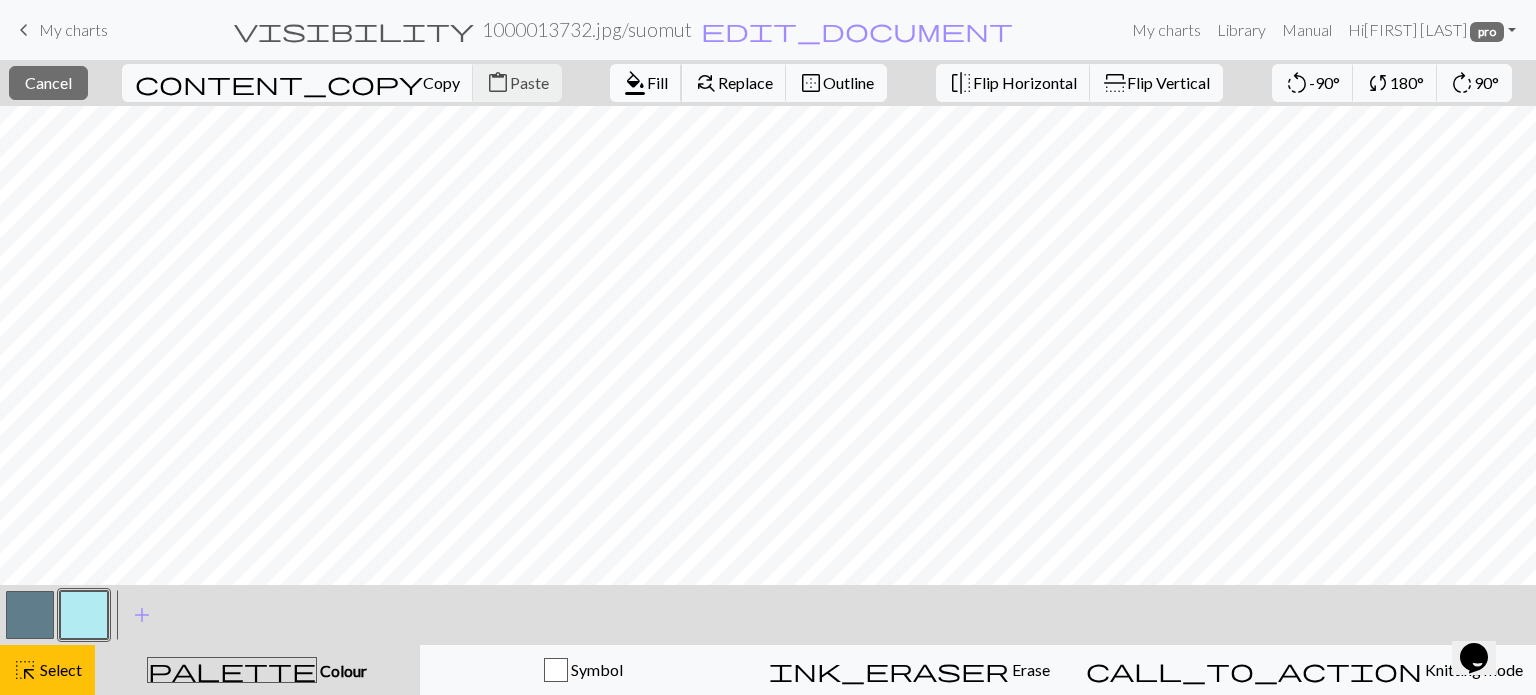 click on "Fill" at bounding box center [657, 82] 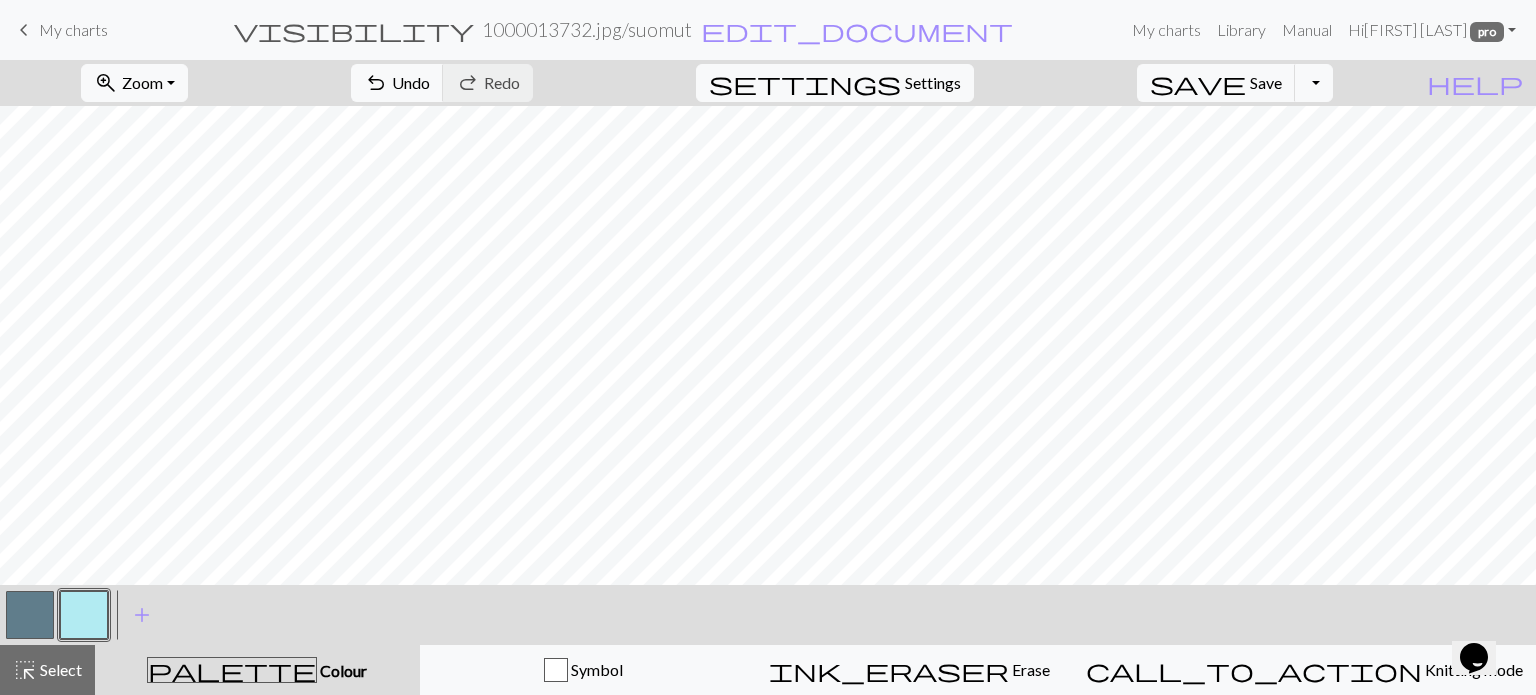 click at bounding box center [30, 615] 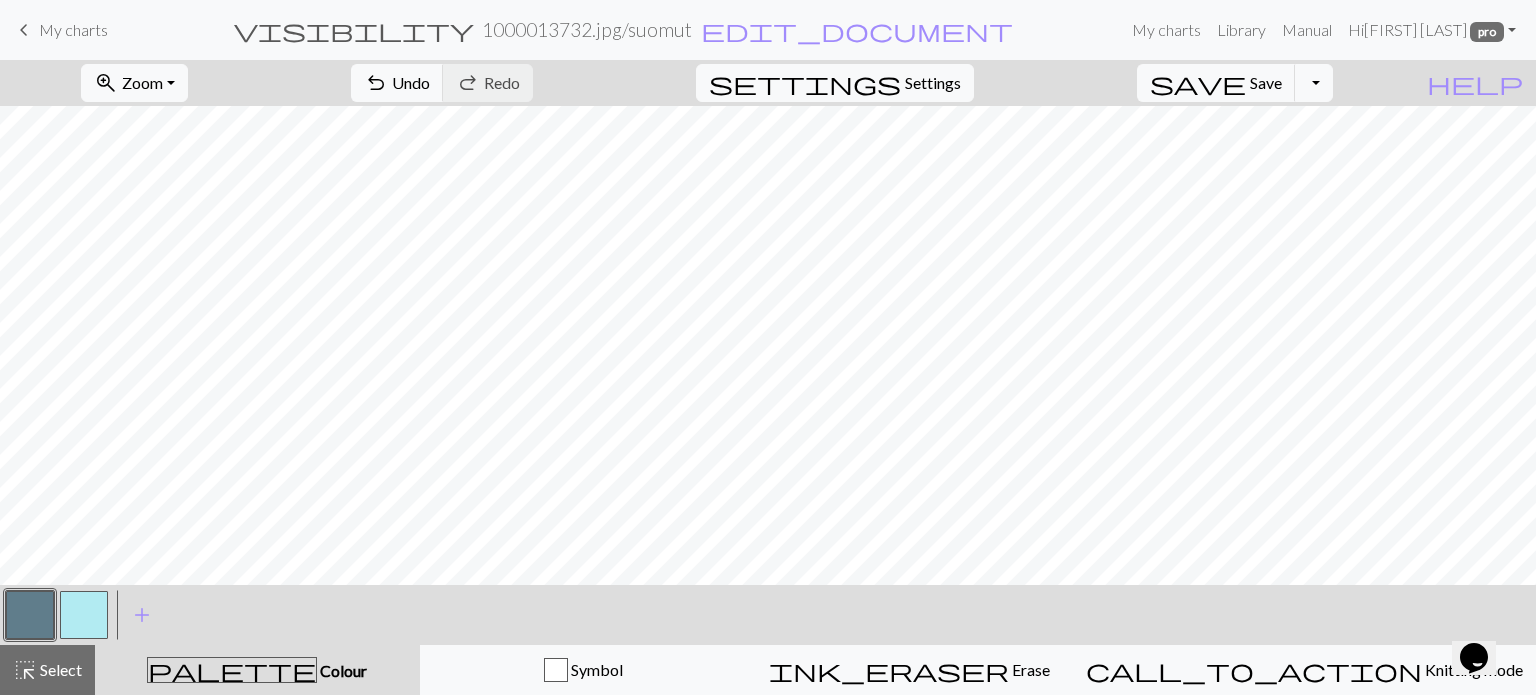 drag, startPoint x: 81, startPoint y: 613, endPoint x: 96, endPoint y: 609, distance: 15.524175 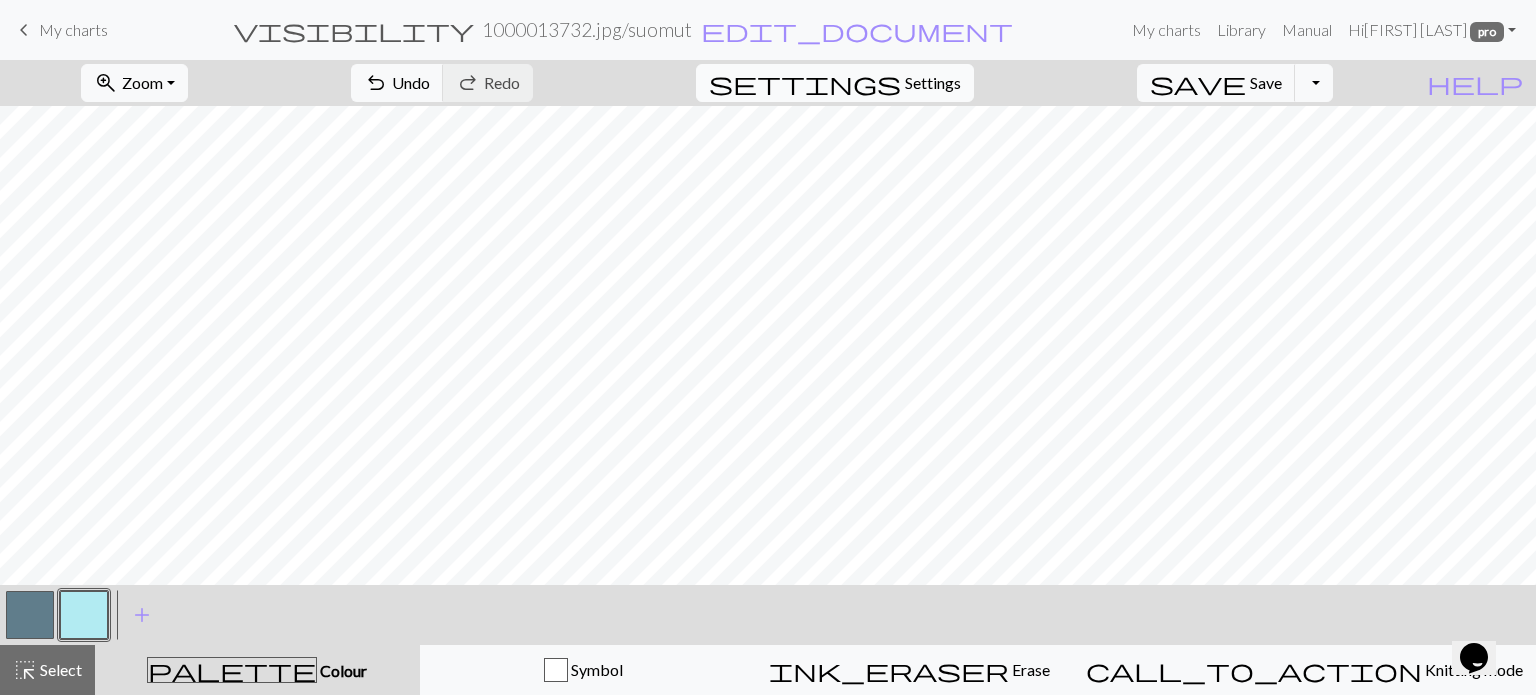 click on "Settings" at bounding box center [933, 83] 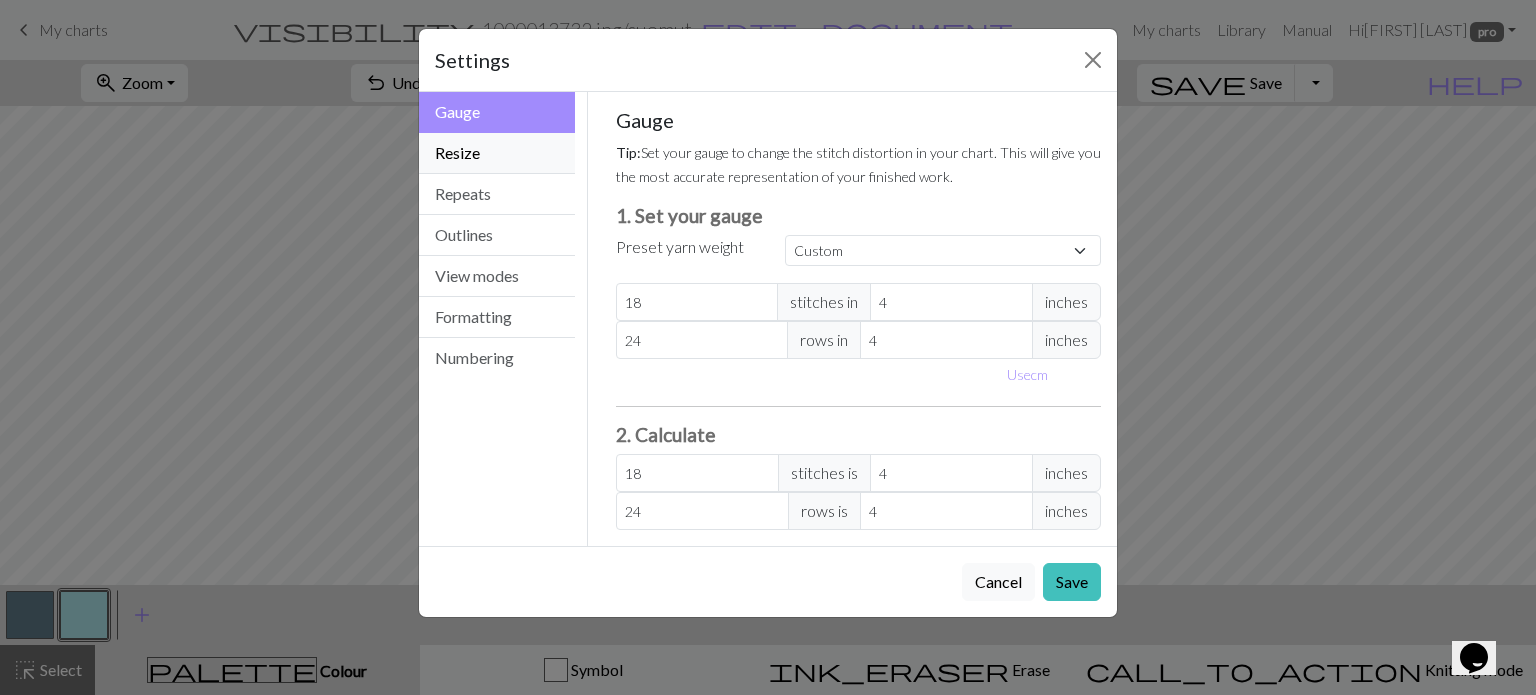 click on "Resize" at bounding box center (497, 153) 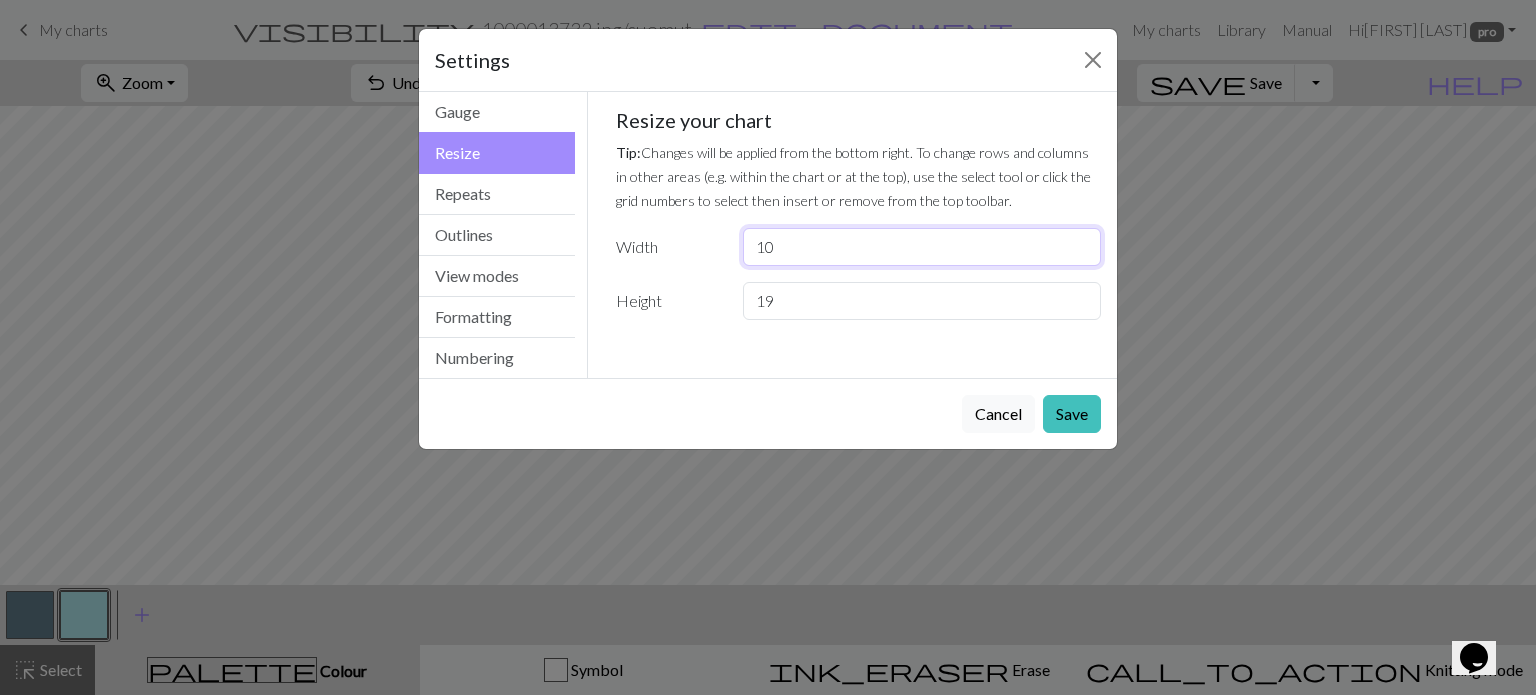 drag, startPoint x: 763, startPoint y: 249, endPoint x: 753, endPoint y: 251, distance: 10.198039 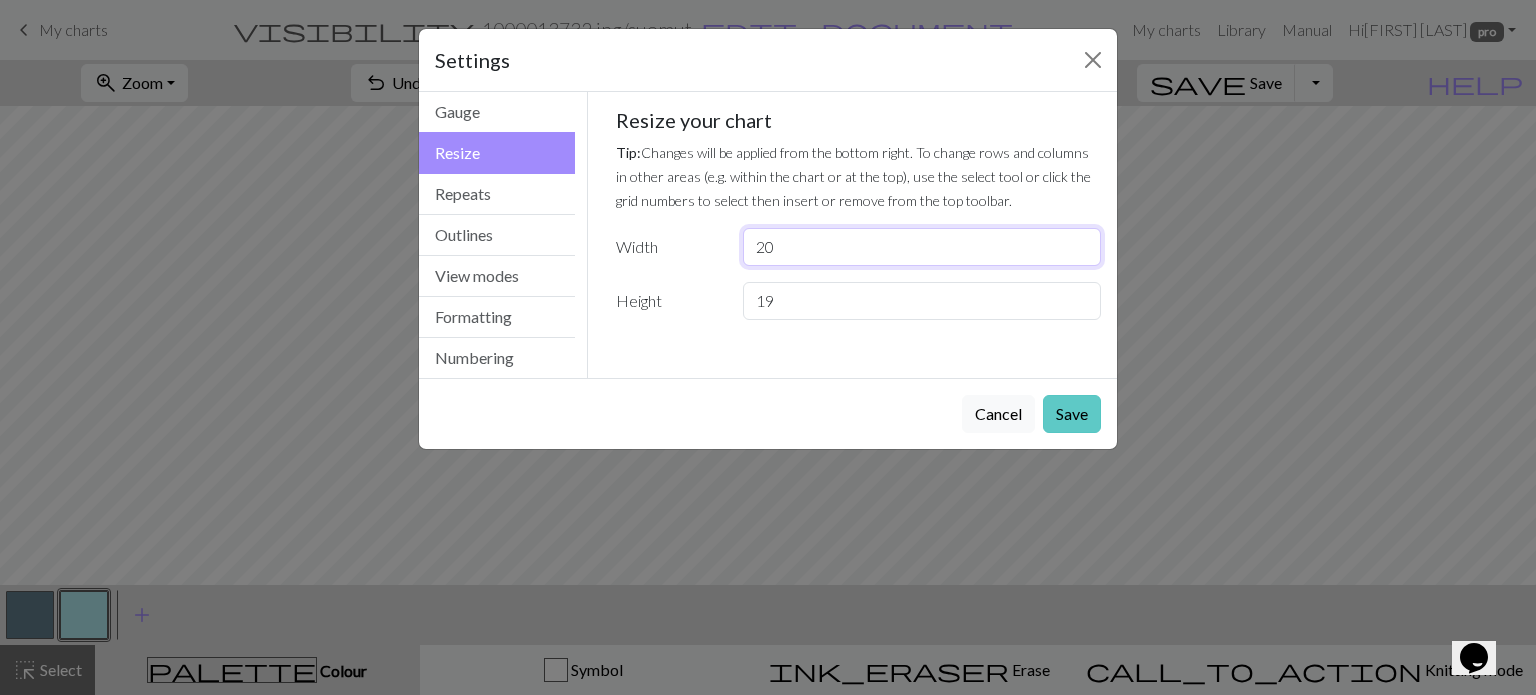 type on "20" 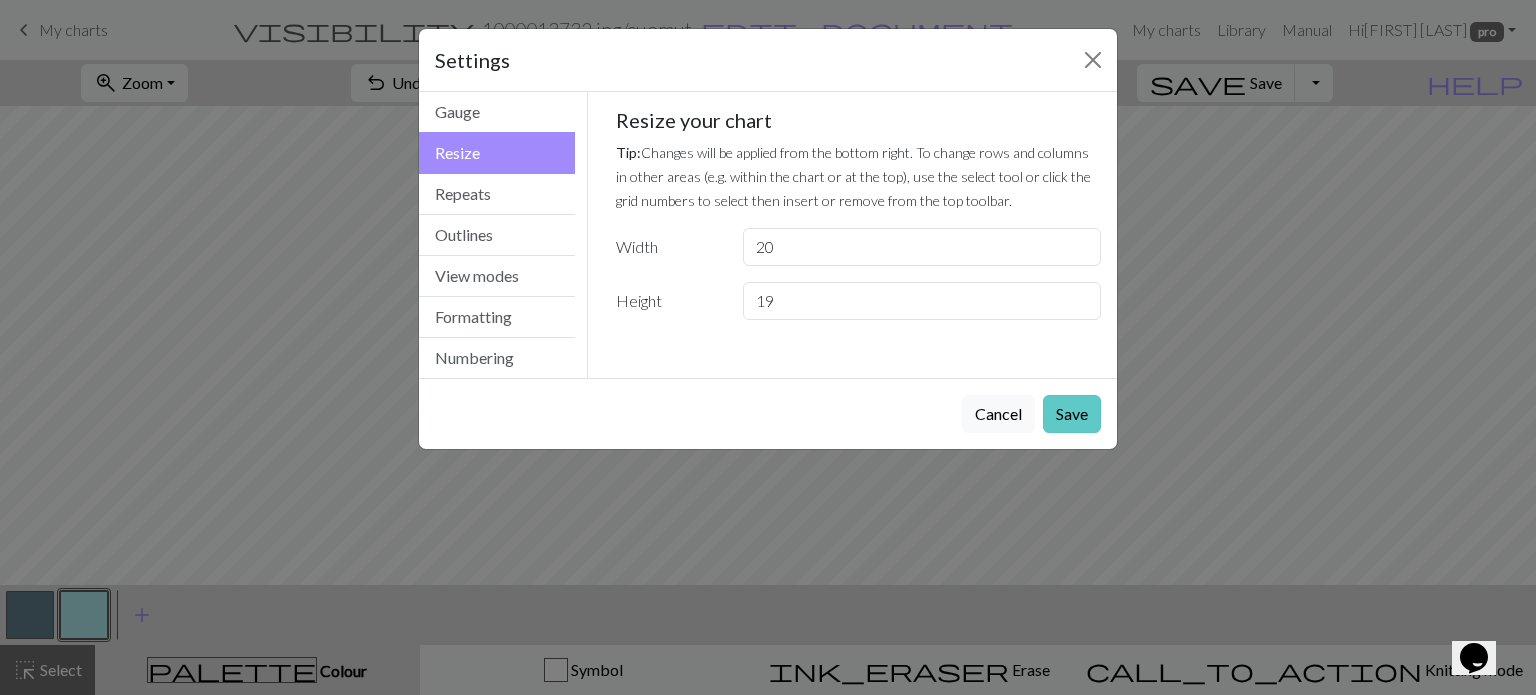 click on "Save" at bounding box center (1072, 414) 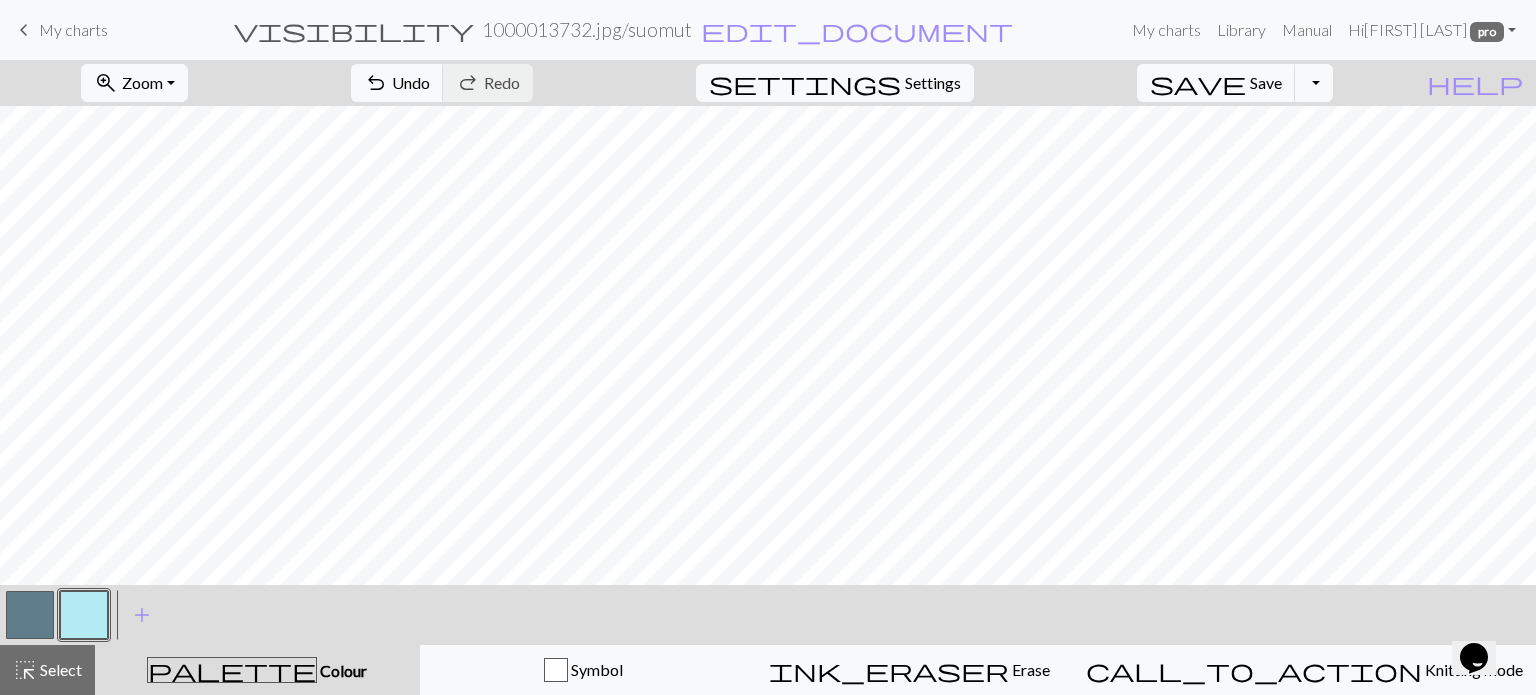 drag, startPoint x: 25, startPoint y: 616, endPoint x: 339, endPoint y: 593, distance: 314.84122 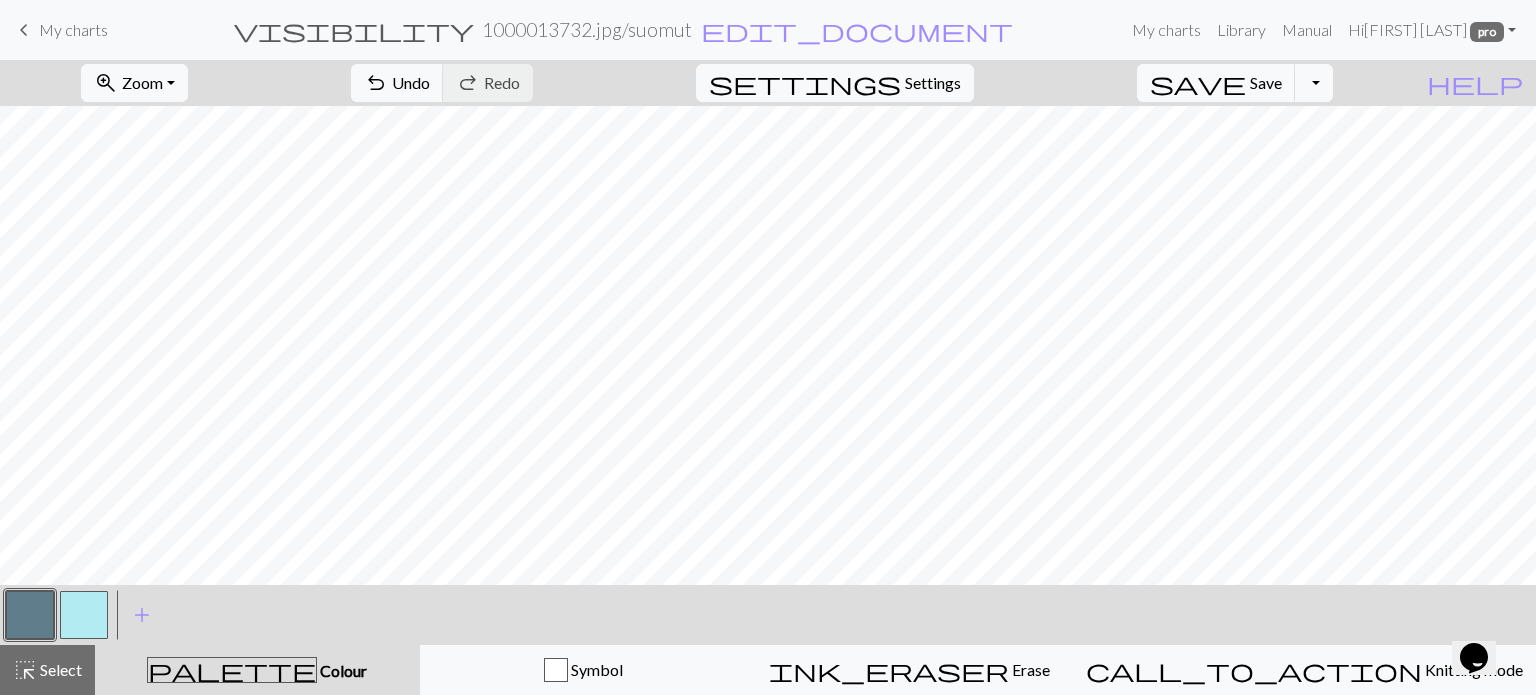 click at bounding box center (30, 615) 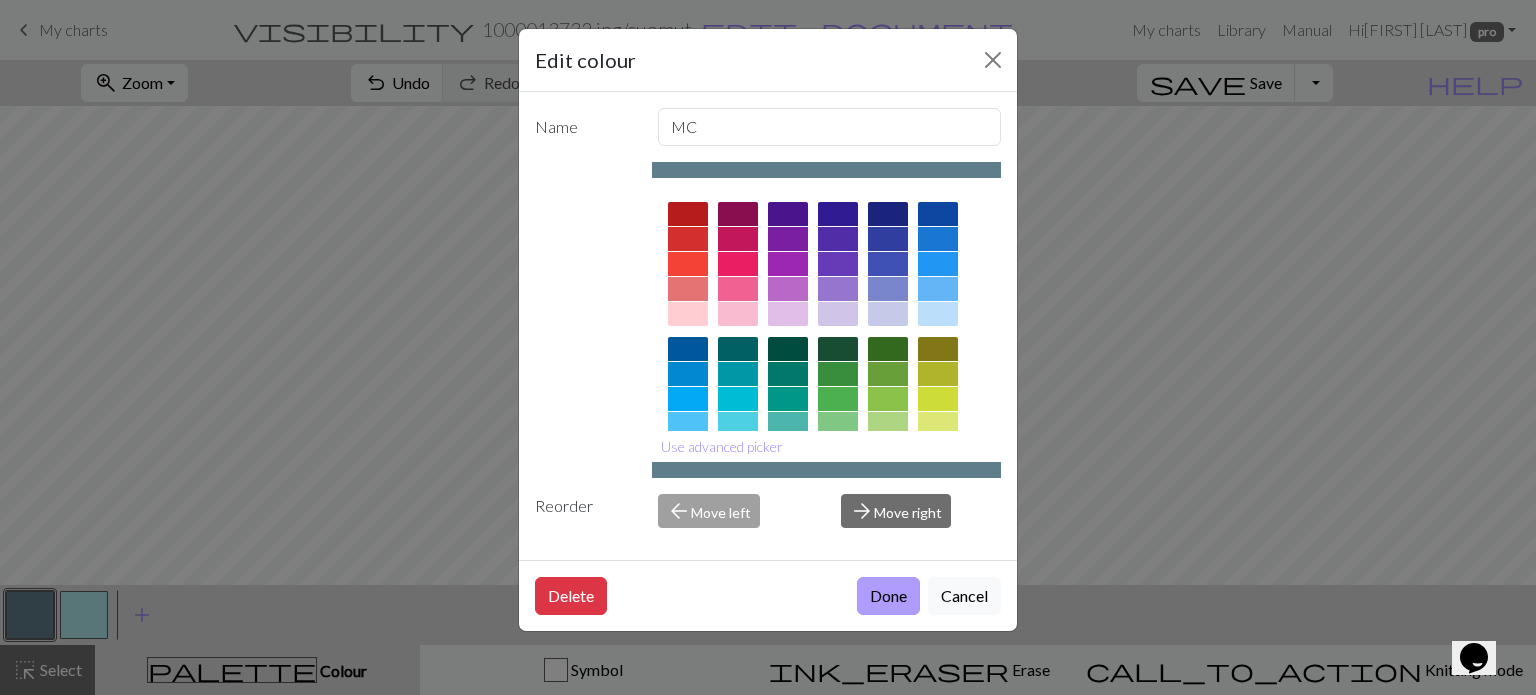 click on "Done" at bounding box center (888, 596) 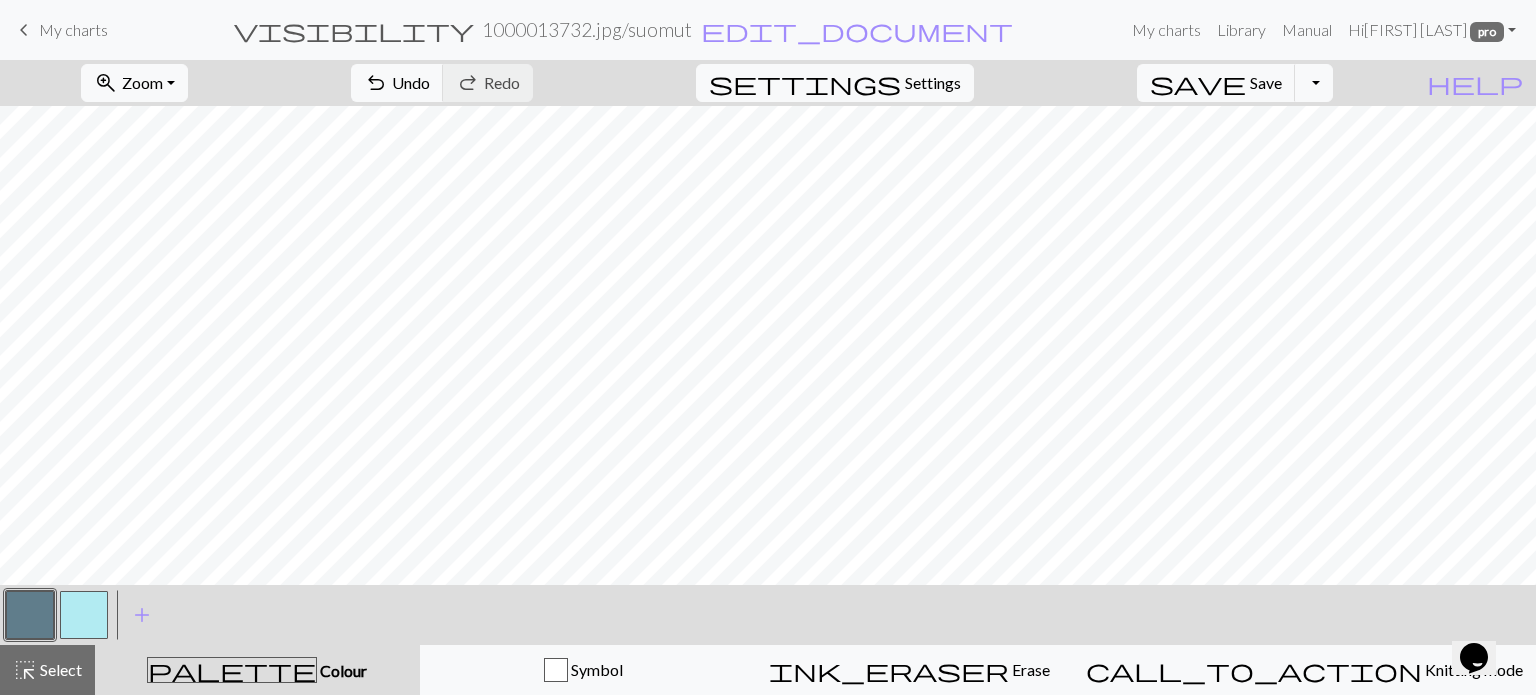drag, startPoint x: 72, startPoint y: 618, endPoint x: 254, endPoint y: 587, distance: 184.62123 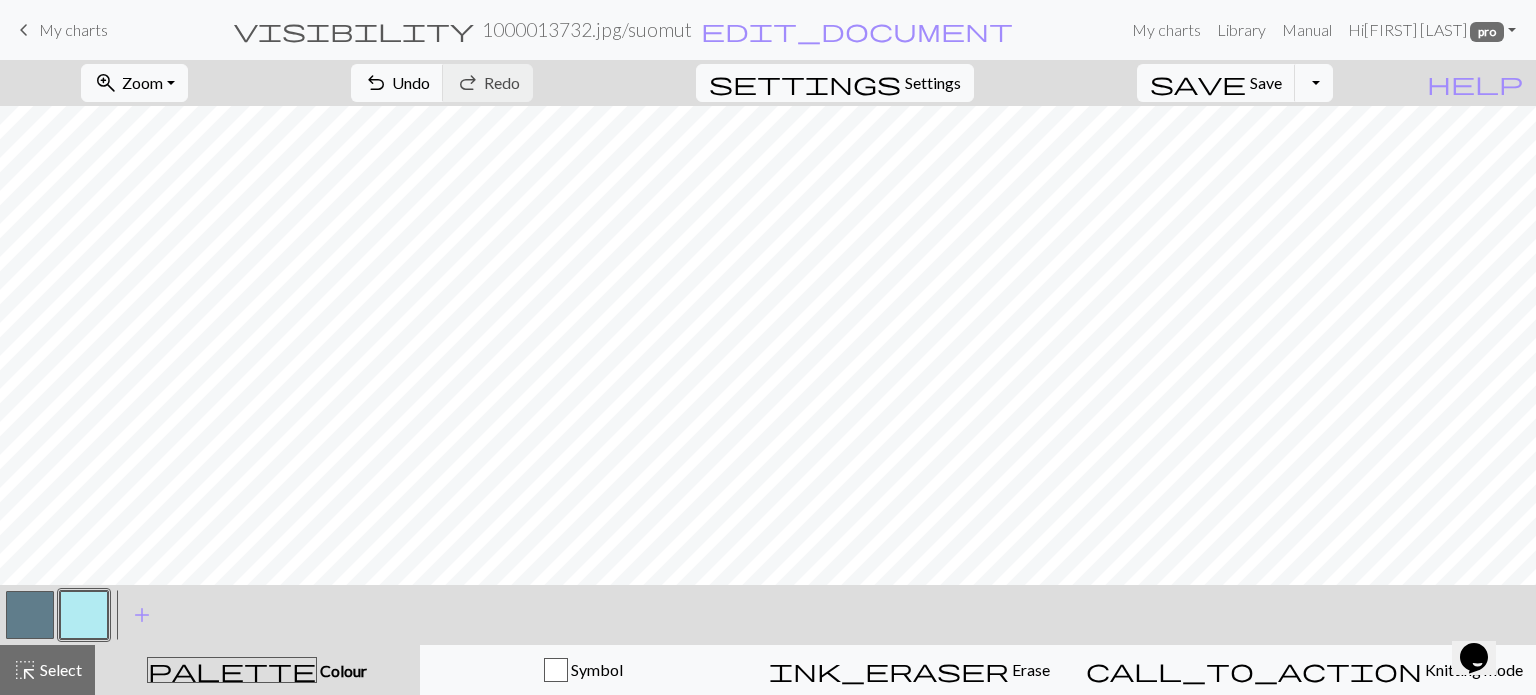 click at bounding box center [30, 615] 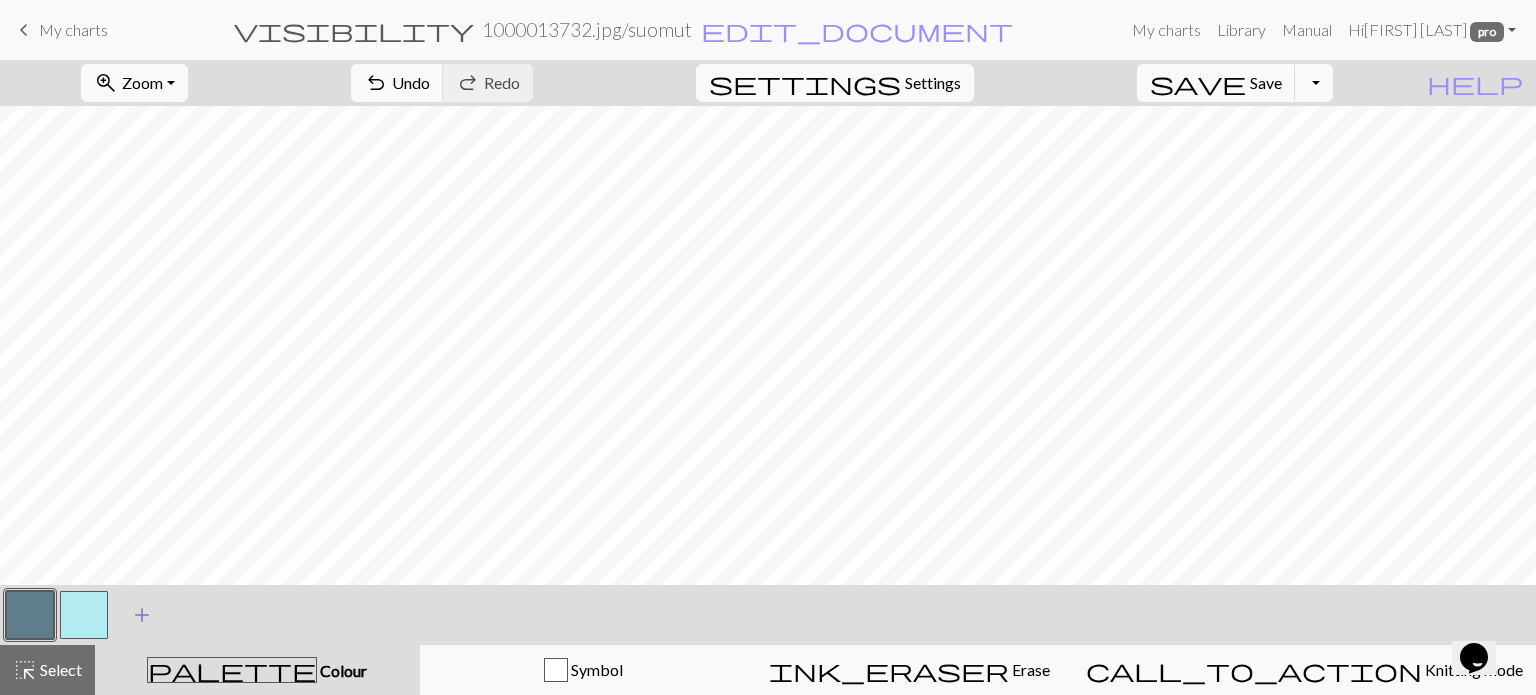 drag, startPoint x: 79, startPoint y: 609, endPoint x: 118, endPoint y: 596, distance: 41.109608 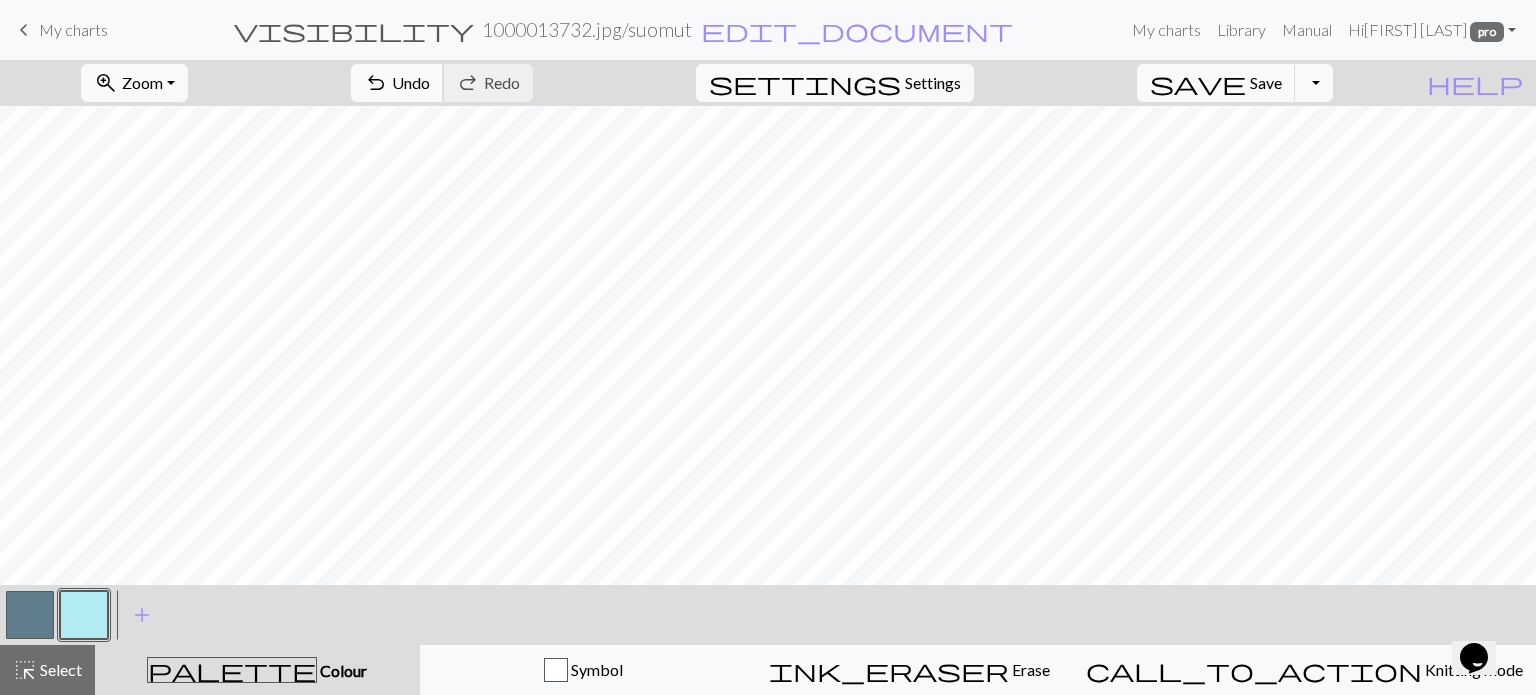 click on "undo Undo Undo" at bounding box center (397, 83) 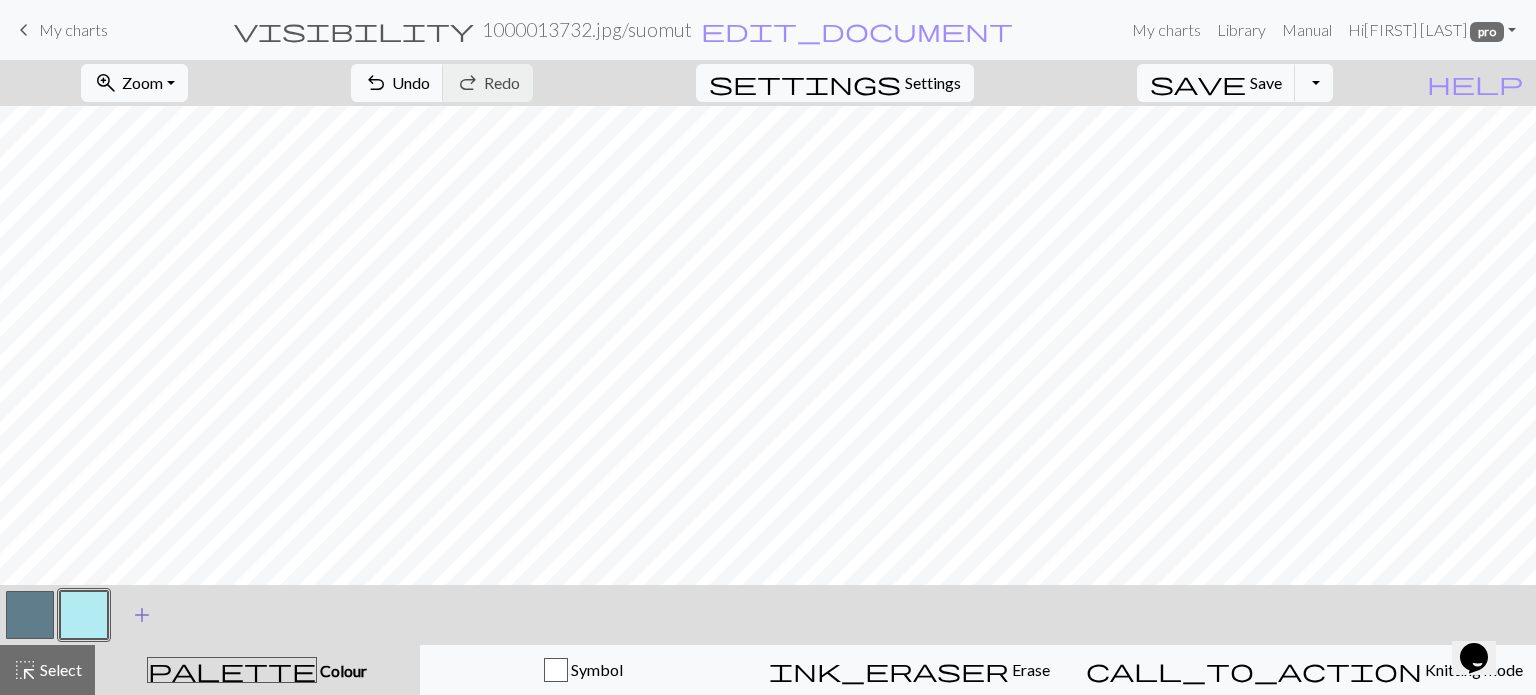 drag, startPoint x: 48, startPoint y: 669, endPoint x: 118, endPoint y: 630, distance: 80.13114 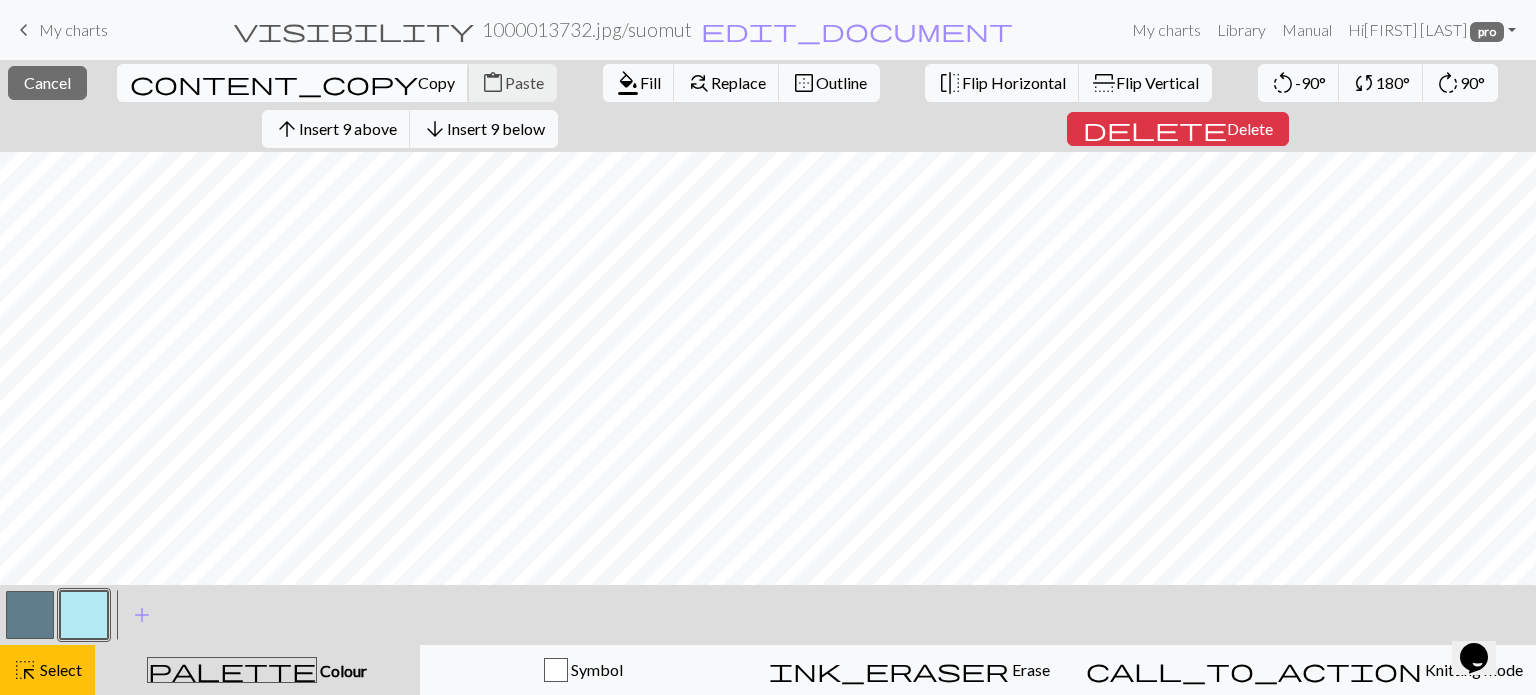 click on "content_copy" at bounding box center (274, 83) 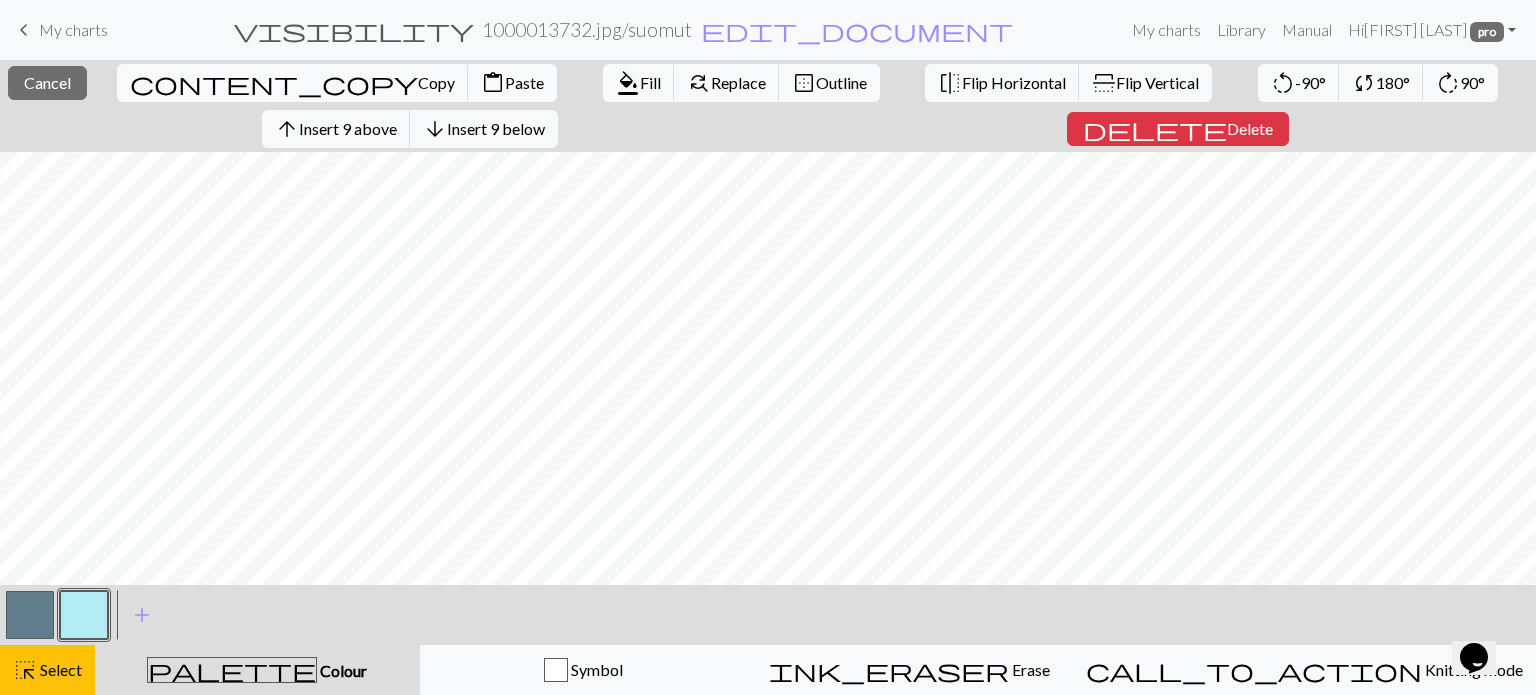 click on "Paste" at bounding box center (524, 82) 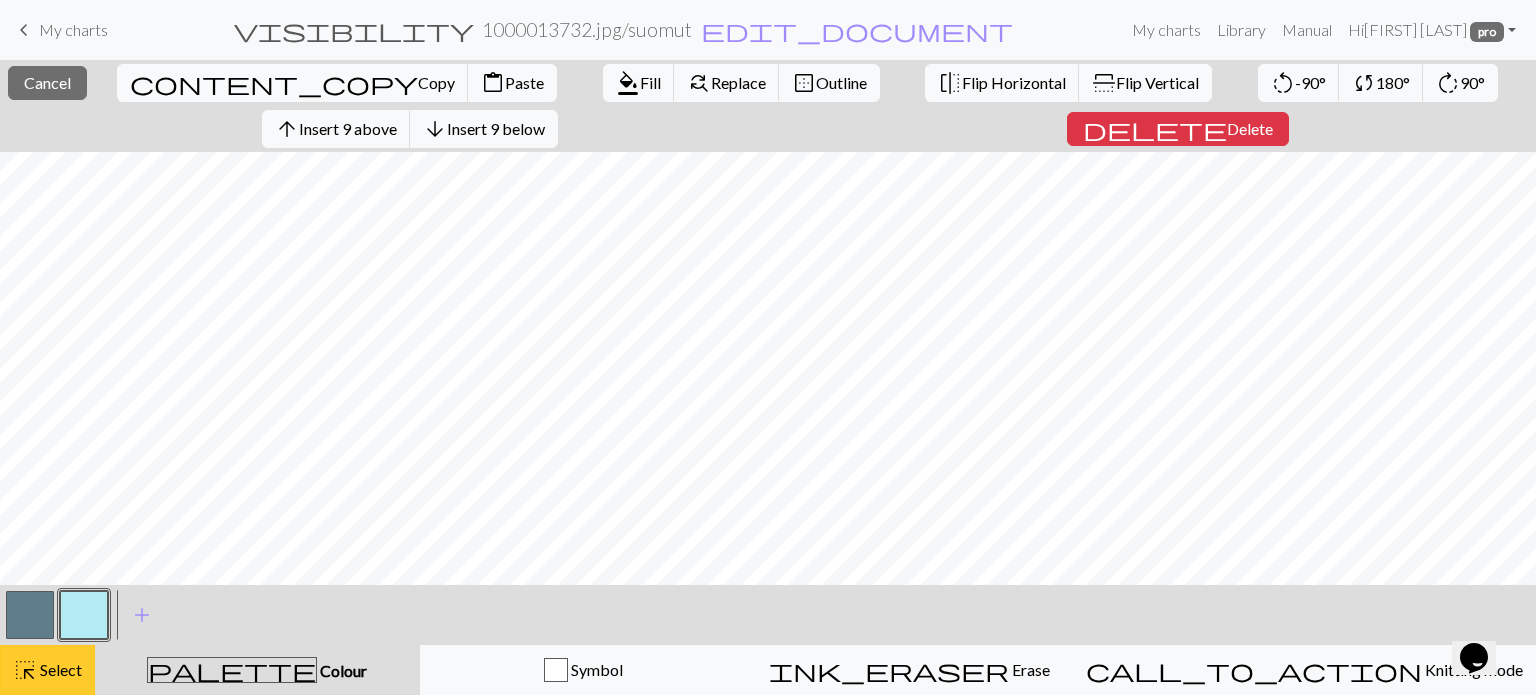 click on "highlight_alt" at bounding box center [25, 670] 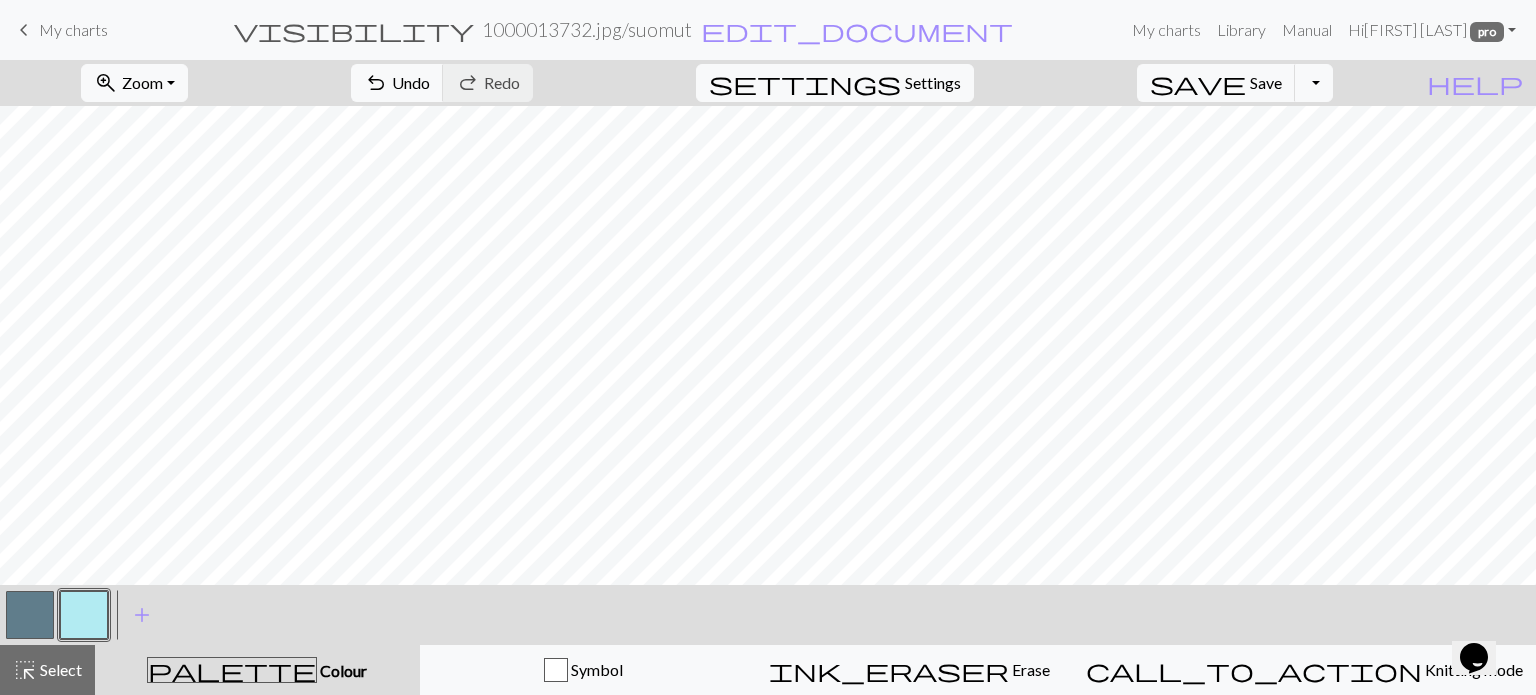 click at bounding box center (30, 615) 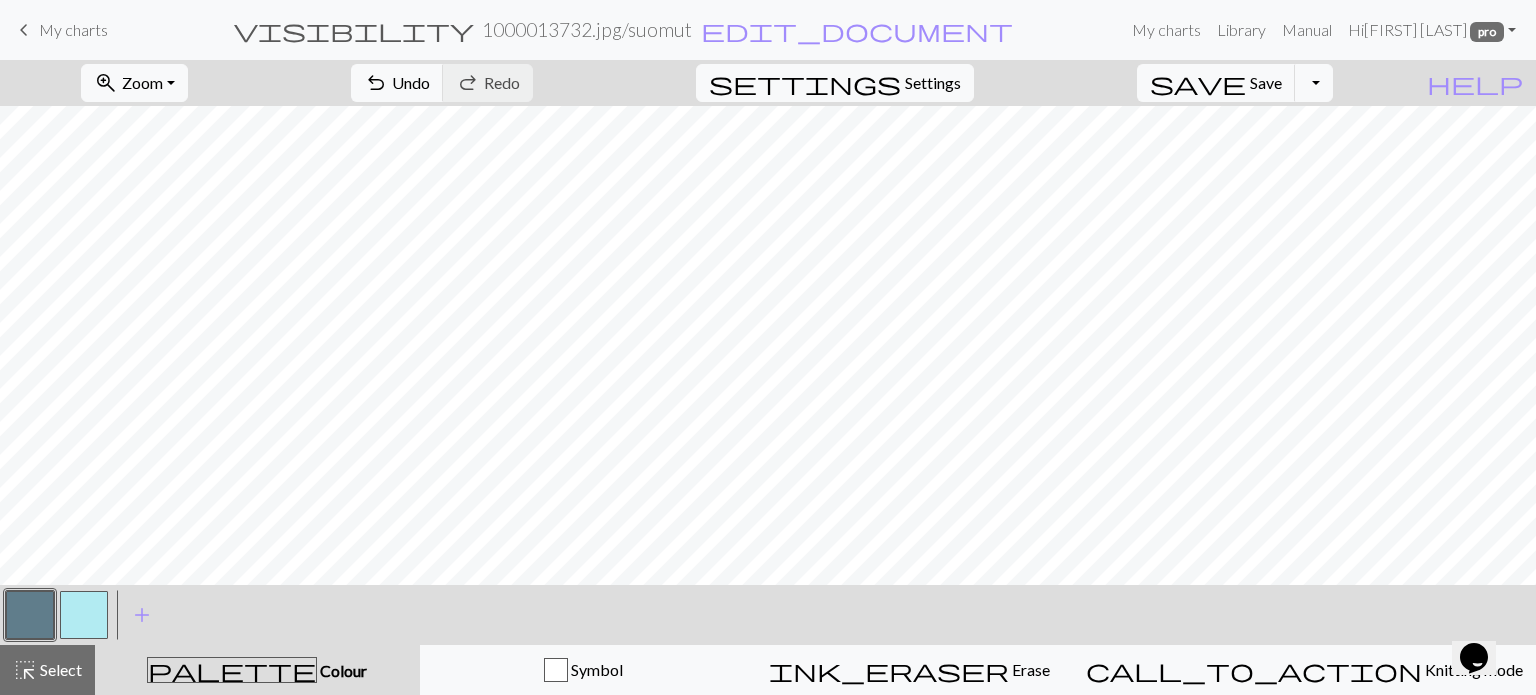 click at bounding box center (30, 615) 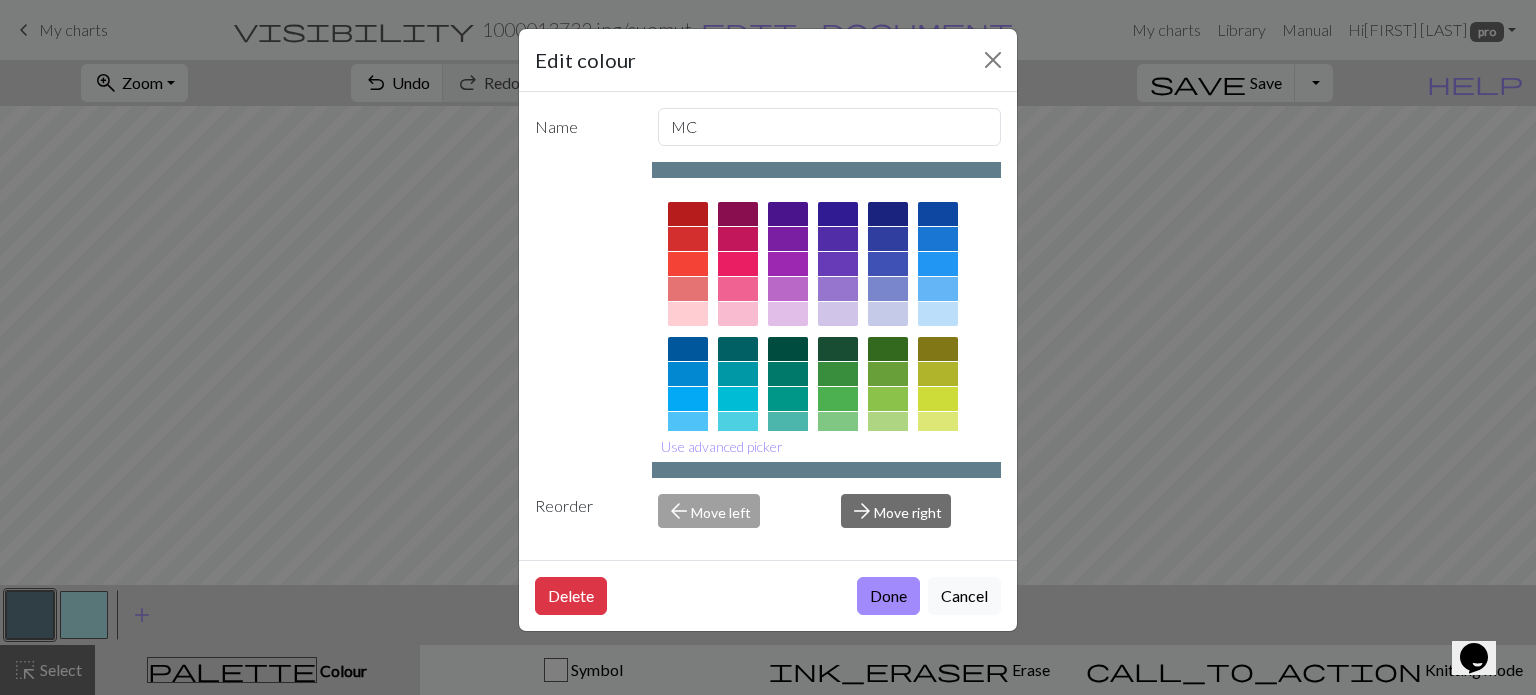 click on "Done" at bounding box center [888, 596] 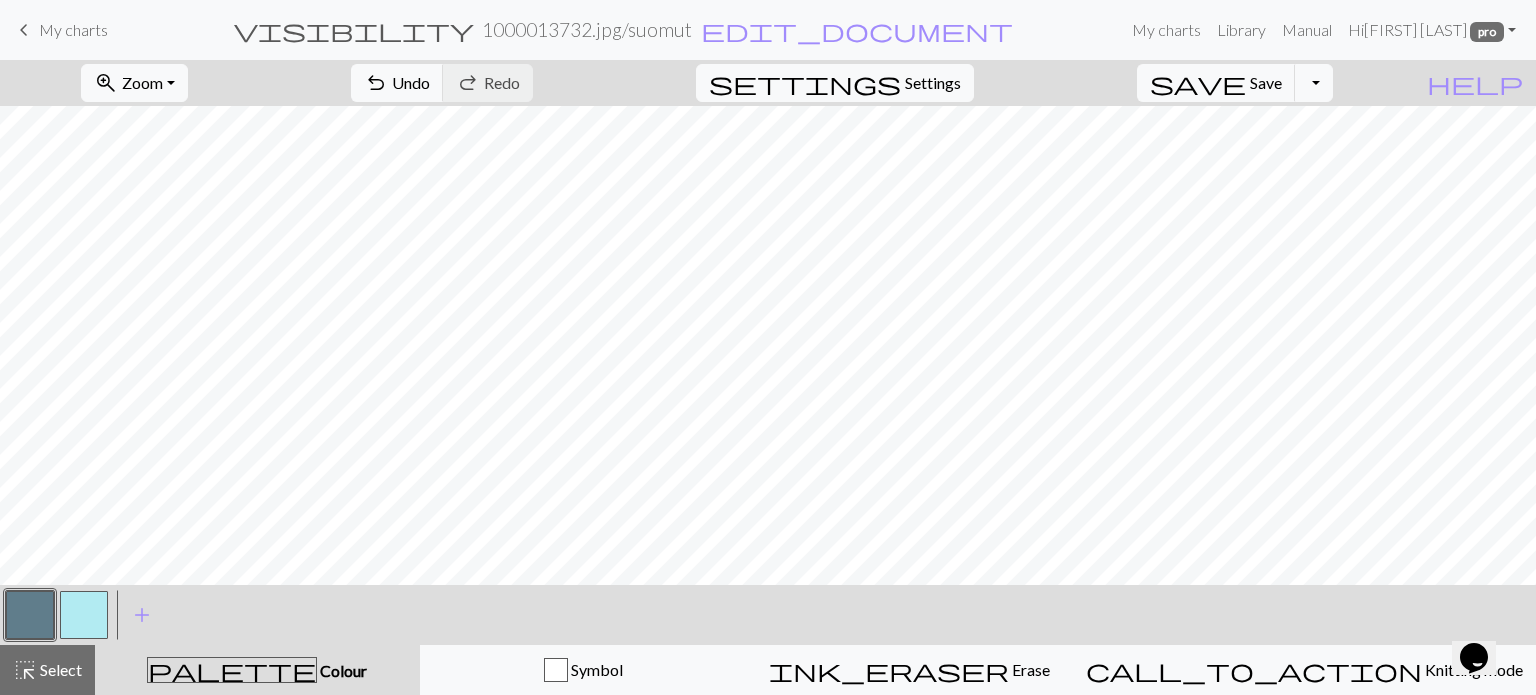 click at bounding box center [84, 615] 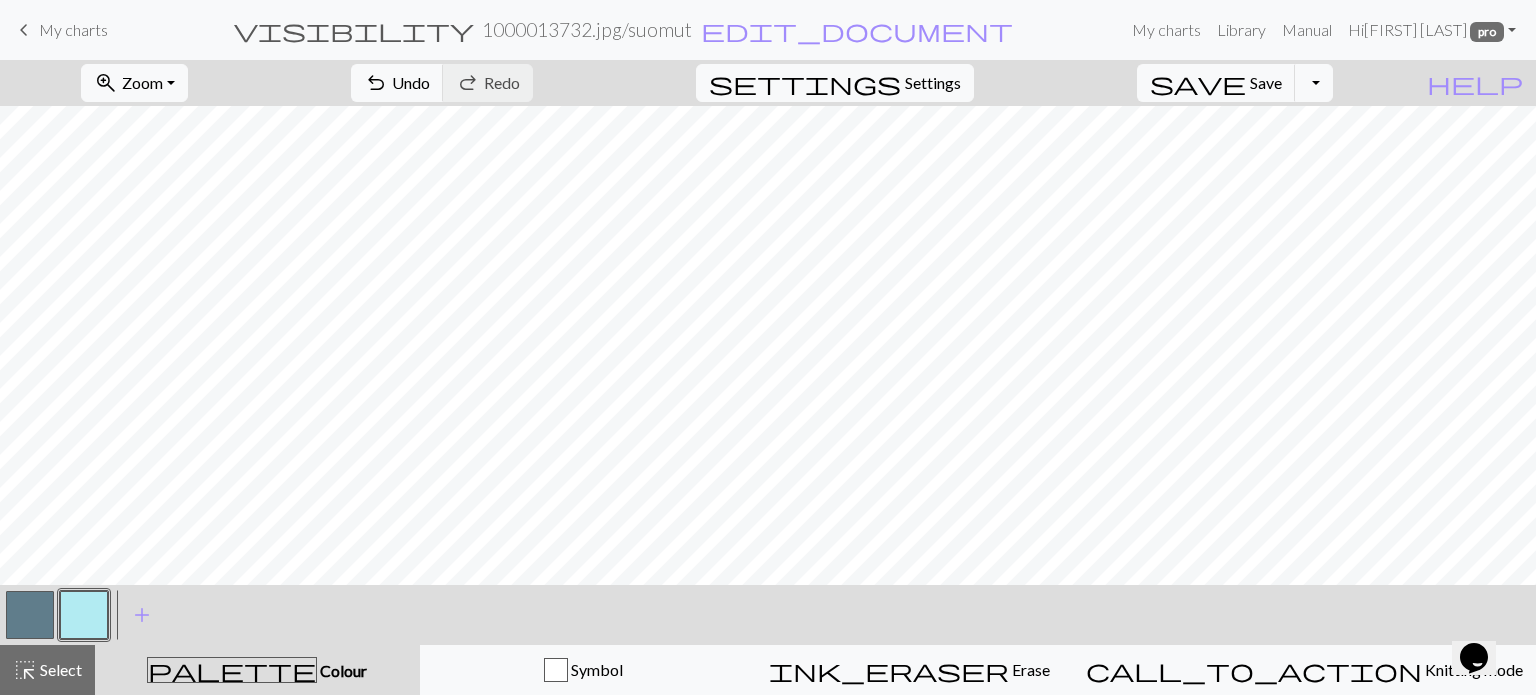 drag, startPoint x: 20, startPoint y: 605, endPoint x: 45, endPoint y: 599, distance: 25.70992 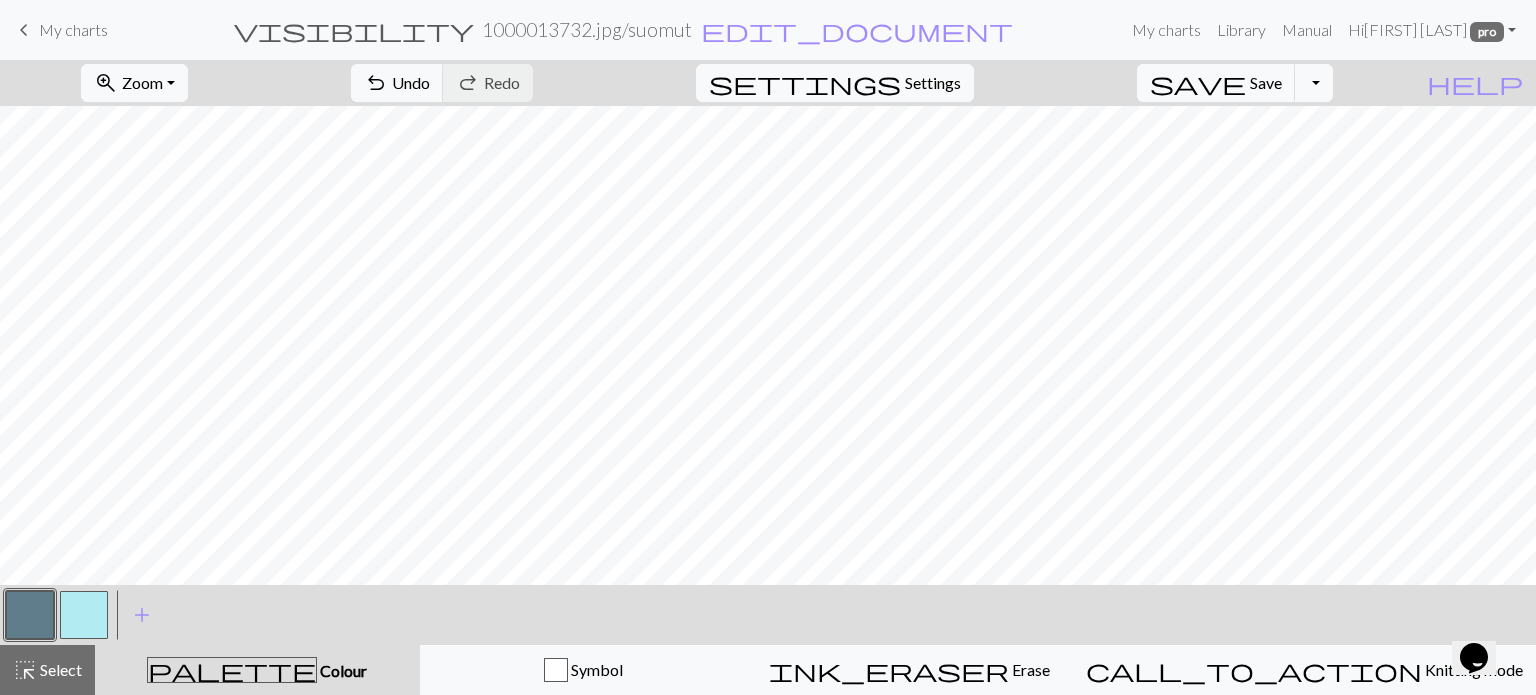 click at bounding box center (84, 615) 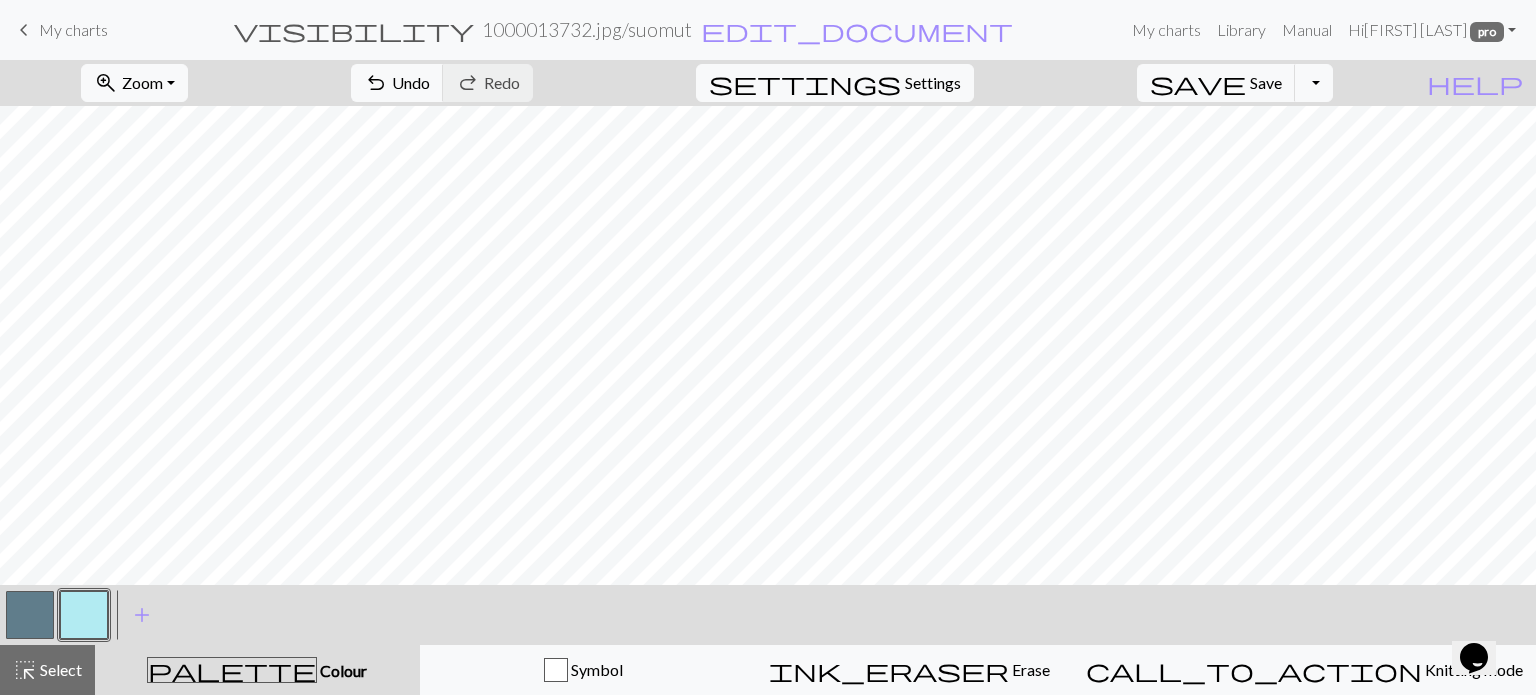 click on "< > add Add a  colour" at bounding box center (768, 615) 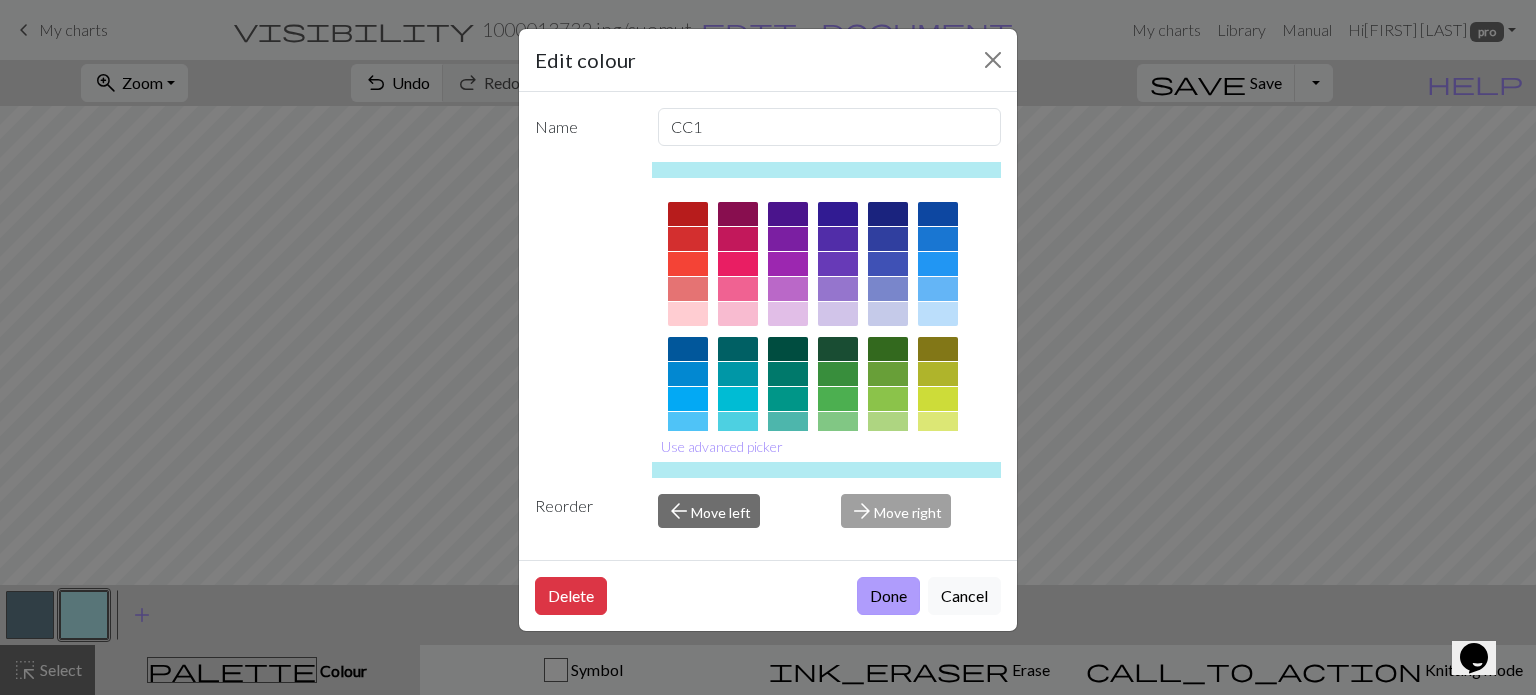 click on "Done" at bounding box center [888, 596] 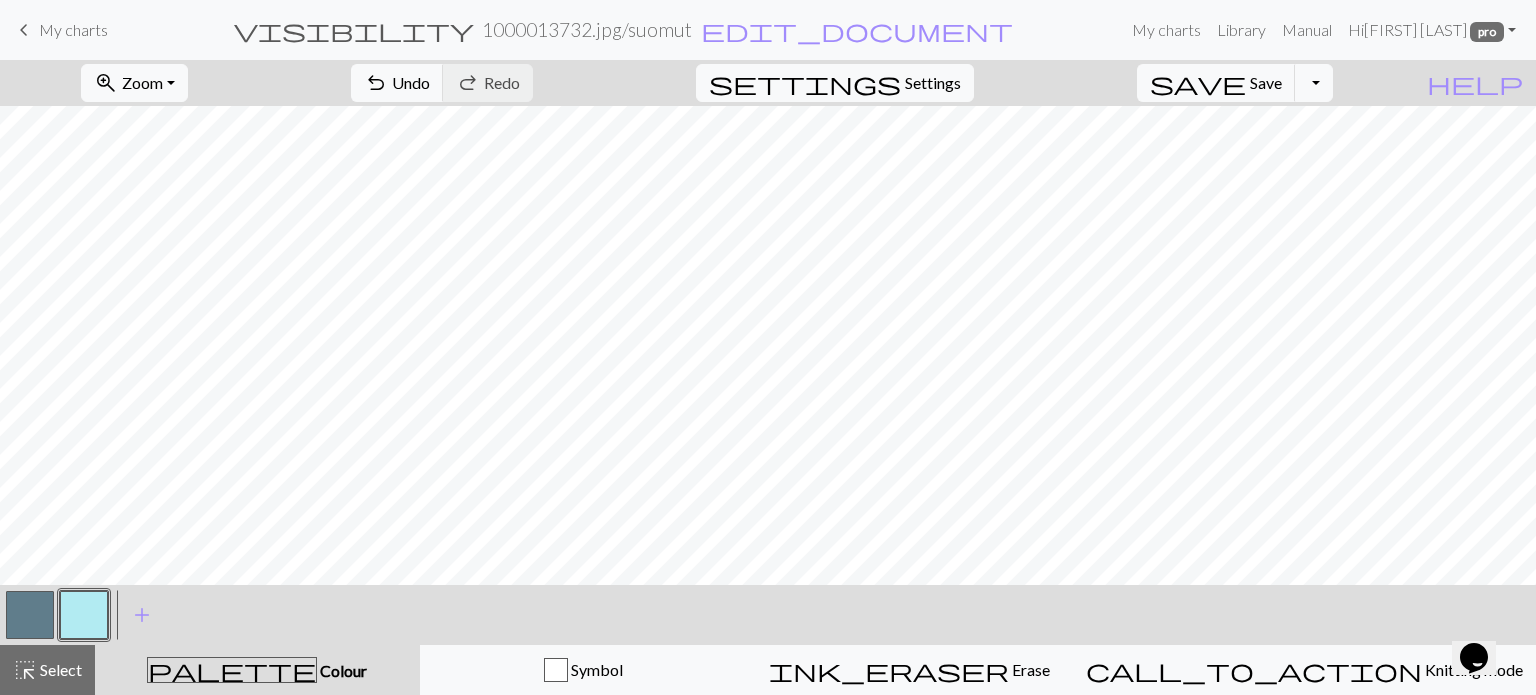 click at bounding box center (30, 615) 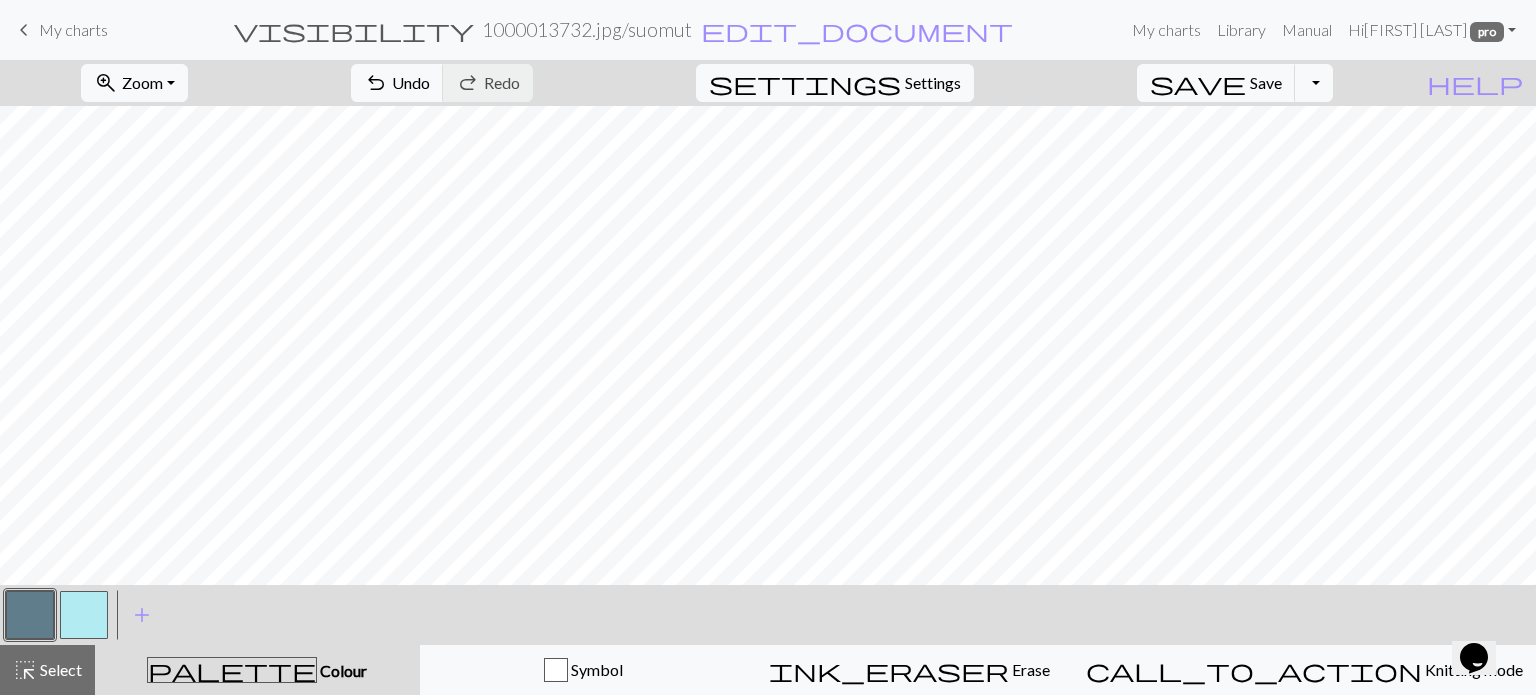 drag, startPoint x: 84, startPoint y: 615, endPoint x: 107, endPoint y: 615, distance: 23 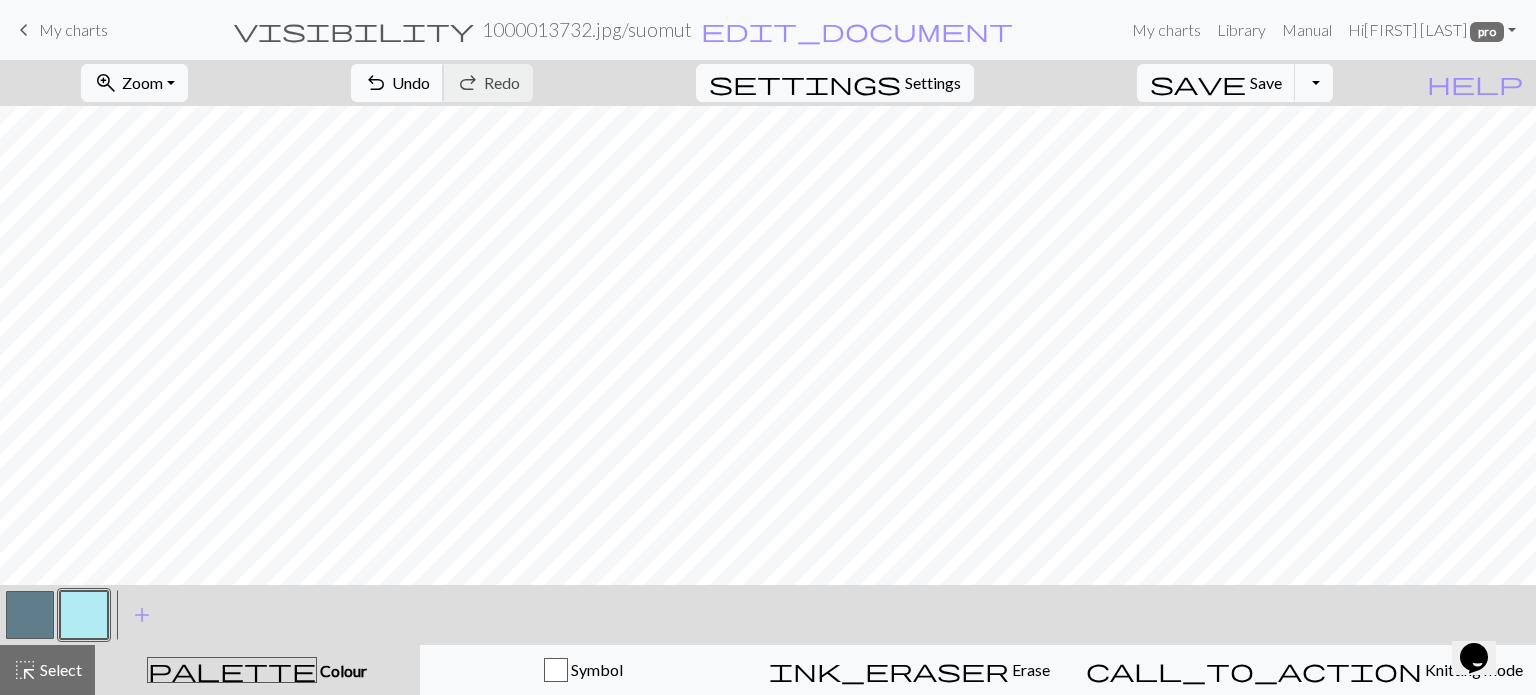 click on "Undo" at bounding box center [411, 82] 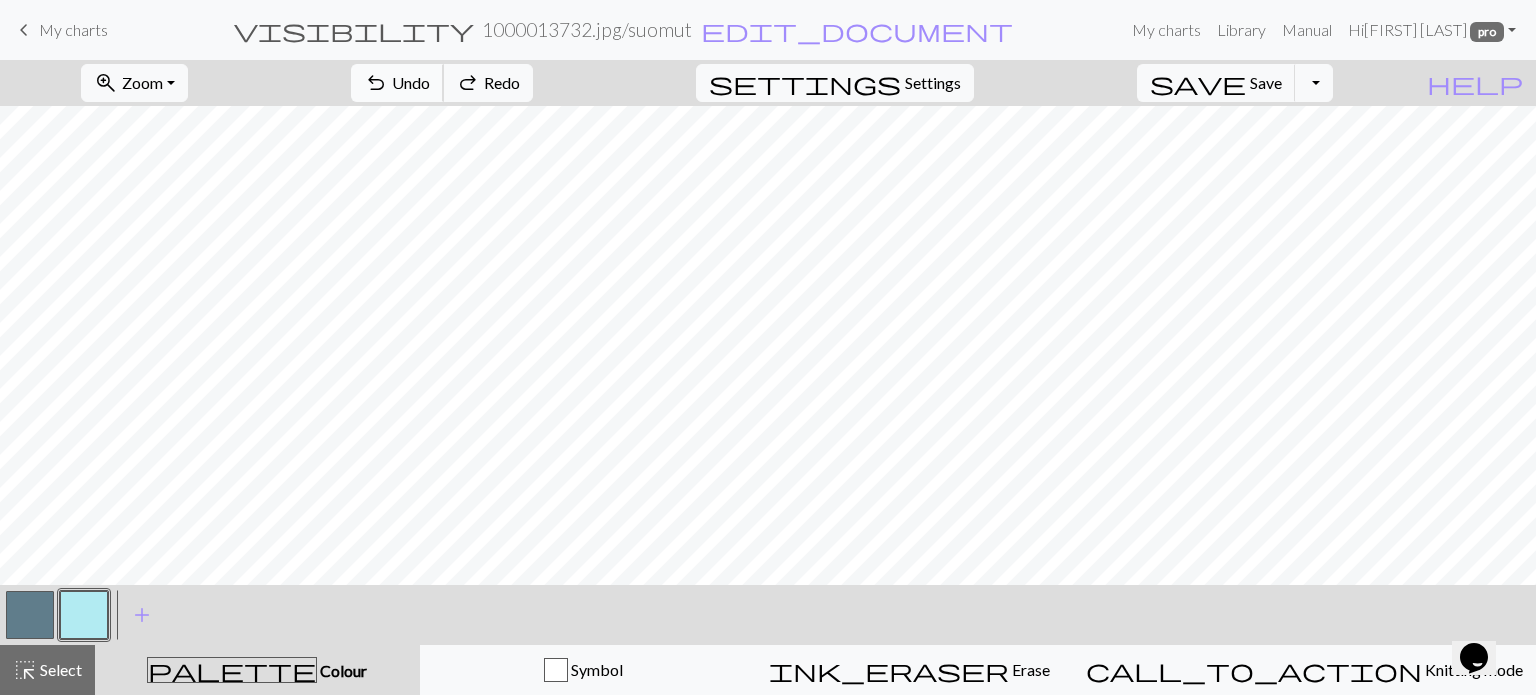 click on "Undo" at bounding box center [411, 82] 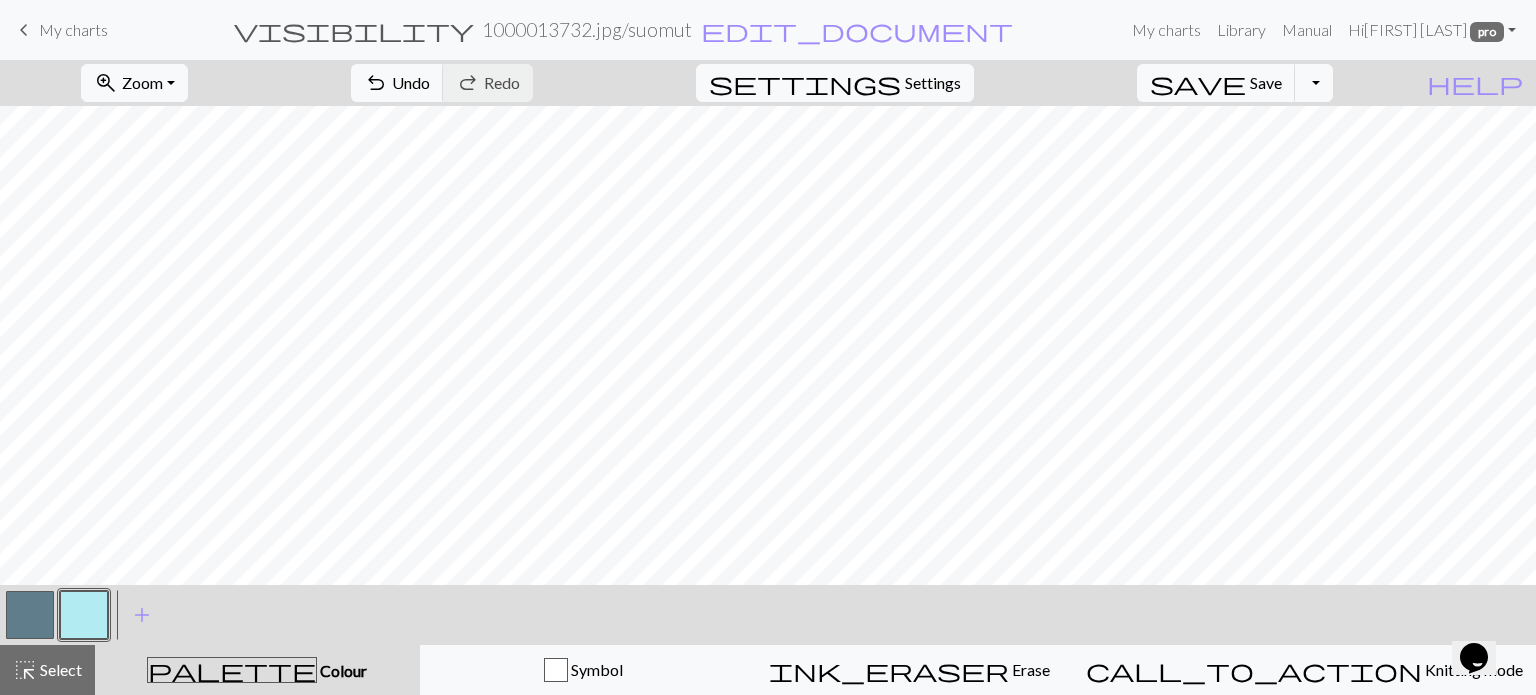 drag, startPoint x: 31, startPoint y: 611, endPoint x: 57, endPoint y: 611, distance: 26 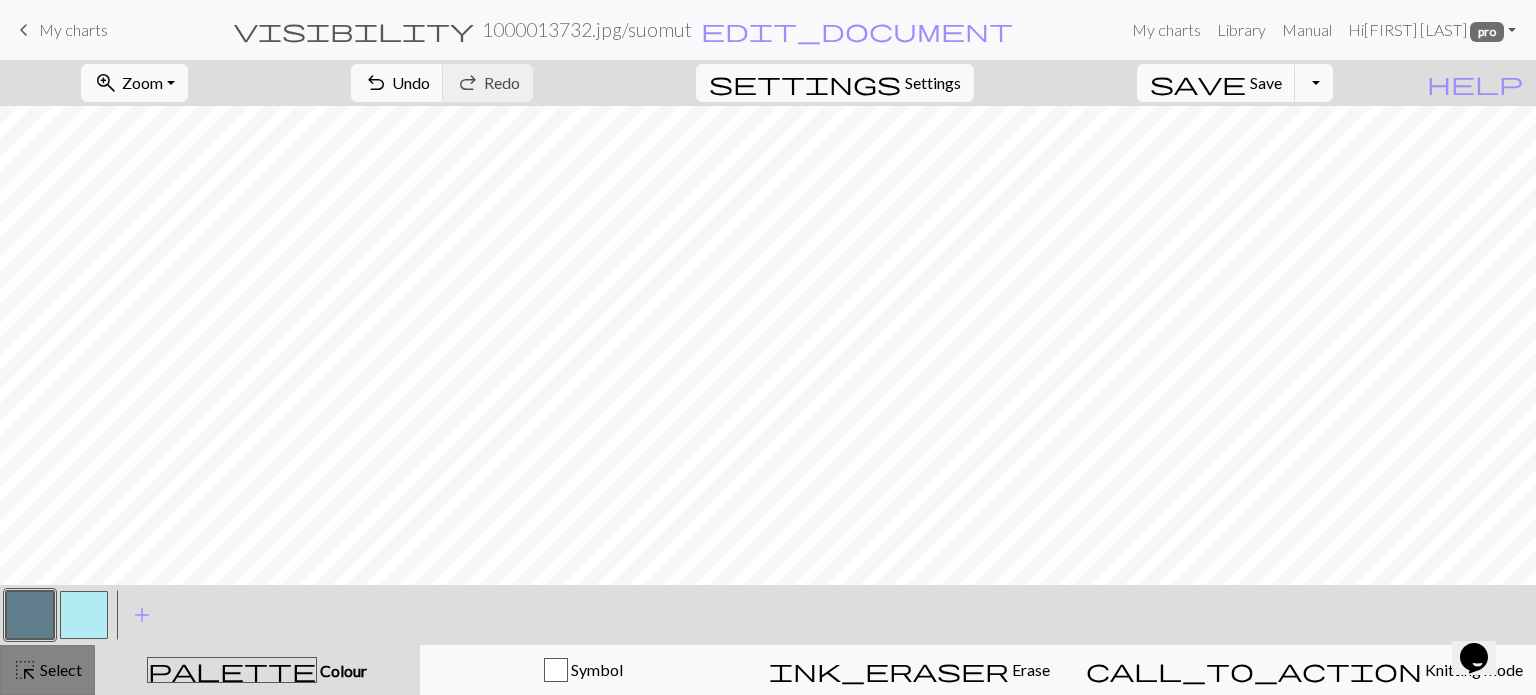 click on "Select" at bounding box center [59, 669] 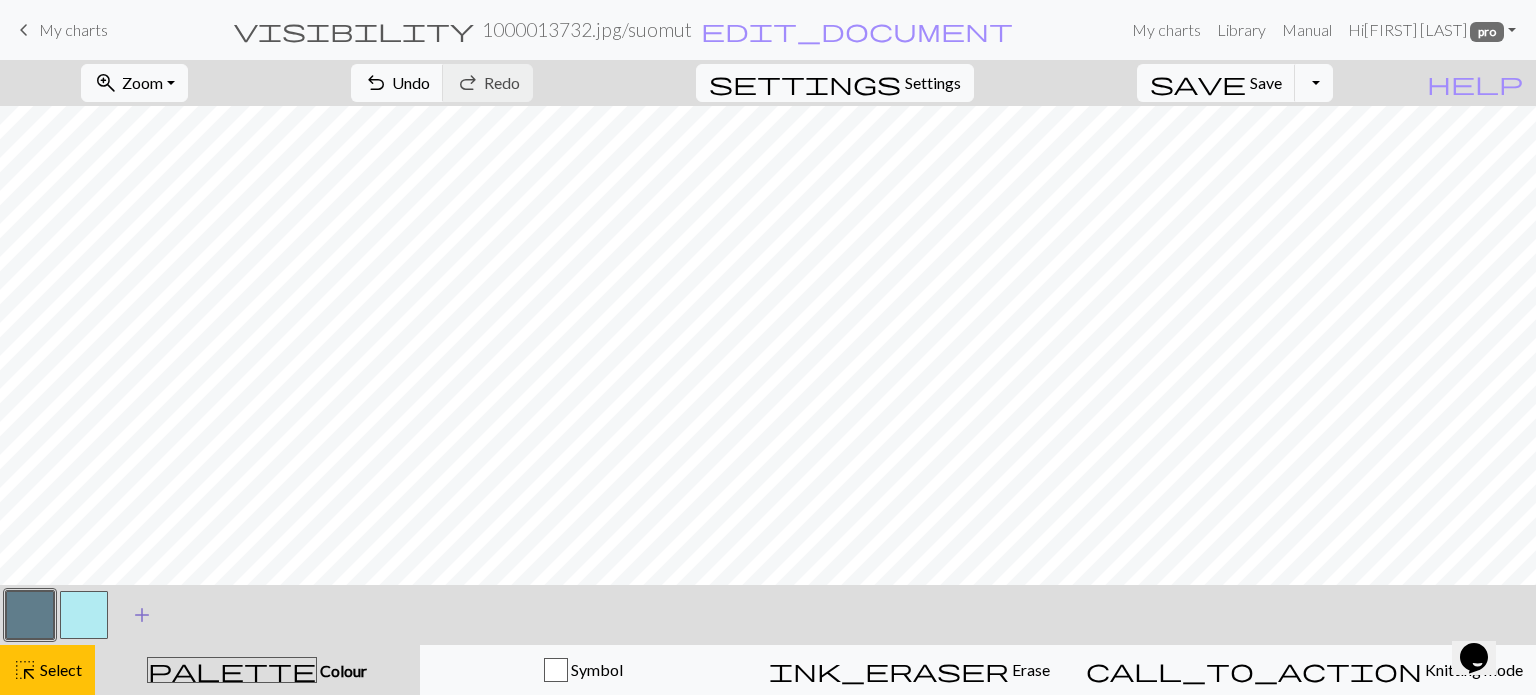 drag, startPoint x: 94, startPoint y: 615, endPoint x: 120, endPoint y: 603, distance: 28.635643 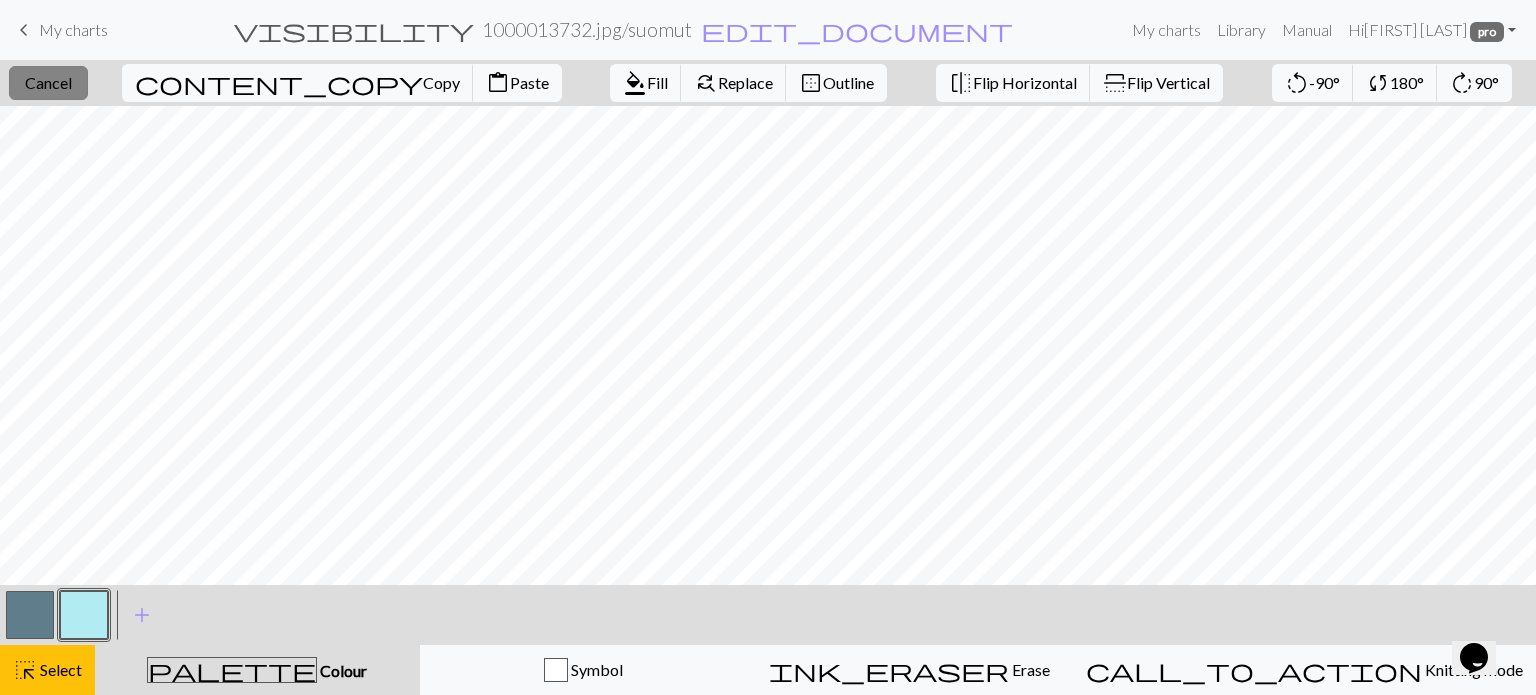 click on "Cancel" at bounding box center (48, 82) 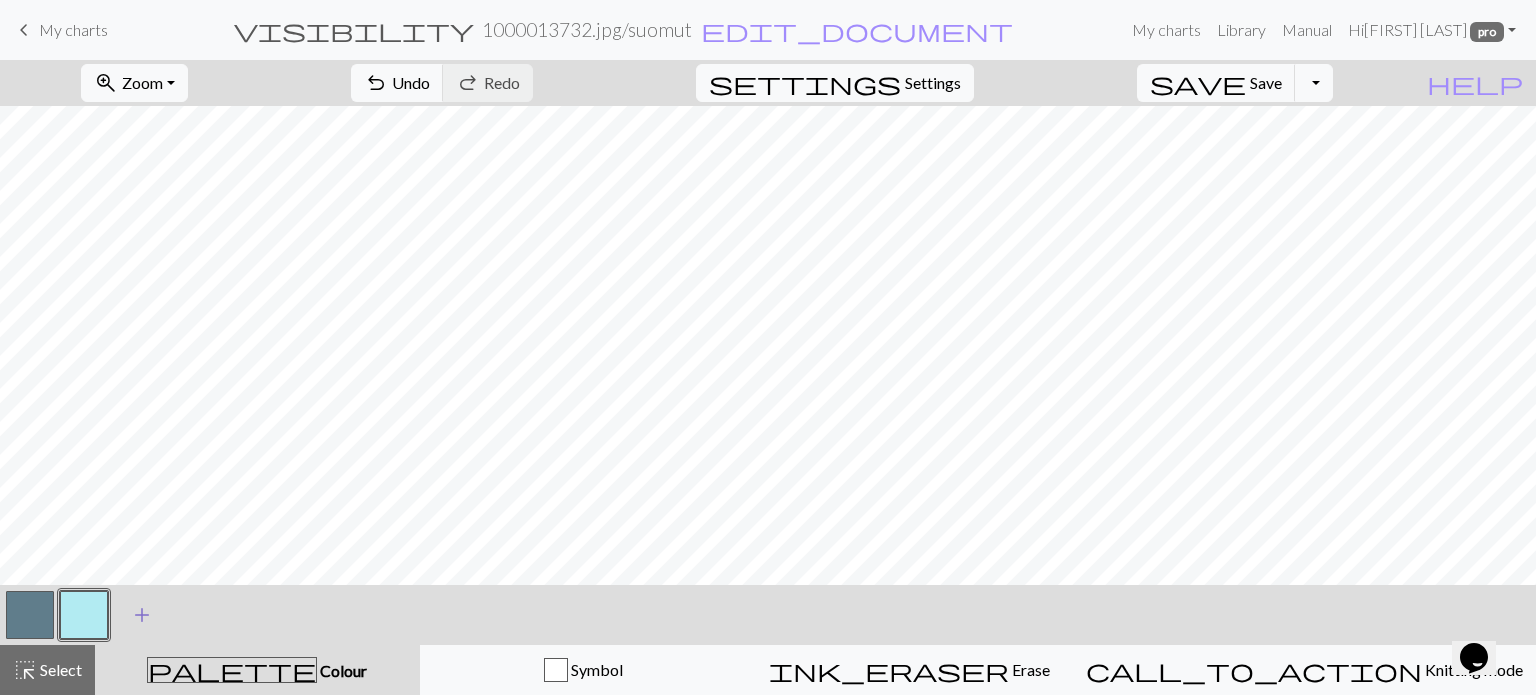 drag, startPoint x: 34, startPoint y: 615, endPoint x: 139, endPoint y: 599, distance: 106.21205 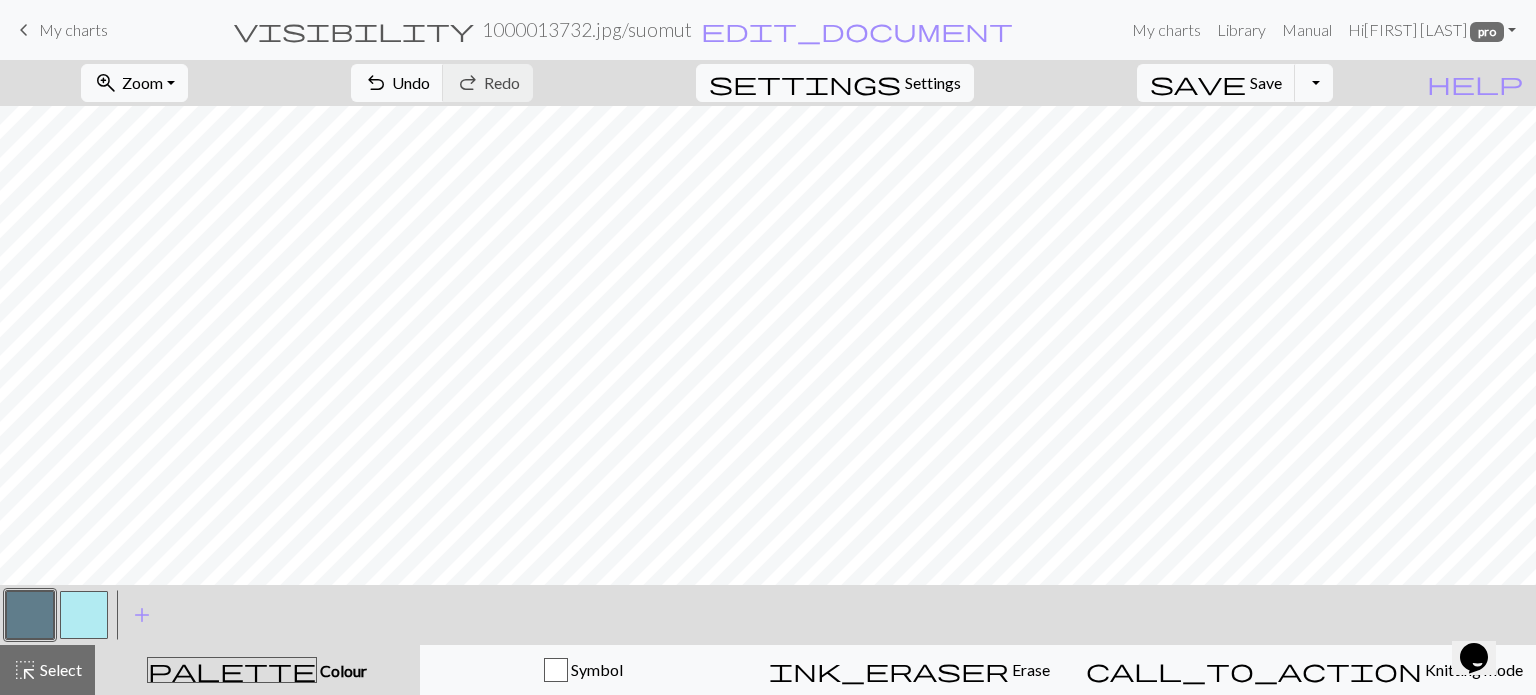 drag, startPoint x: 28, startPoint y: 665, endPoint x: 143, endPoint y: 586, distance: 139.52061 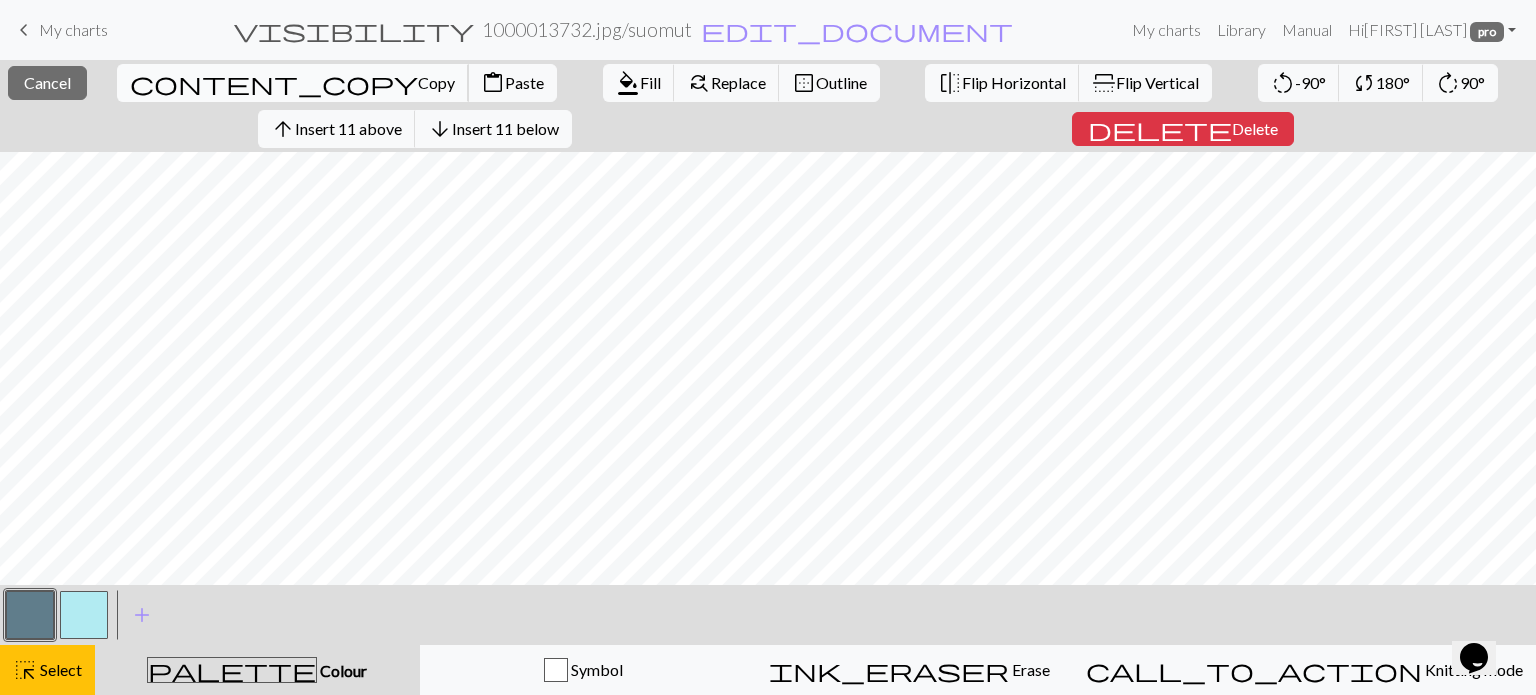 click on "Copy" at bounding box center (436, 82) 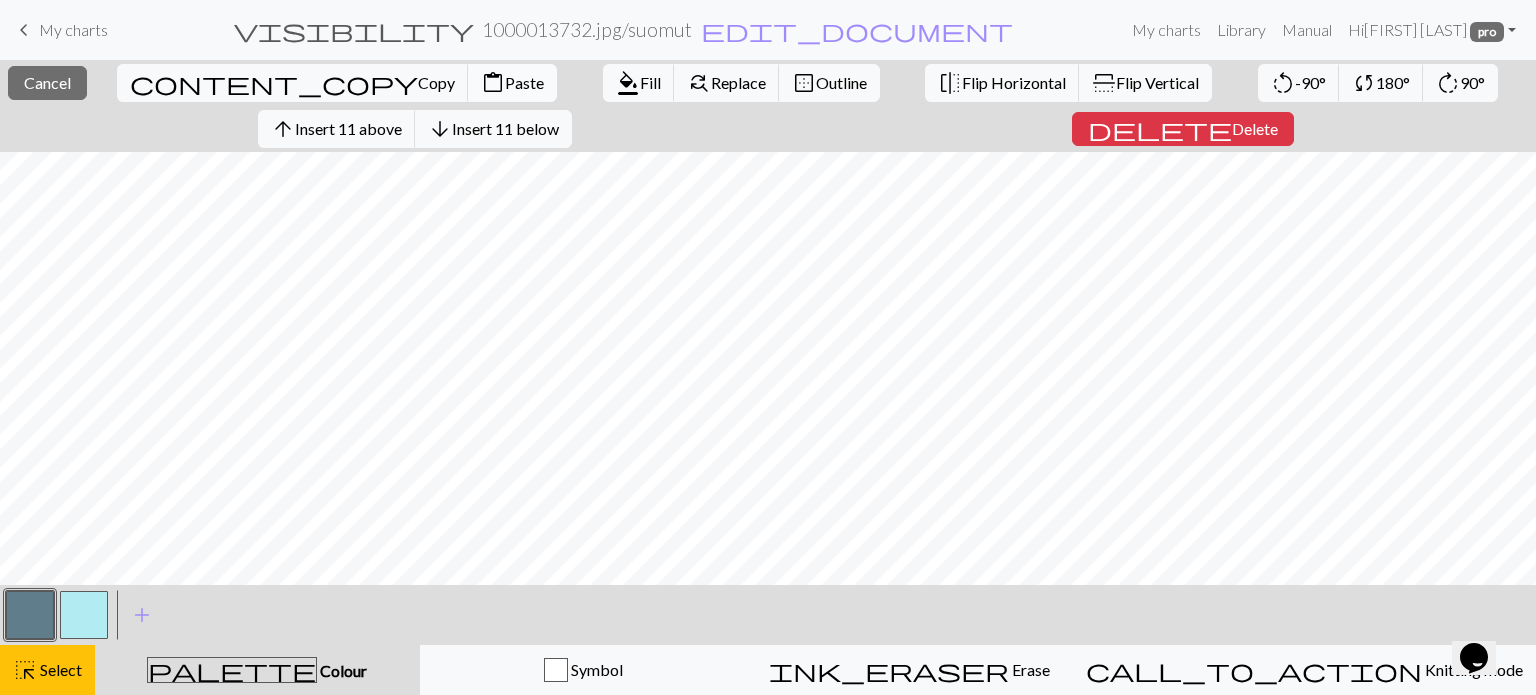 click on "Paste" at bounding box center [524, 82] 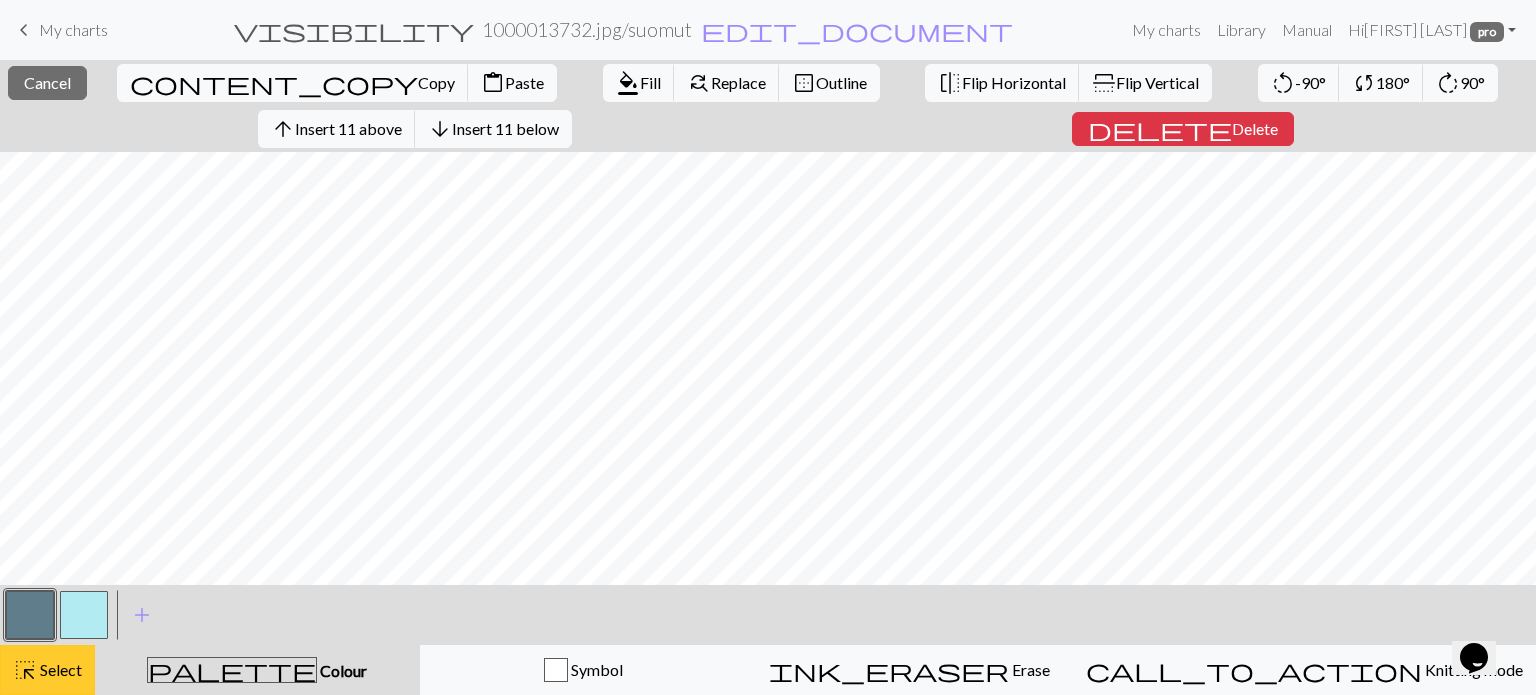 click on "Select" at bounding box center [59, 669] 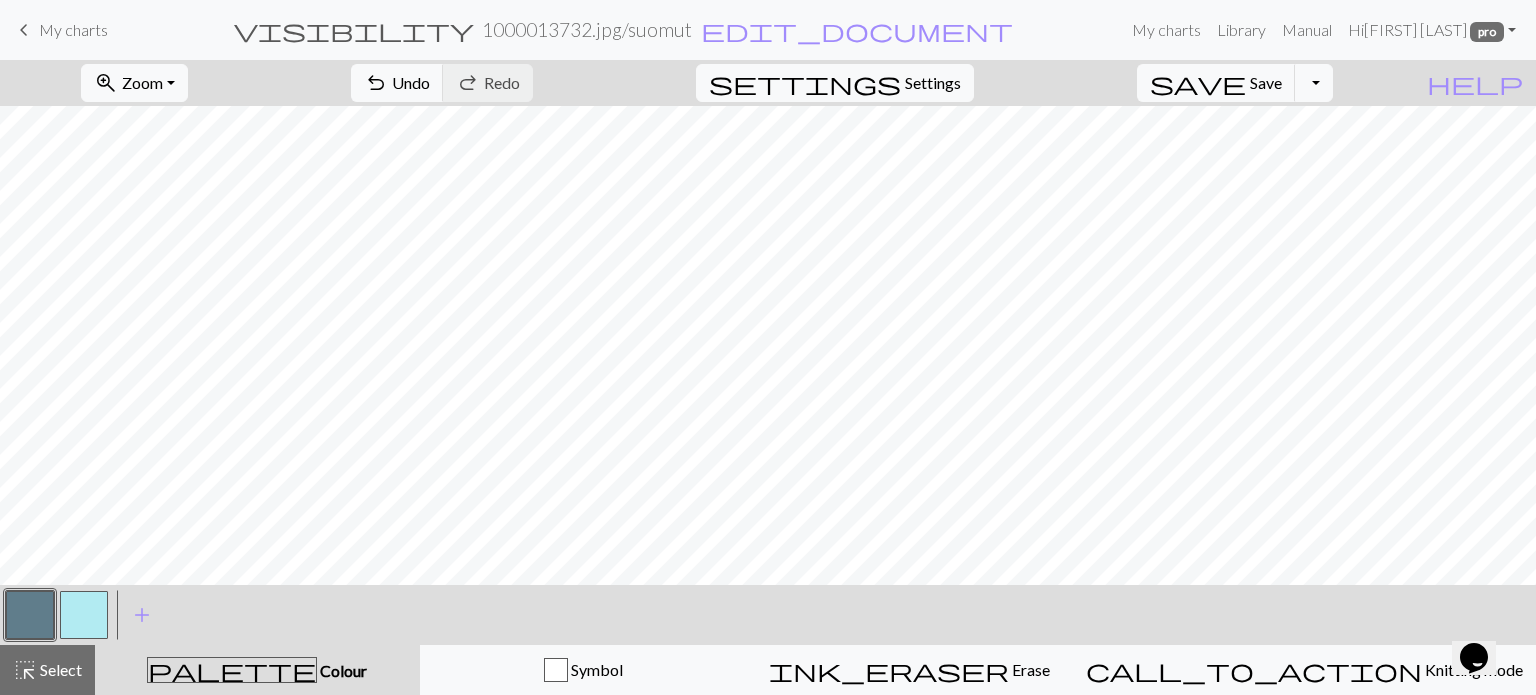 click at bounding box center [30, 615] 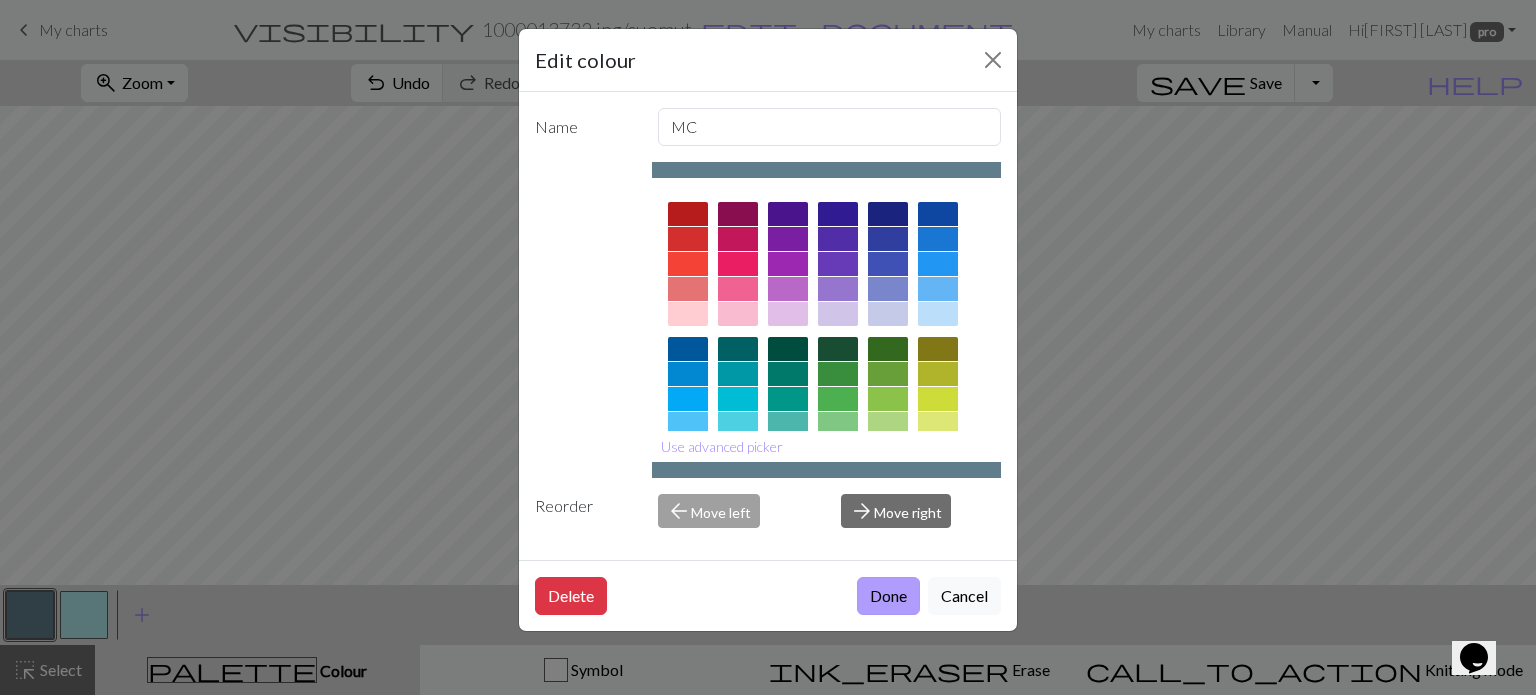 click on "Done" at bounding box center [888, 596] 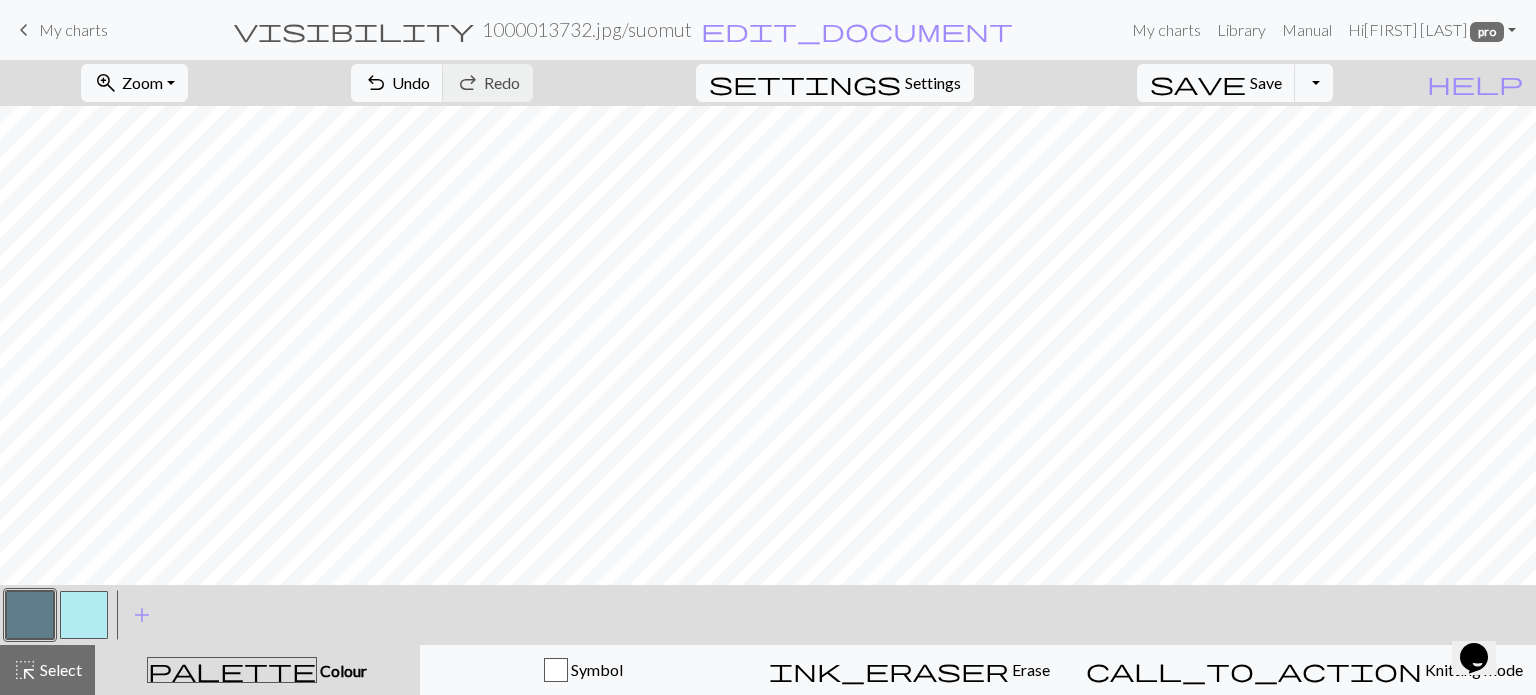 click at bounding box center (30, 615) 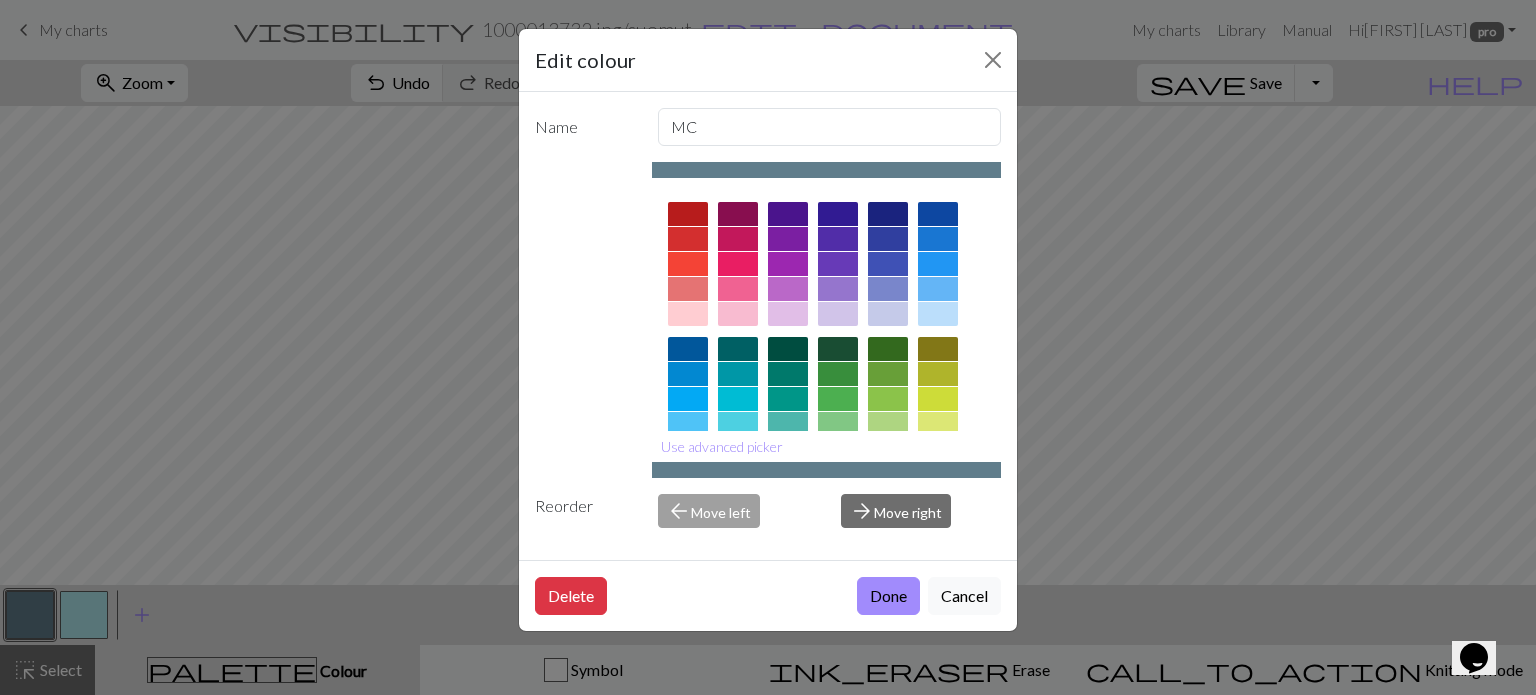 drag, startPoint x: 876, startPoint y: 604, endPoint x: 888, endPoint y: 588, distance: 20 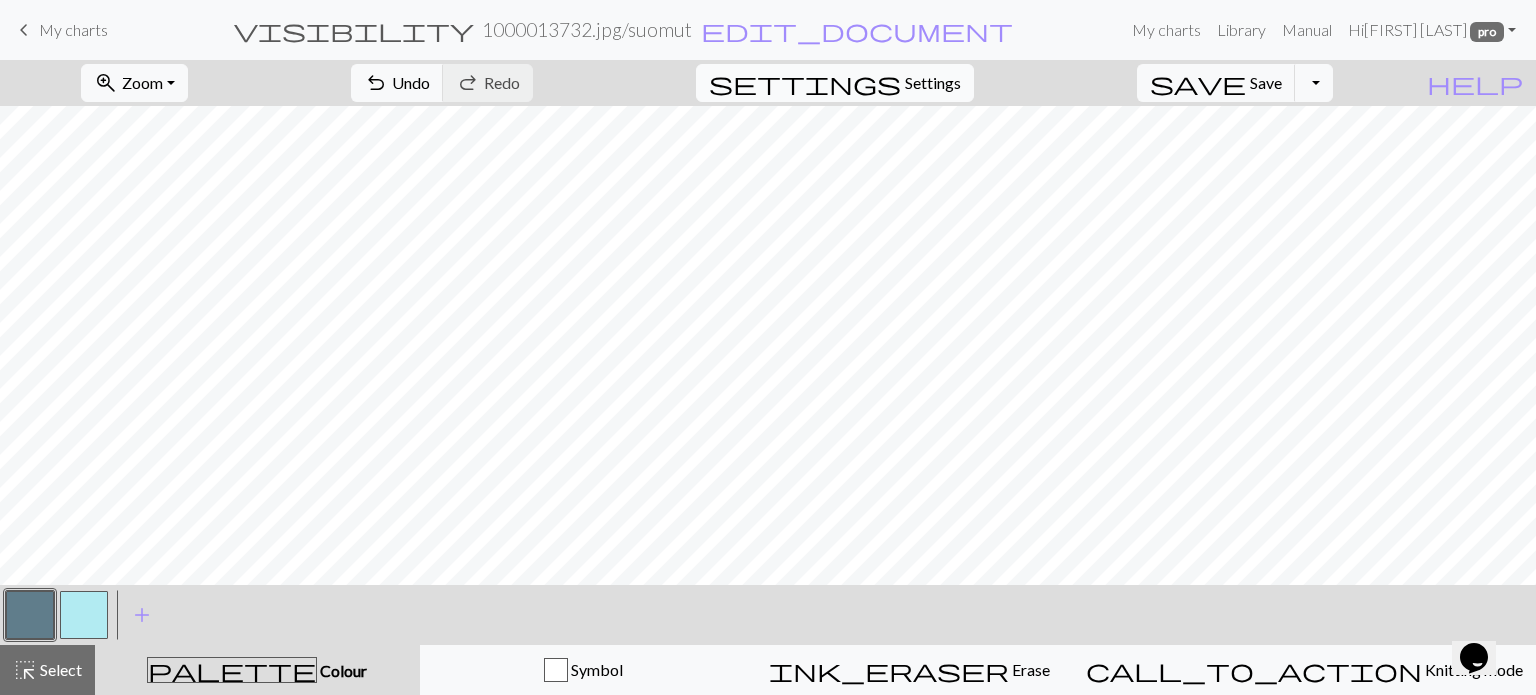 click on "Settings" at bounding box center (933, 83) 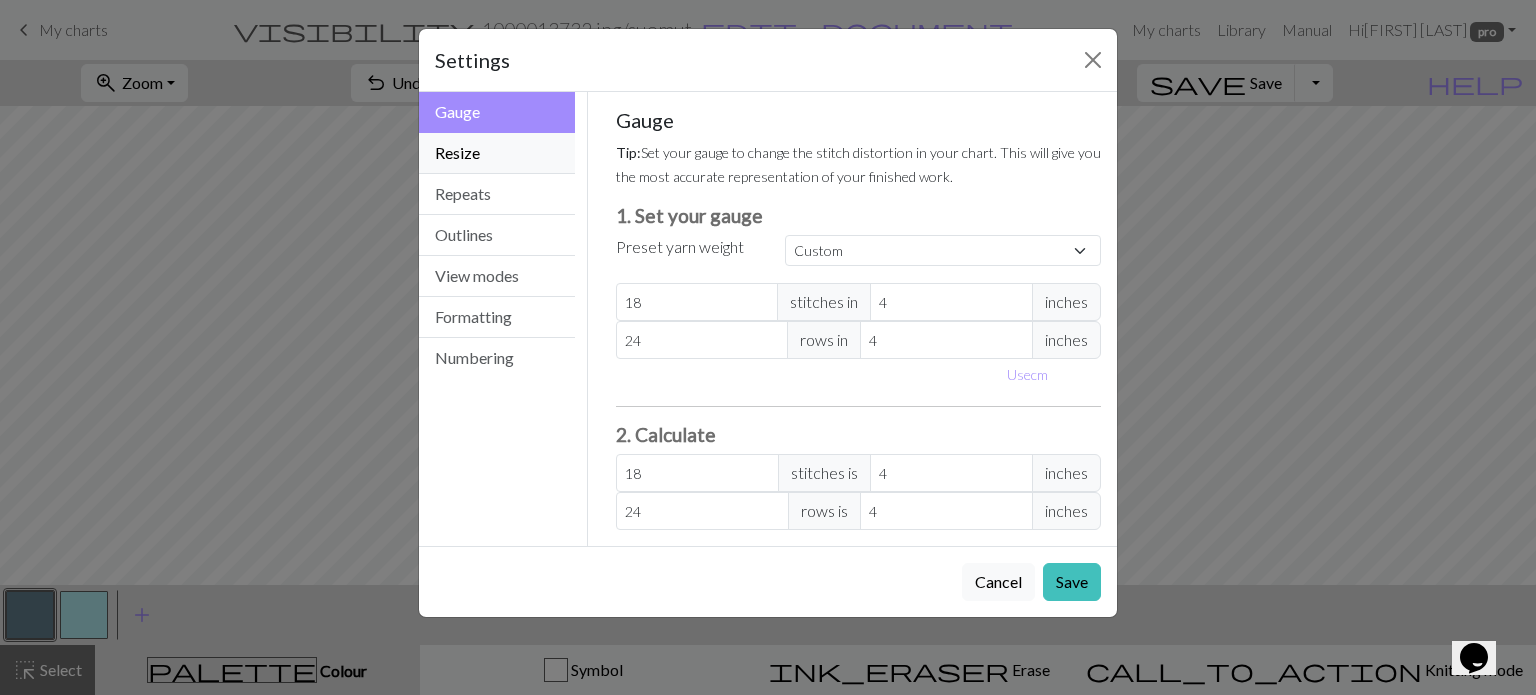 click on "Resize" at bounding box center [497, 153] 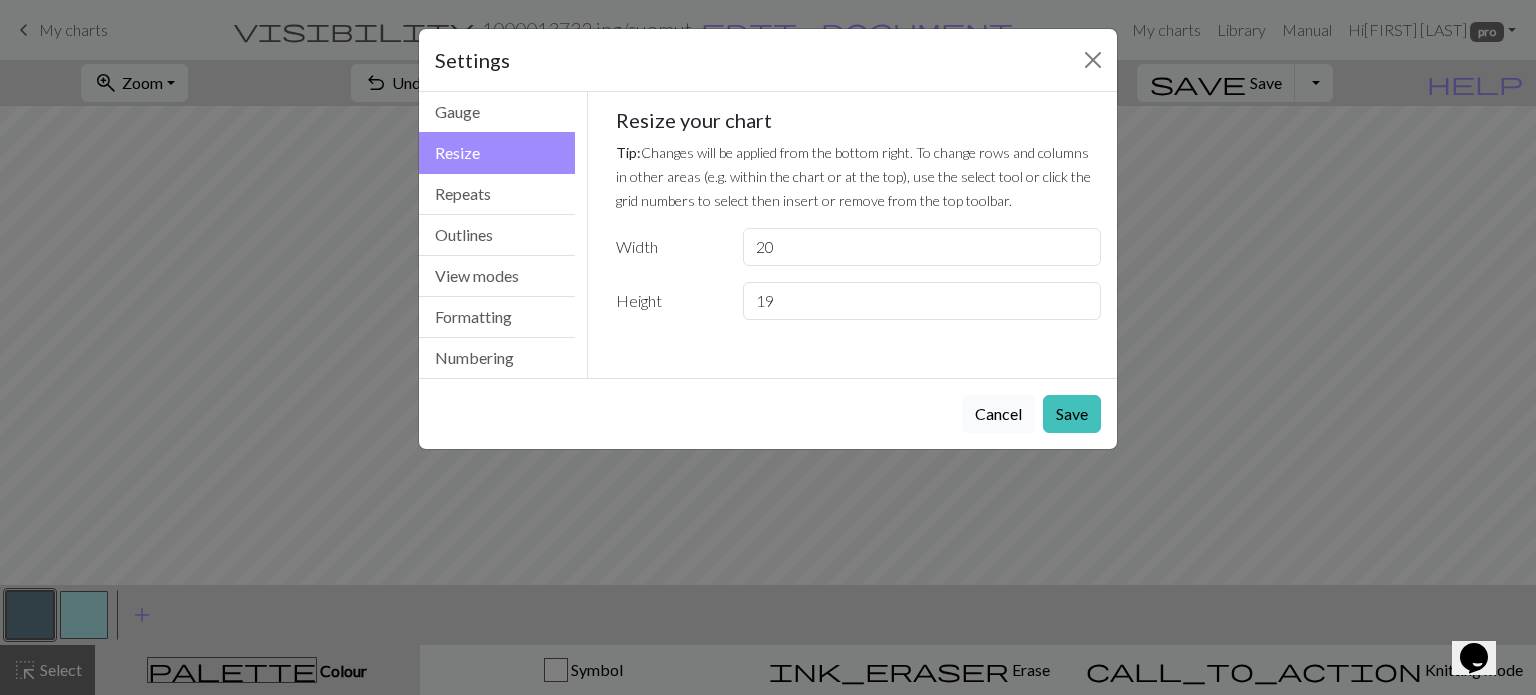 click on "Cancel" at bounding box center (998, 414) 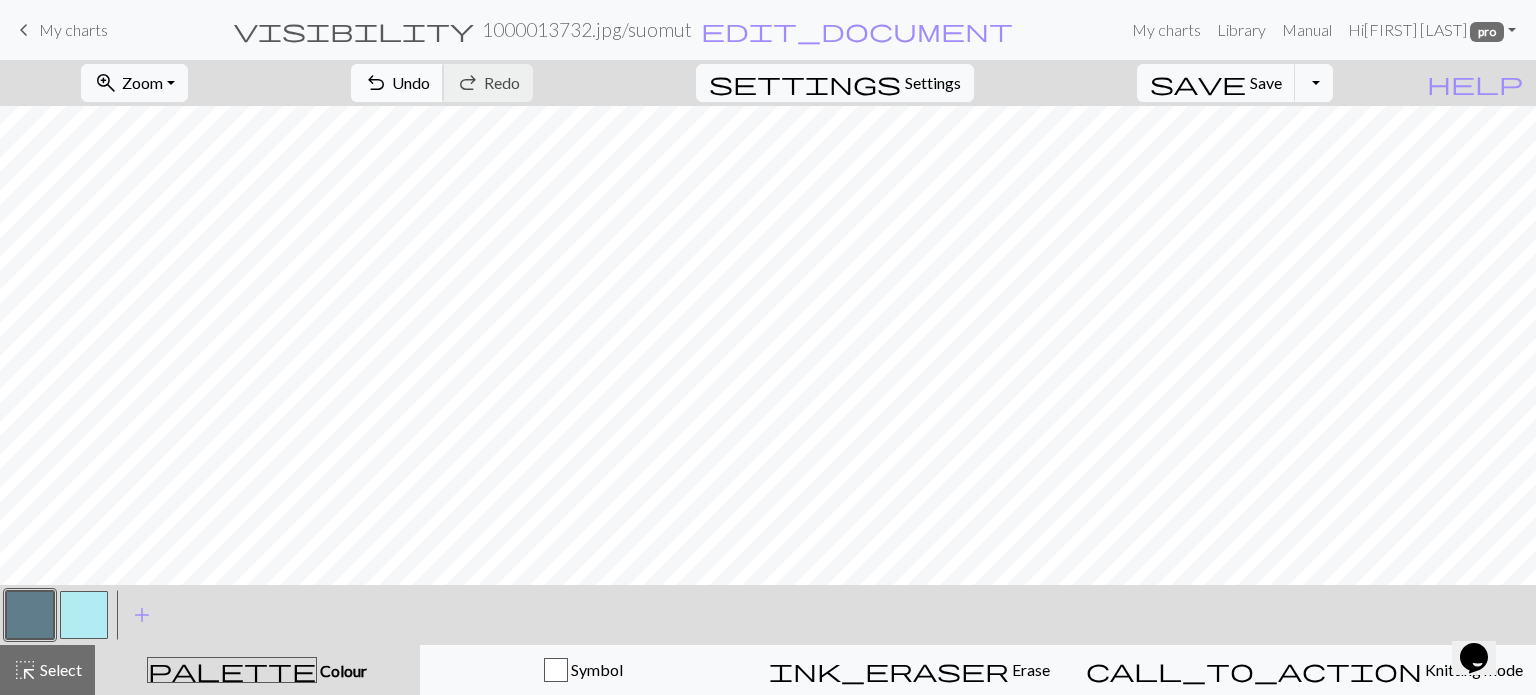 click on "Undo" at bounding box center (411, 82) 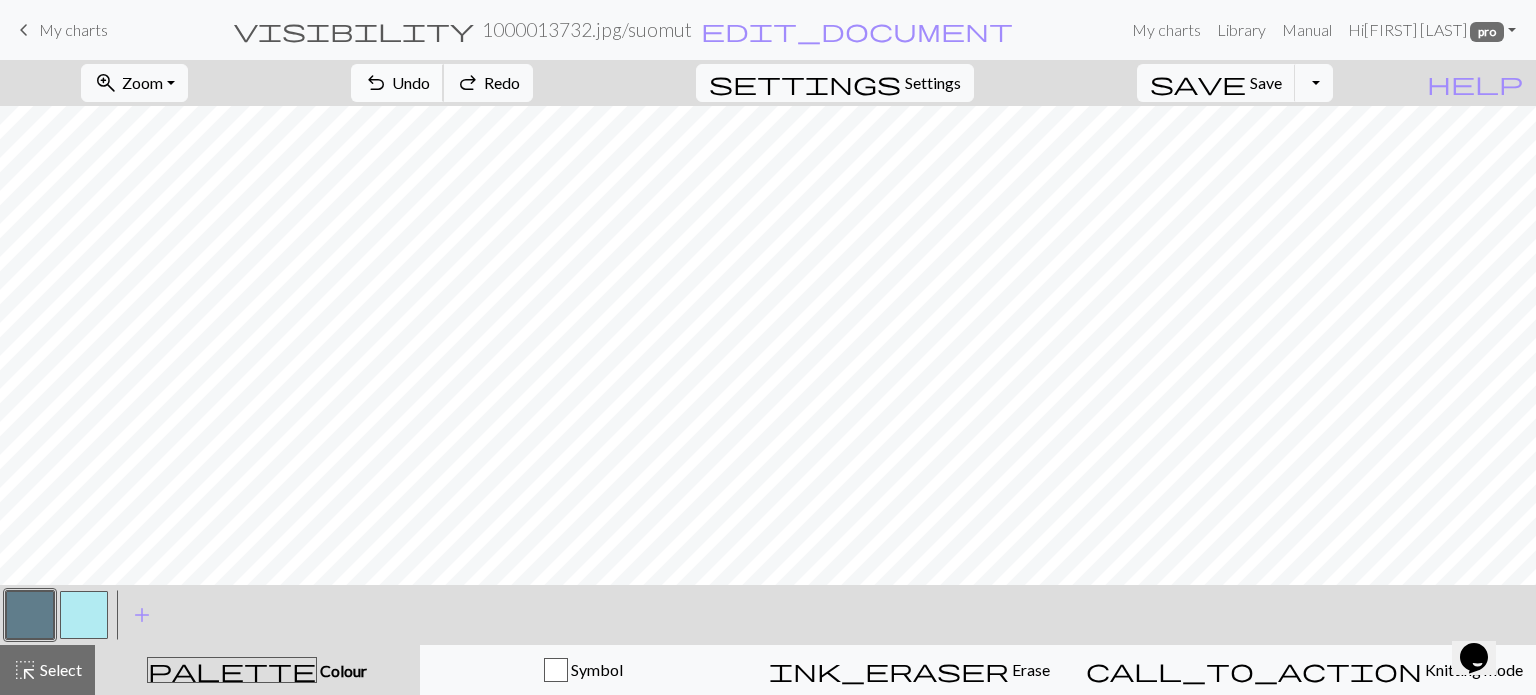click on "Undo" at bounding box center [411, 82] 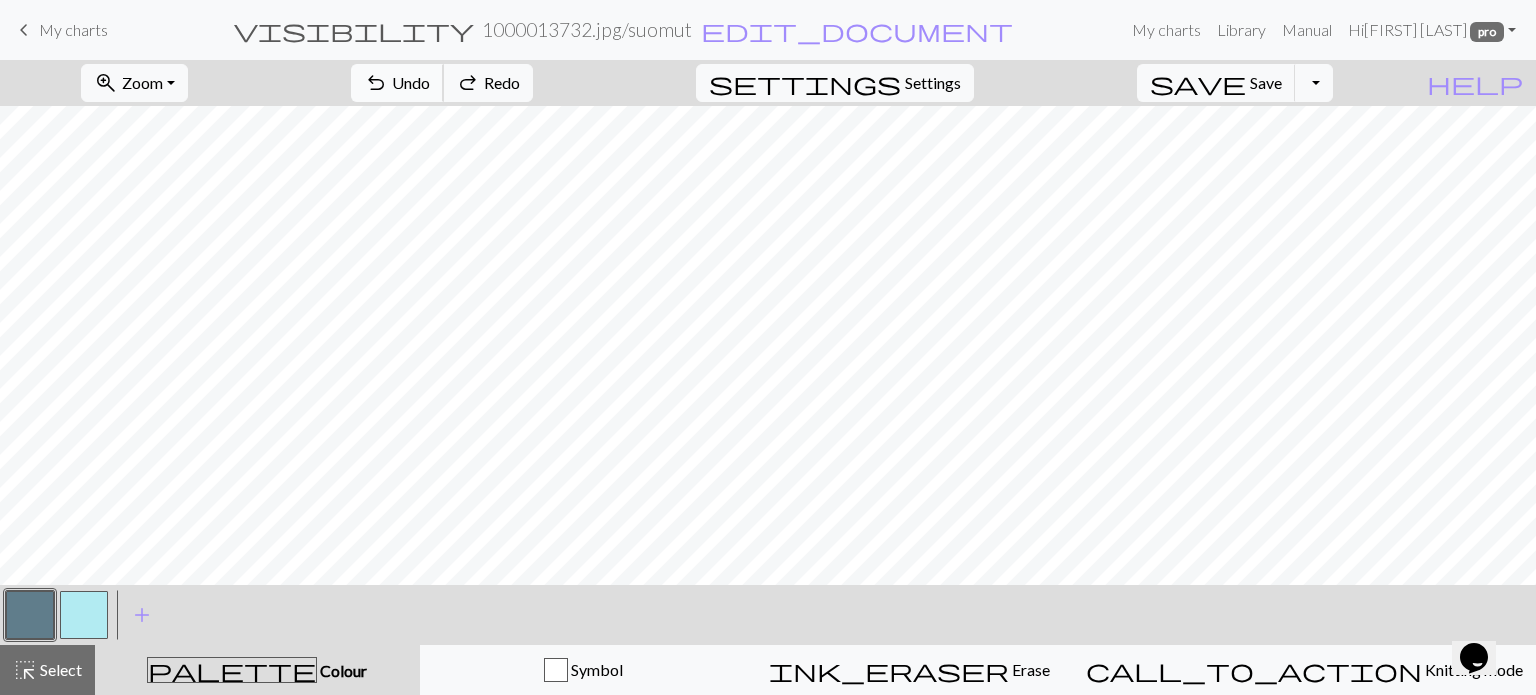 click on "Undo" at bounding box center [411, 82] 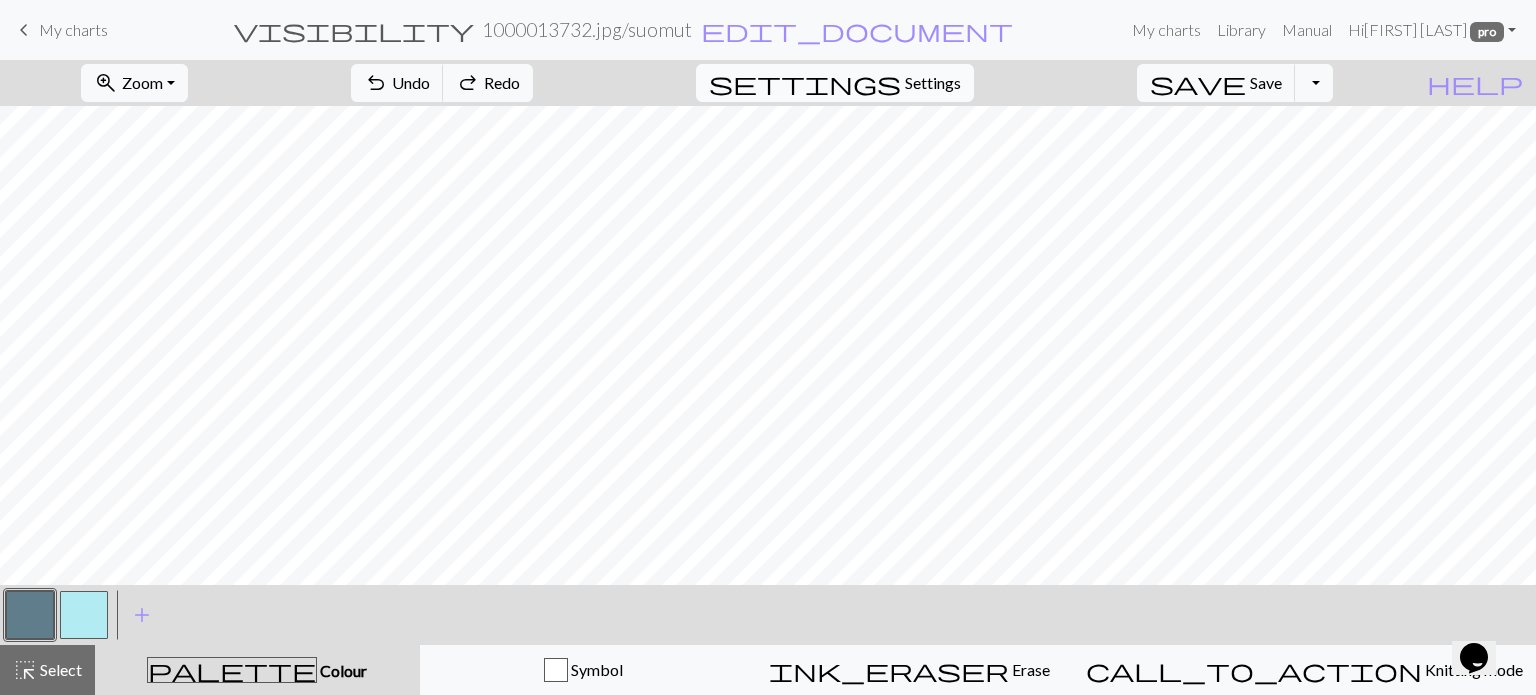 click on "Settings" at bounding box center (933, 83) 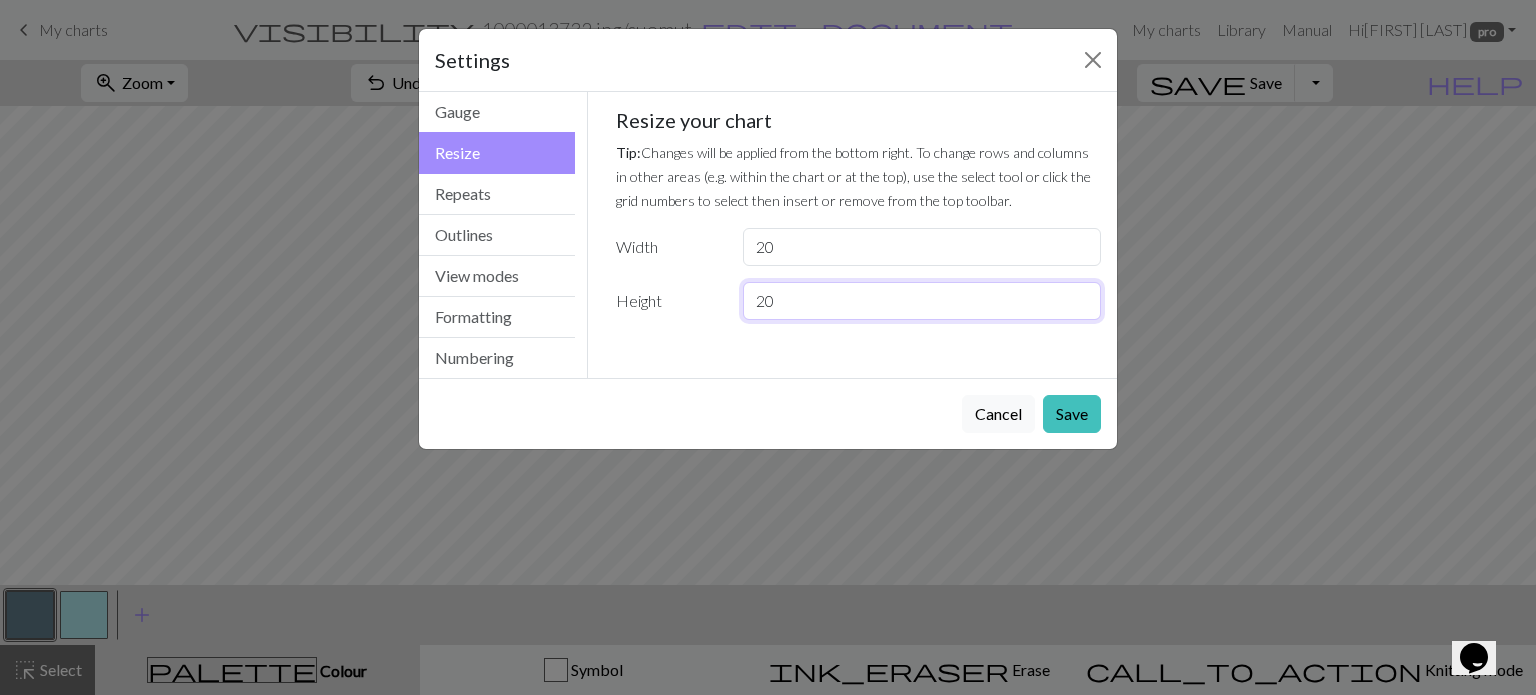 type on "20" 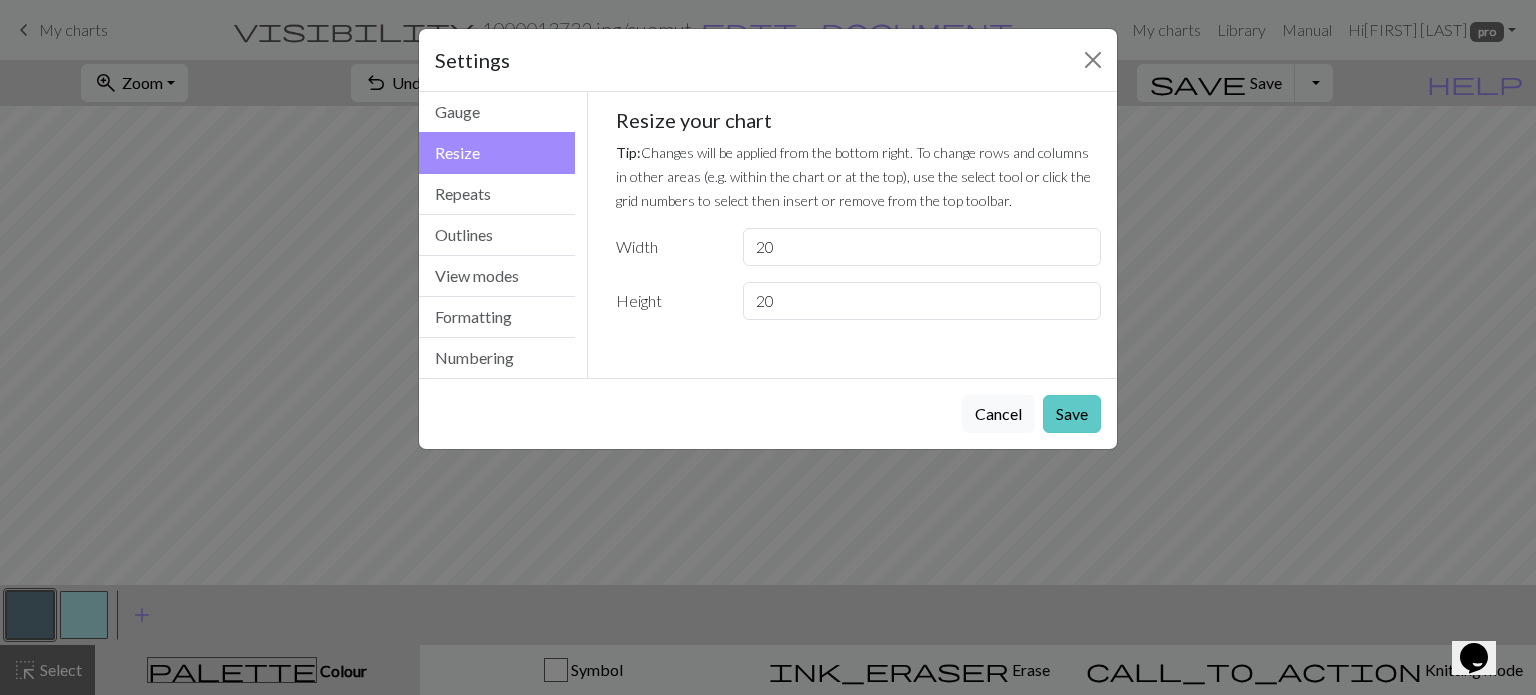 click on "Save" at bounding box center [1072, 414] 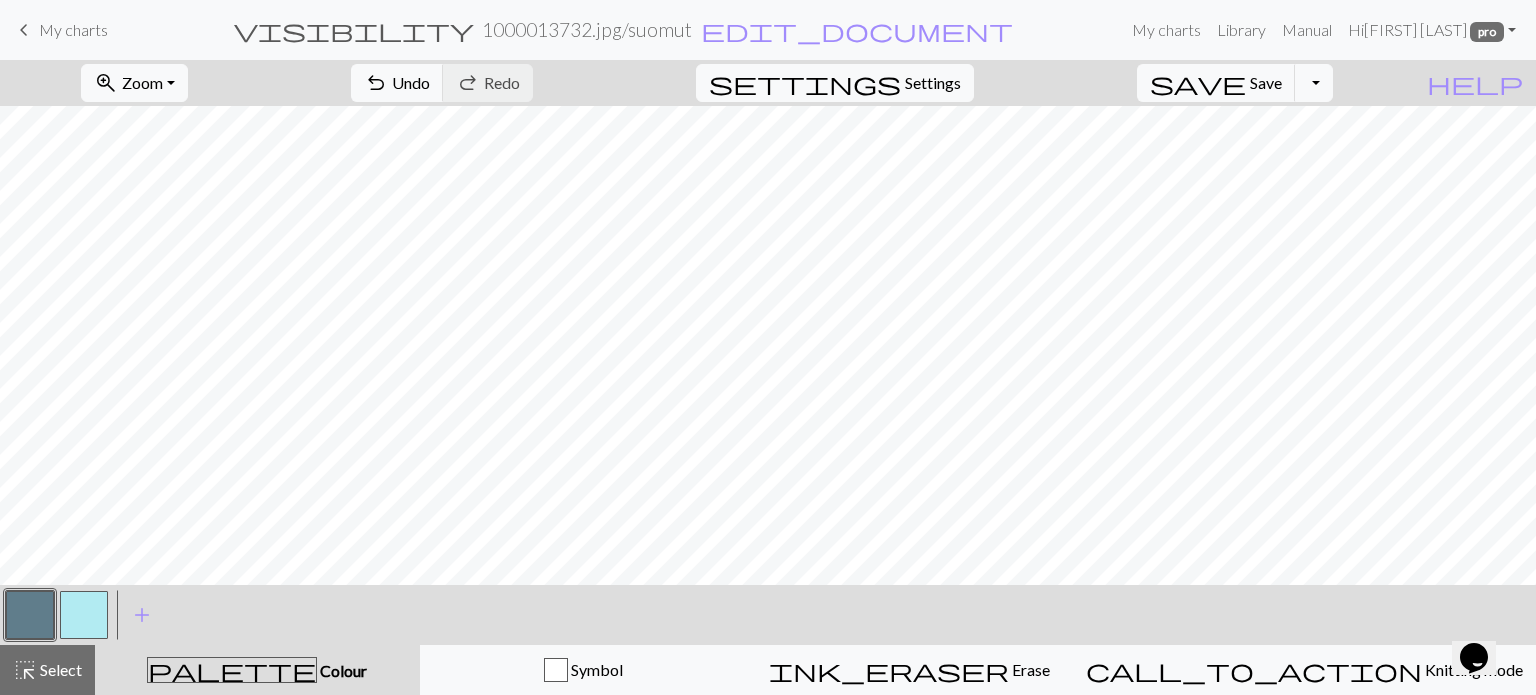 drag, startPoint x: 71, startPoint y: 611, endPoint x: 204, endPoint y: 593, distance: 134.21252 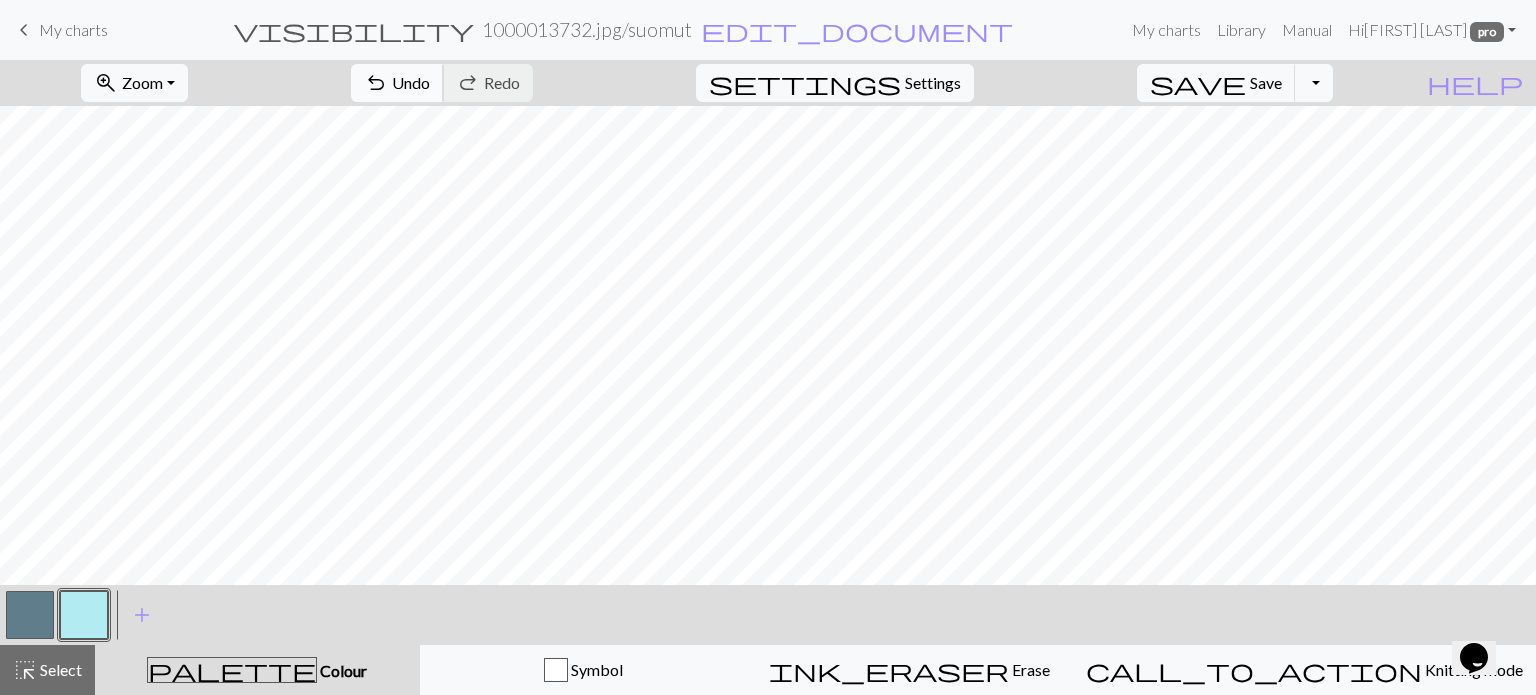 click on "undo" at bounding box center (376, 83) 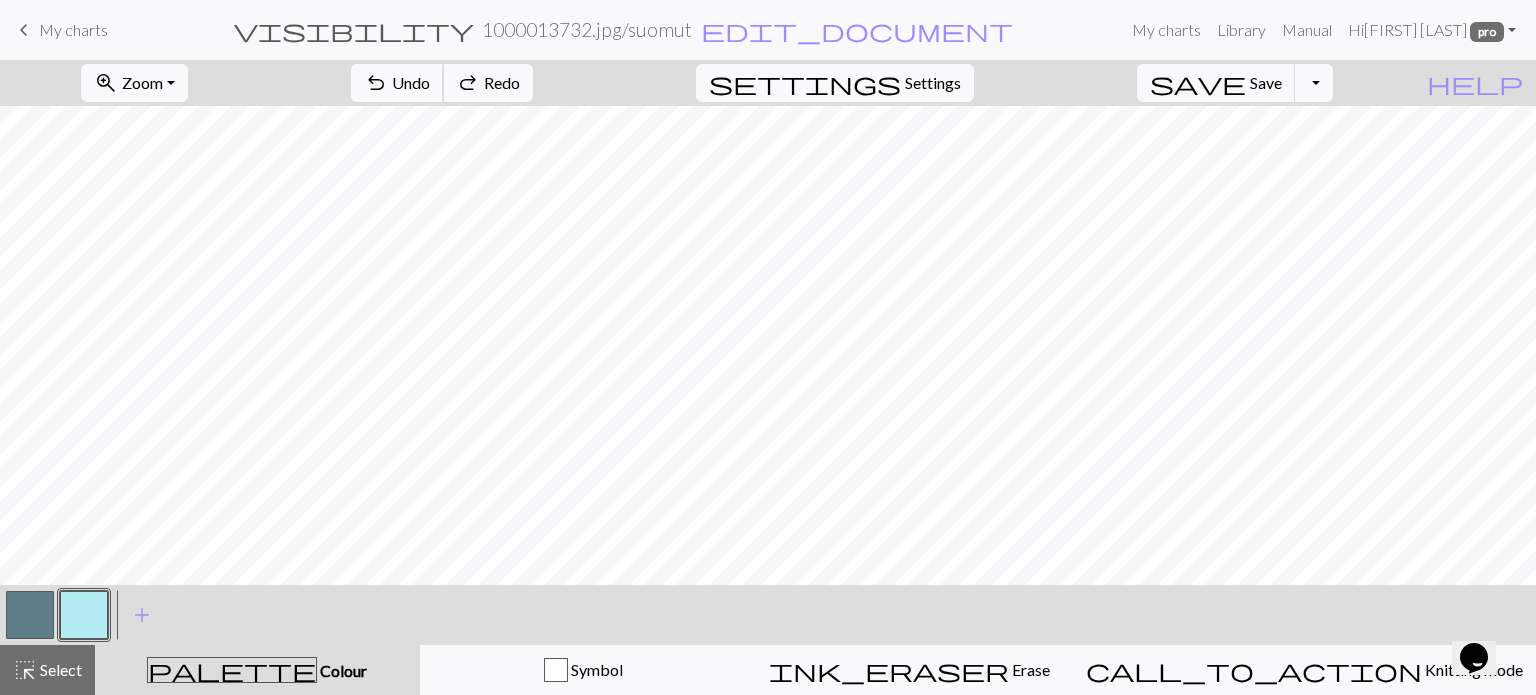 click on "Undo" at bounding box center [411, 82] 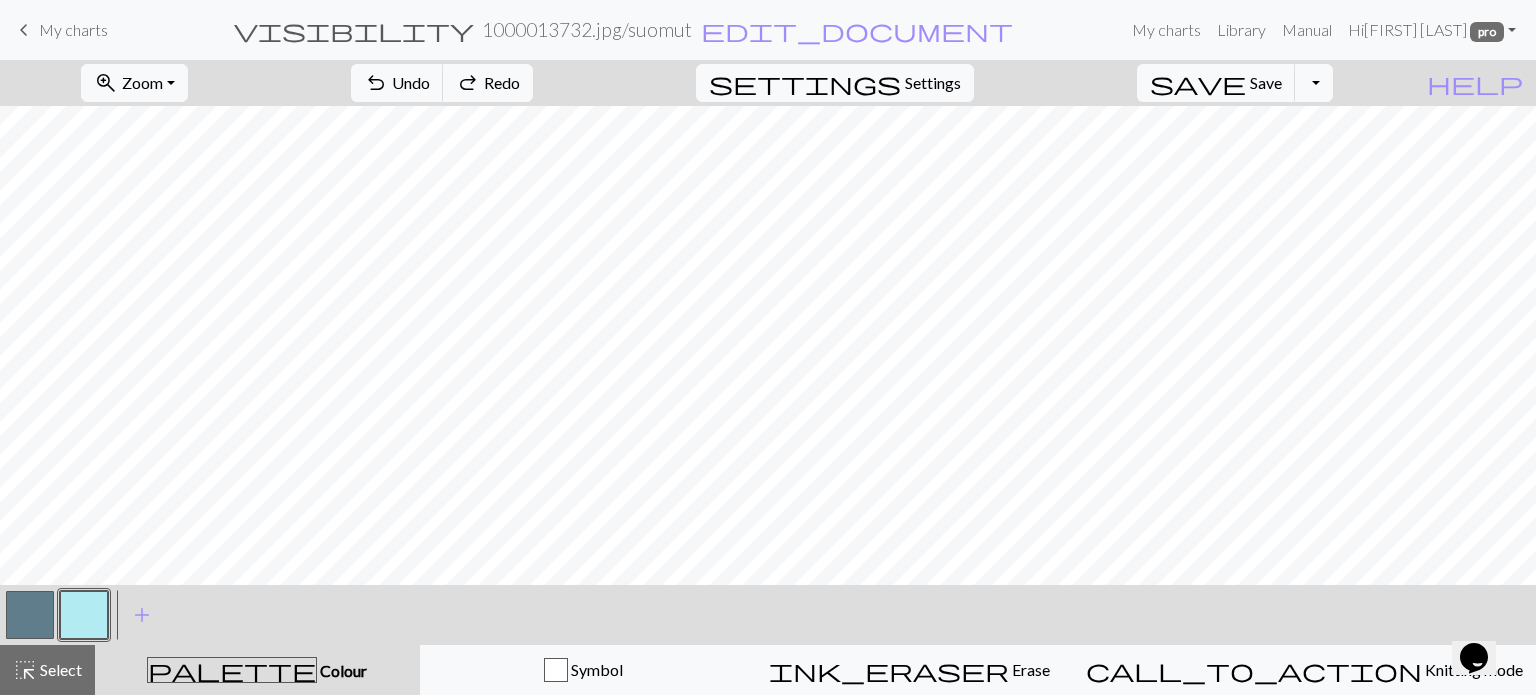 drag, startPoint x: 37, startPoint y: 611, endPoint x: 69, endPoint y: 591, distance: 37.735924 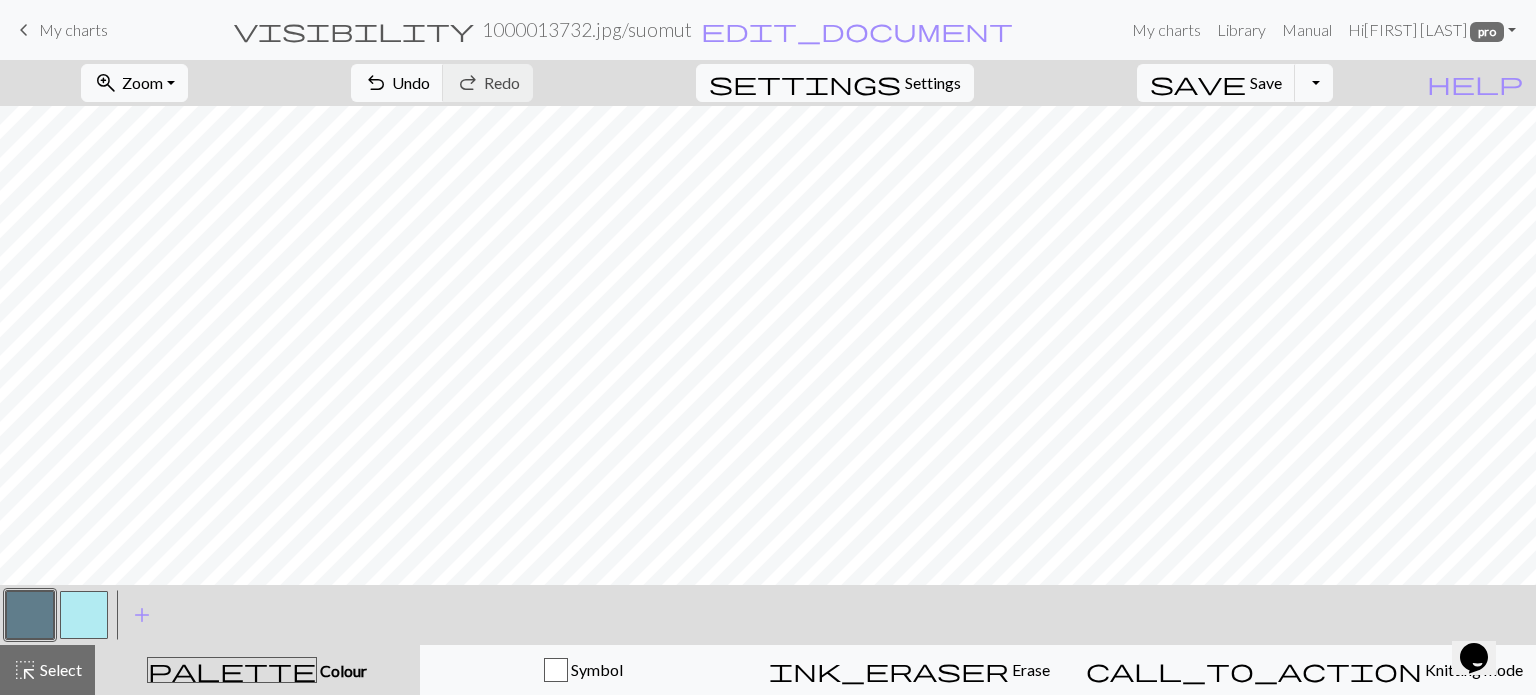 drag, startPoint x: 76, startPoint y: 610, endPoint x: 137, endPoint y: 575, distance: 70.327805 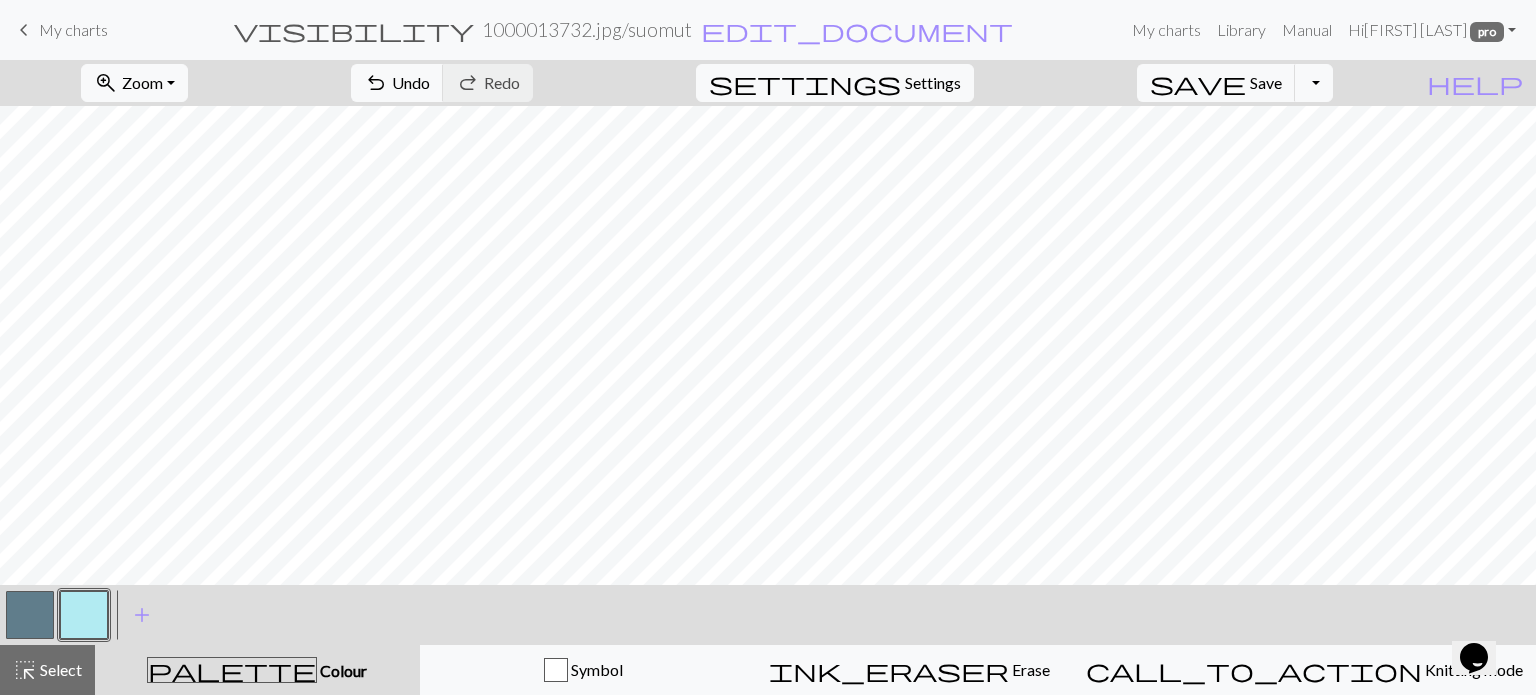 drag, startPoint x: 26, startPoint y: 615, endPoint x: 42, endPoint y: 601, distance: 21.260292 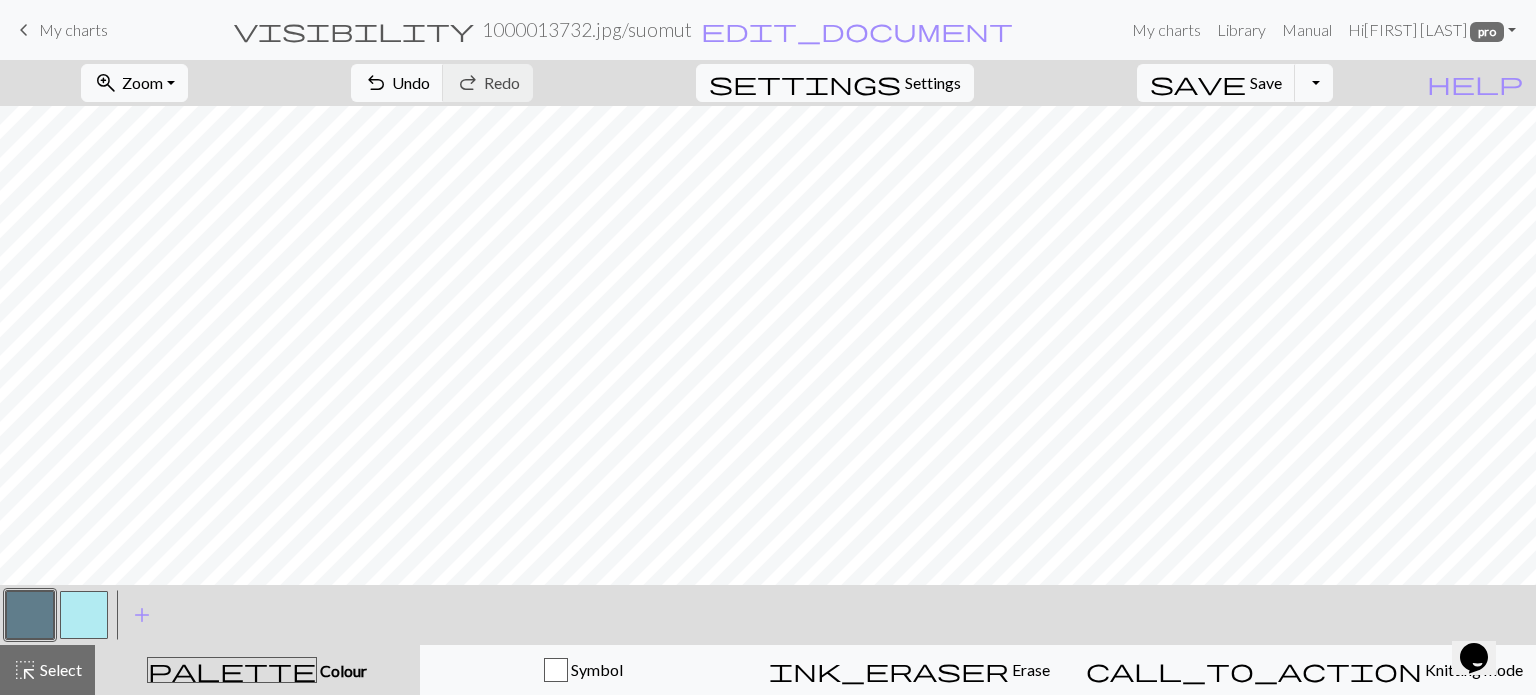 click at bounding box center (84, 615) 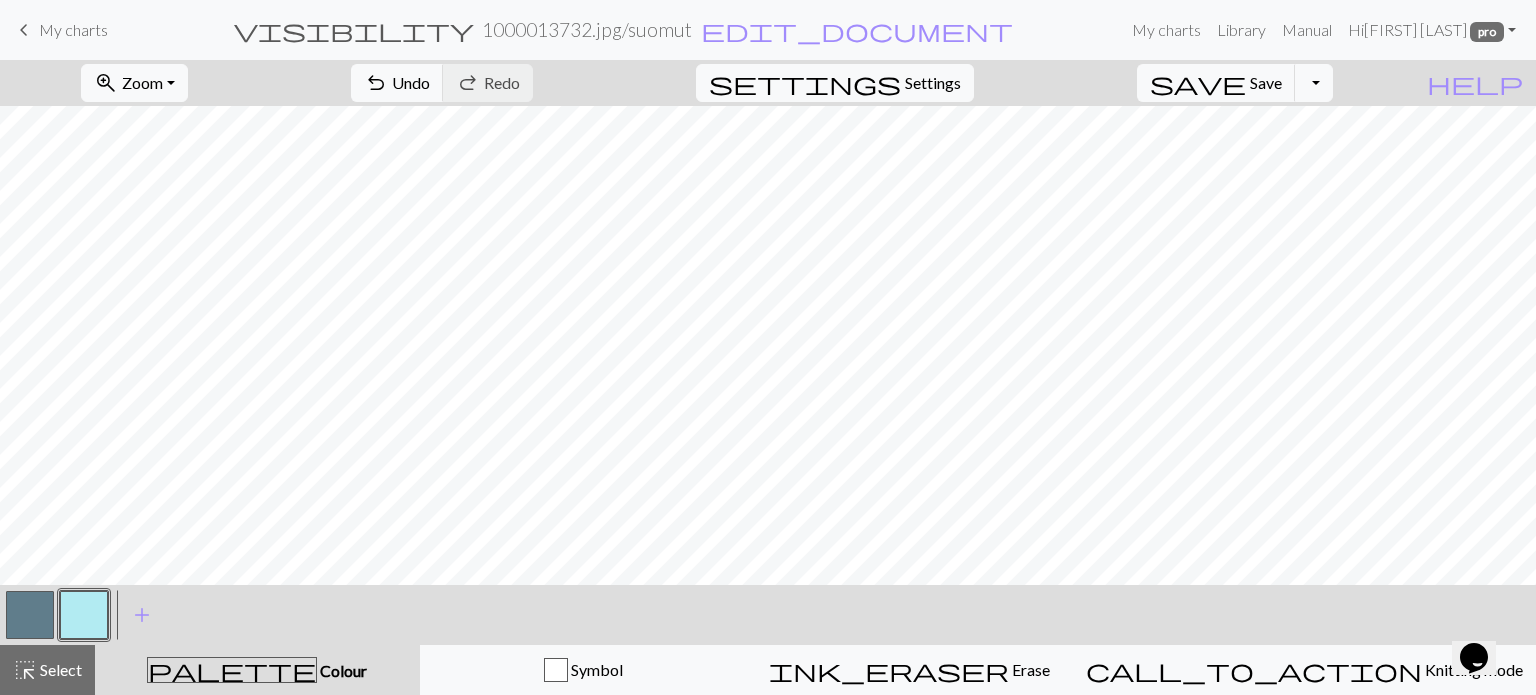 drag, startPoint x: 14, startPoint y: 611, endPoint x: 93, endPoint y: 573, distance: 87.66413 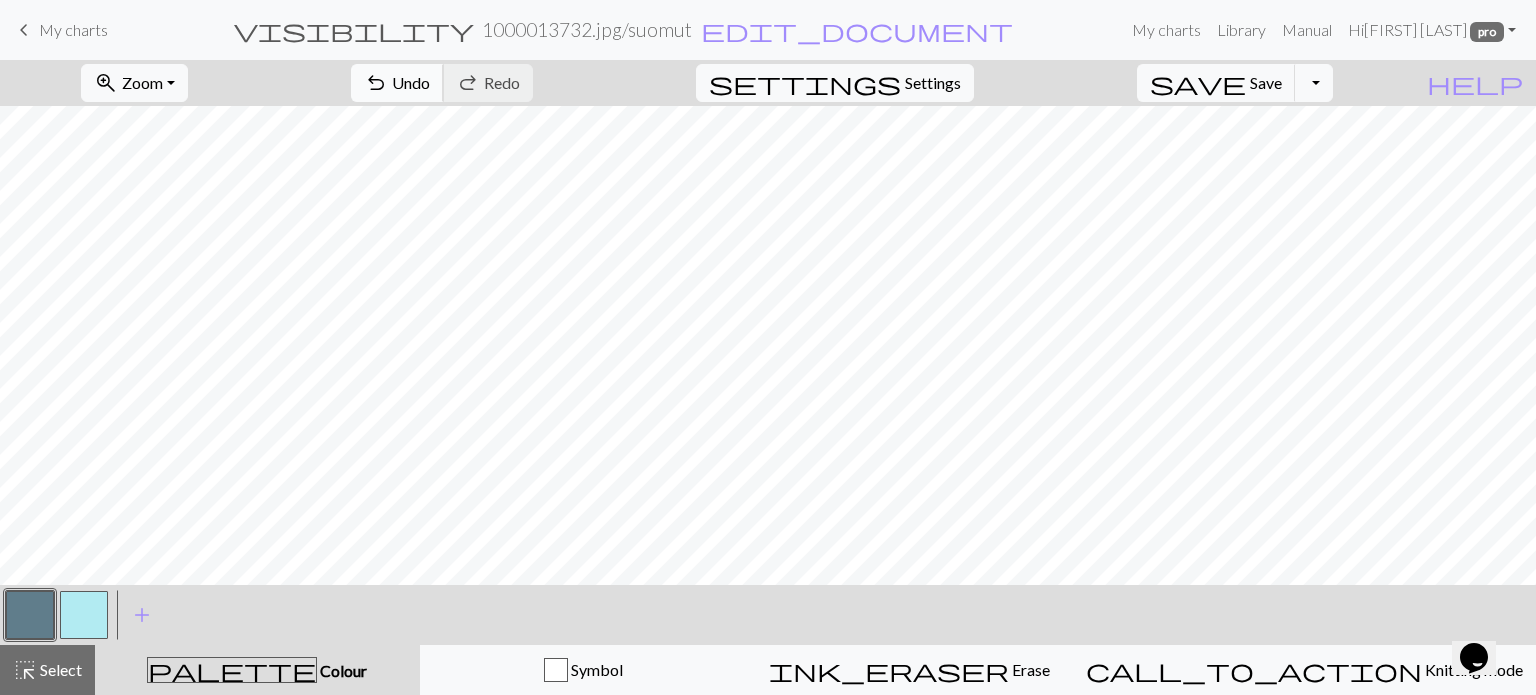 click on "Undo" at bounding box center [411, 82] 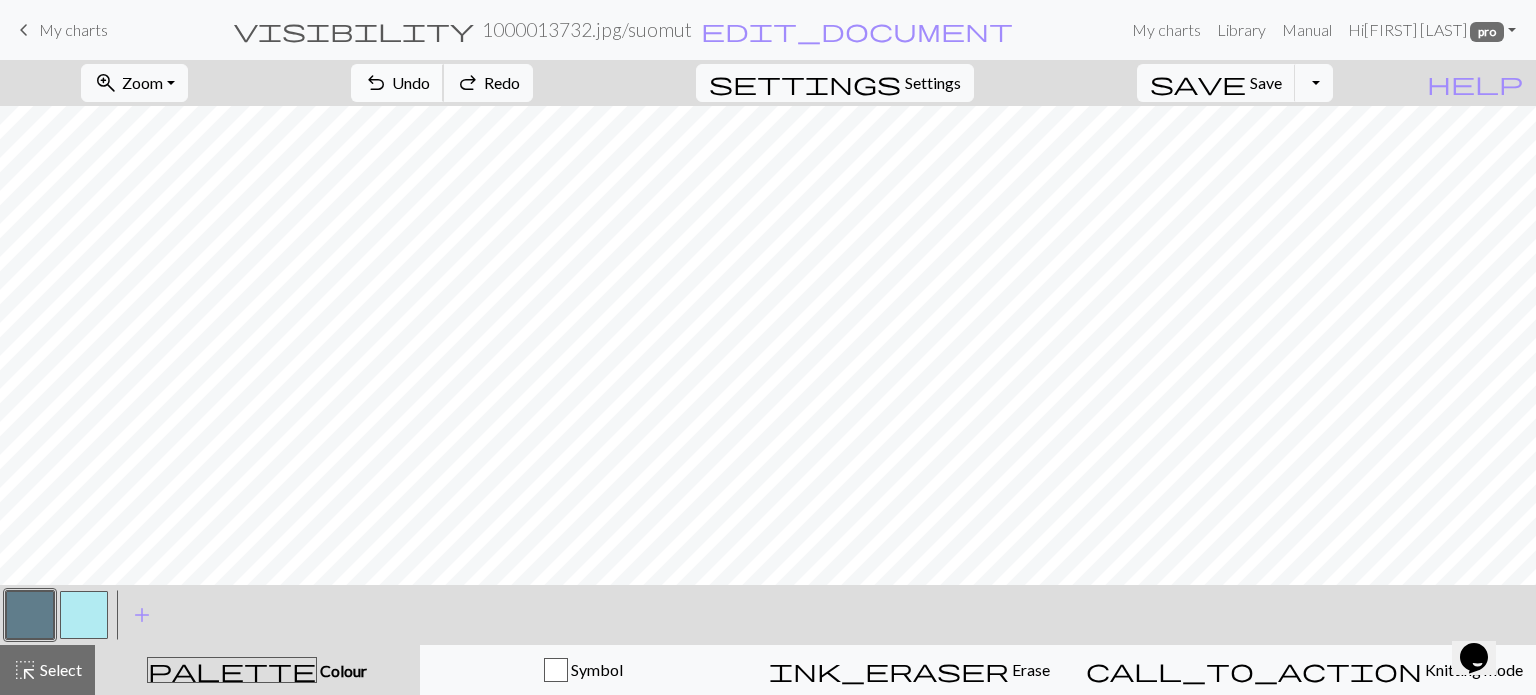 click on "Undo" at bounding box center (411, 82) 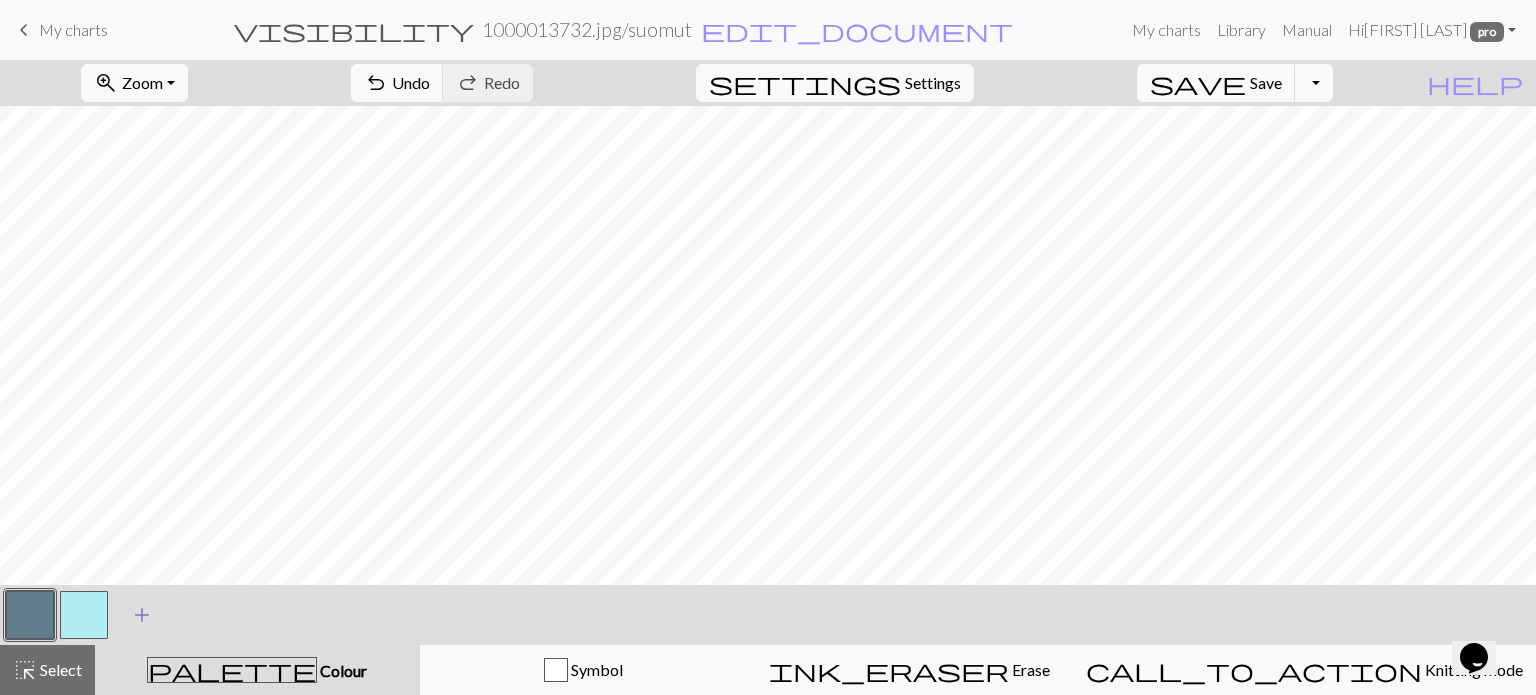 drag, startPoint x: 91, startPoint y: 612, endPoint x: 119, endPoint y: 593, distance: 33.83785 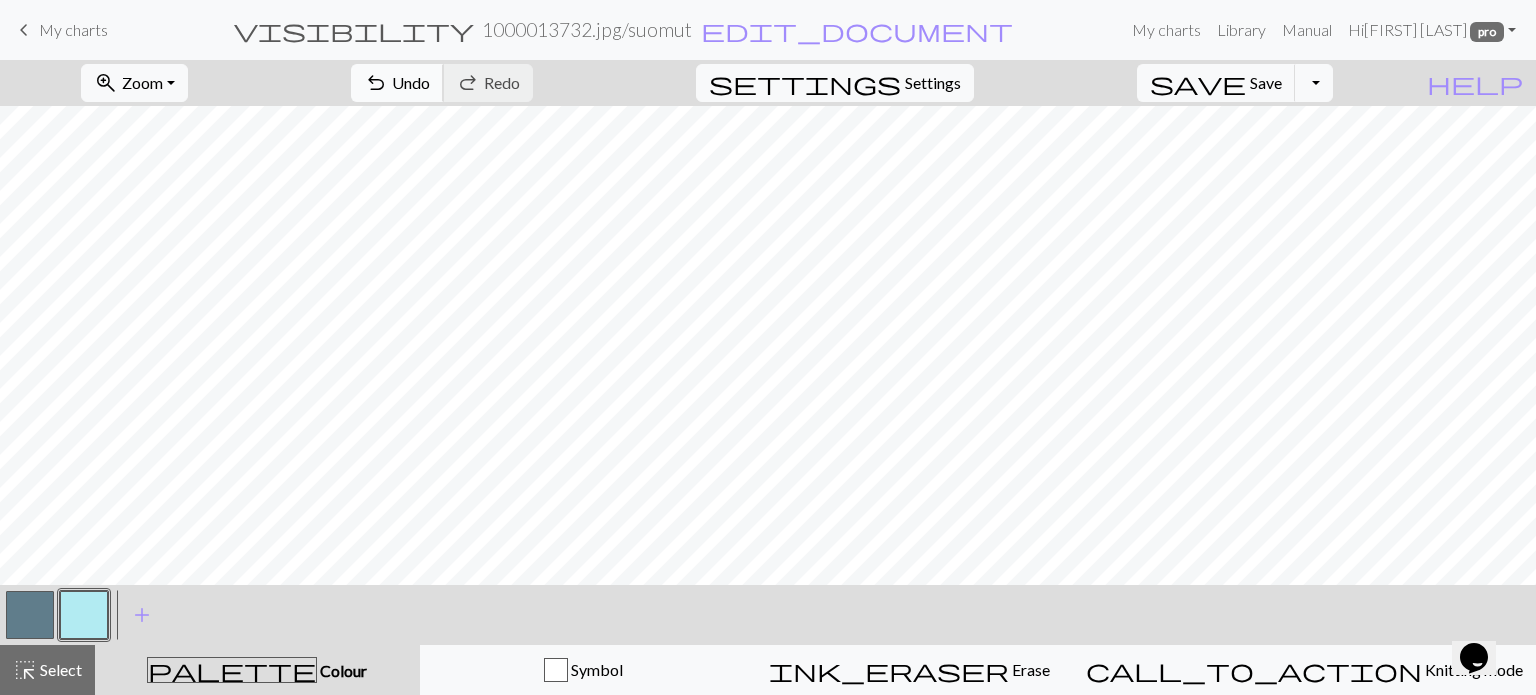 click on "Undo" at bounding box center (411, 82) 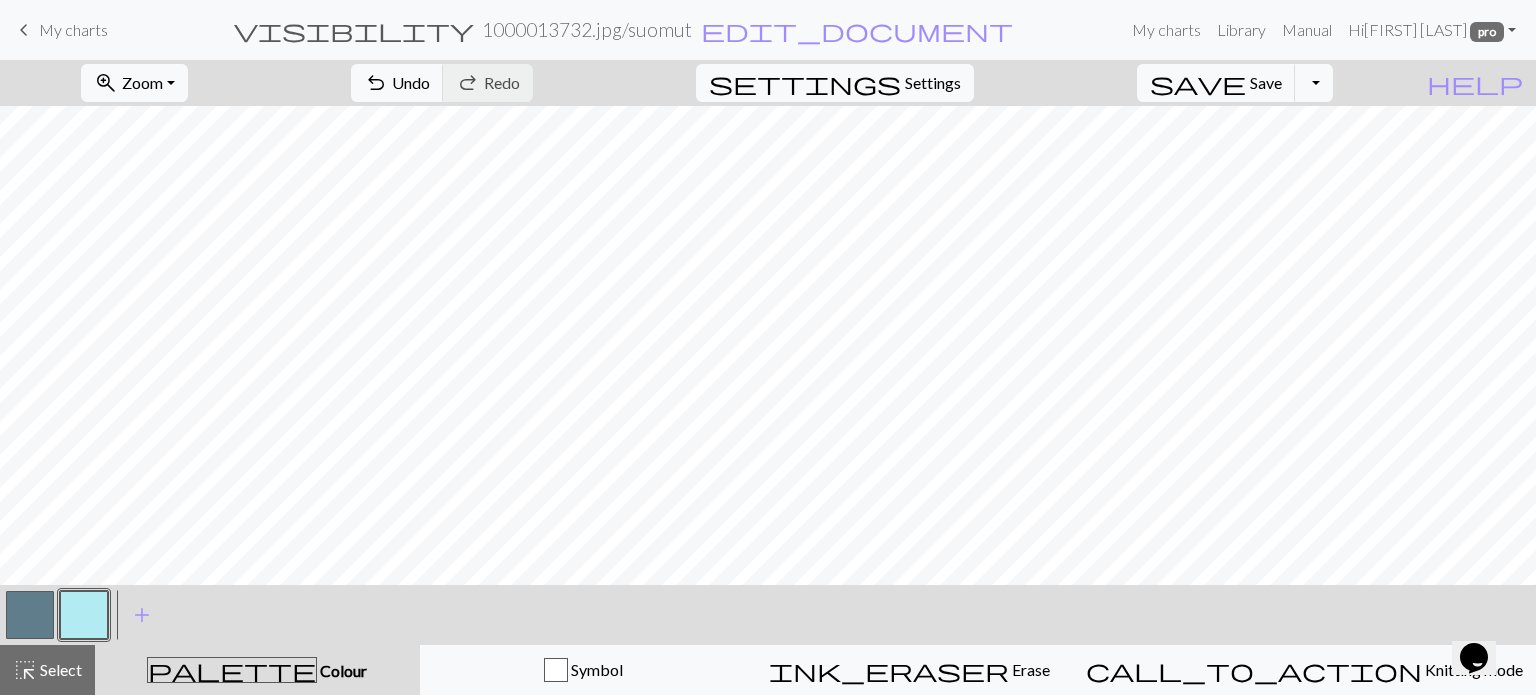 drag, startPoint x: 21, startPoint y: 613, endPoint x: 43, endPoint y: 607, distance: 22.803509 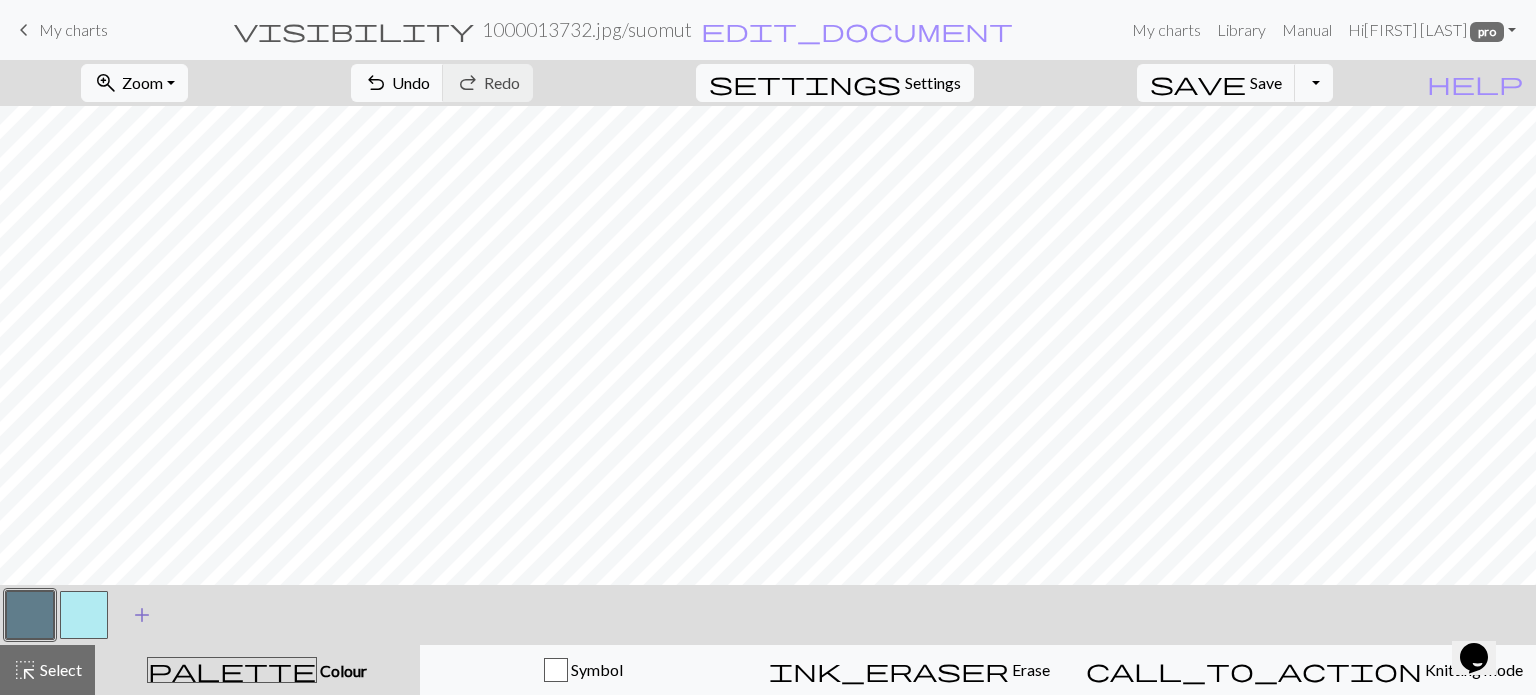 drag, startPoint x: 76, startPoint y: 611, endPoint x: 140, endPoint y: 590, distance: 67.357254 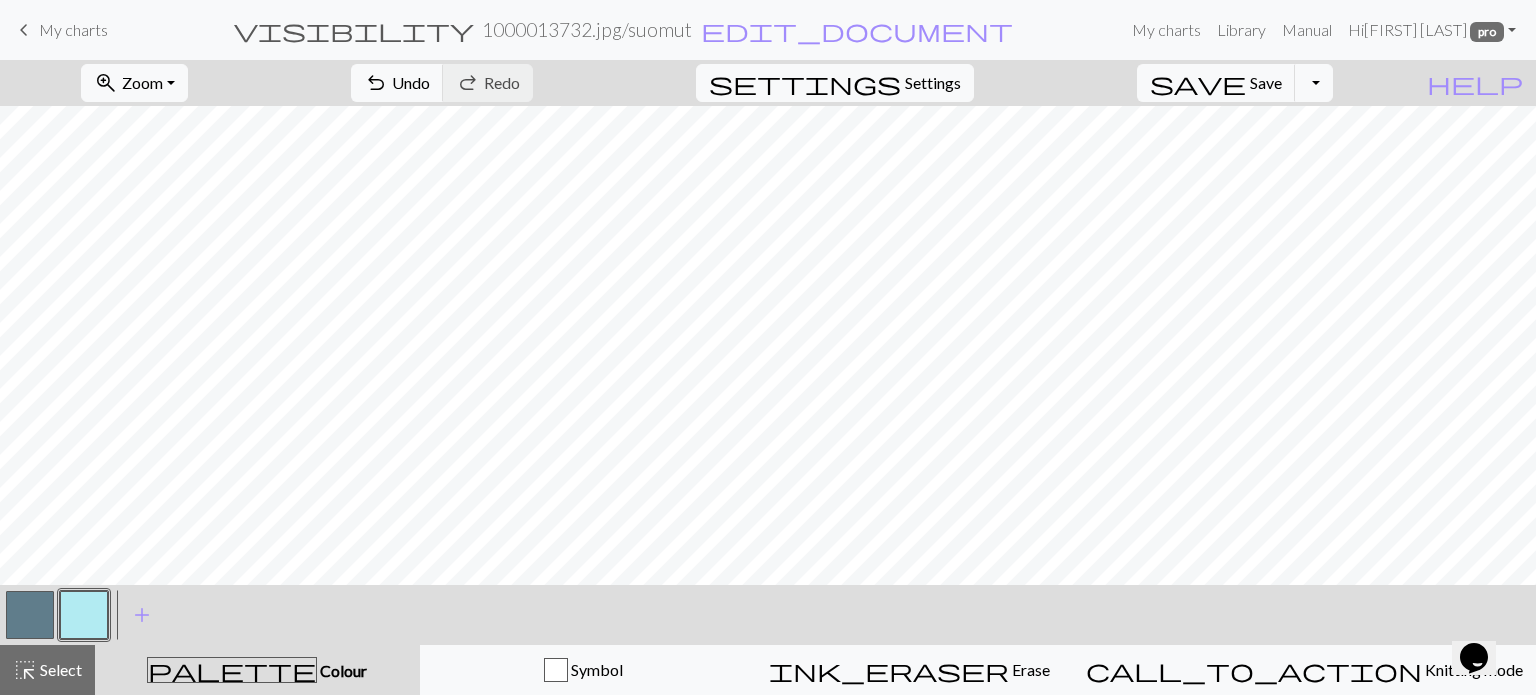 drag, startPoint x: 24, startPoint y: 609, endPoint x: 57, endPoint y: 591, distance: 37.589893 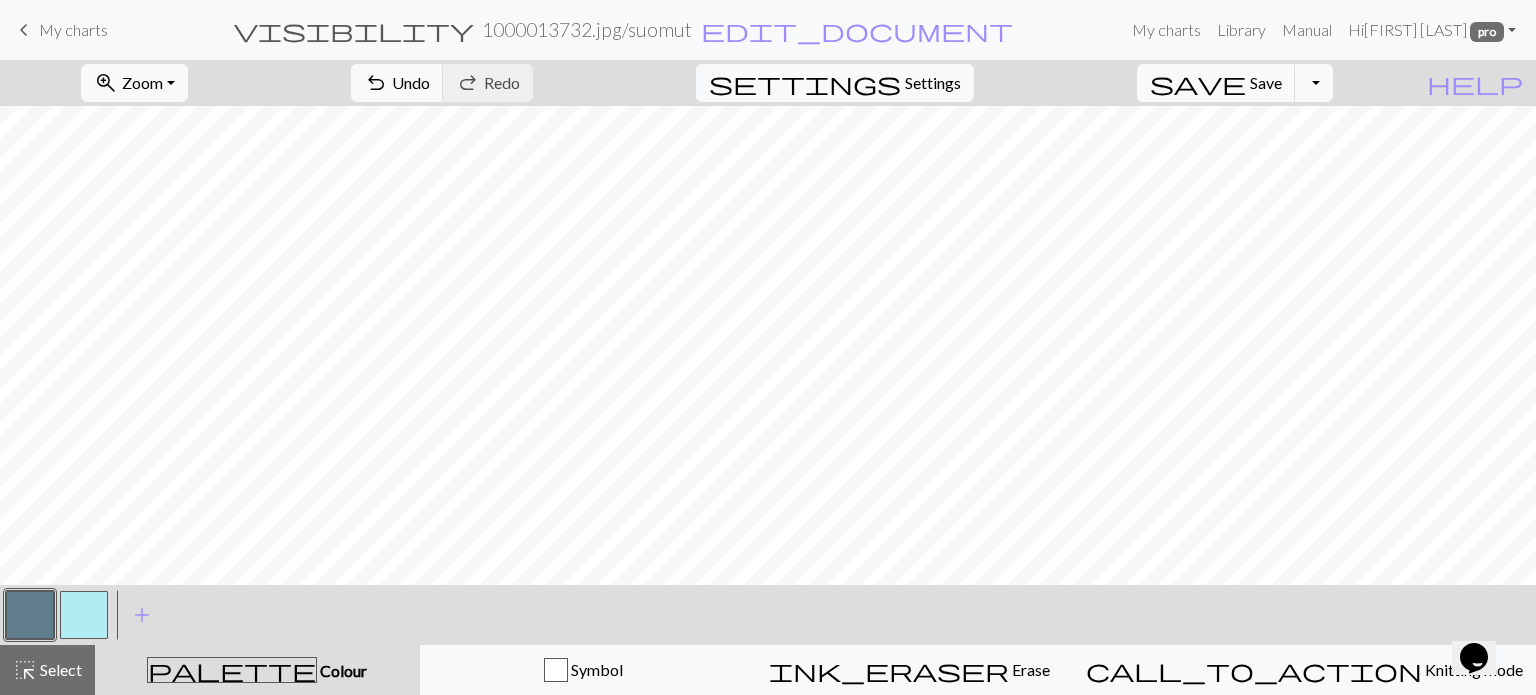 click at bounding box center (84, 615) 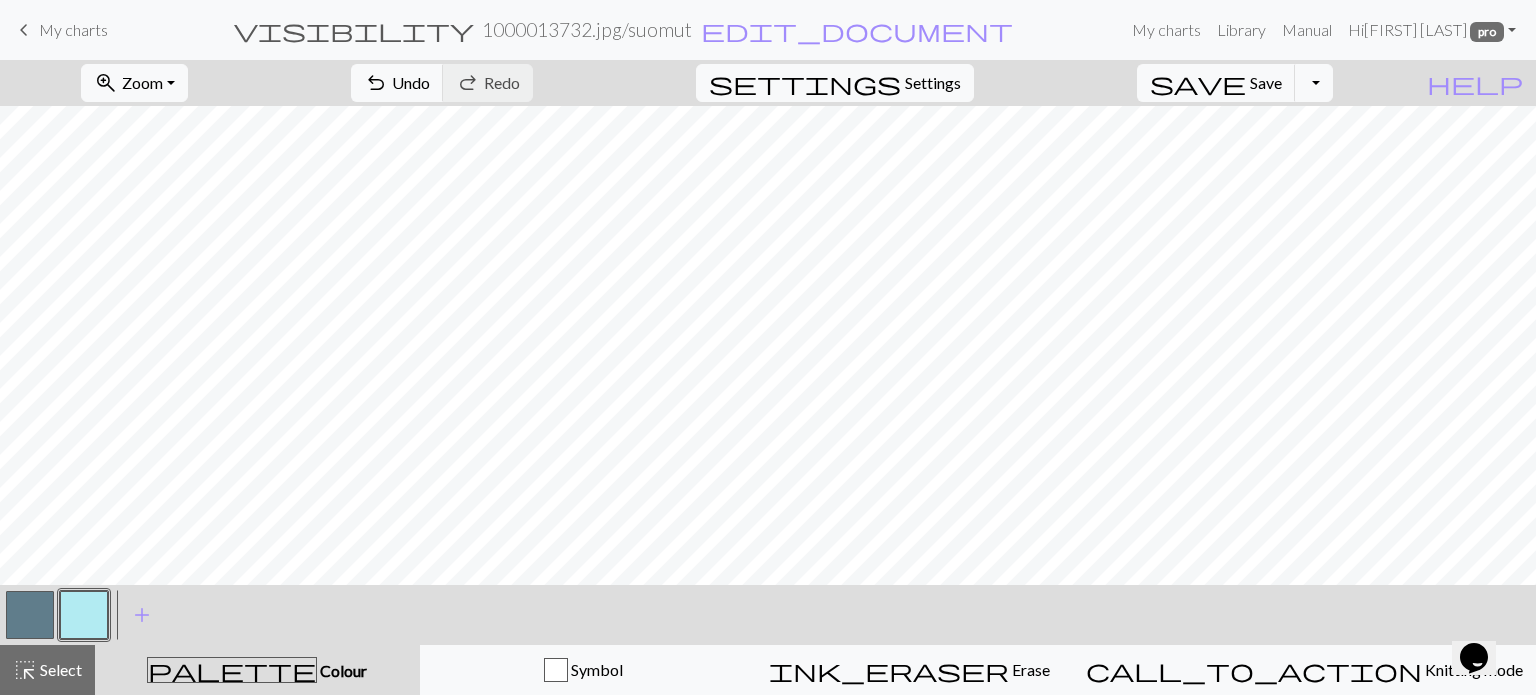 click at bounding box center (30, 615) 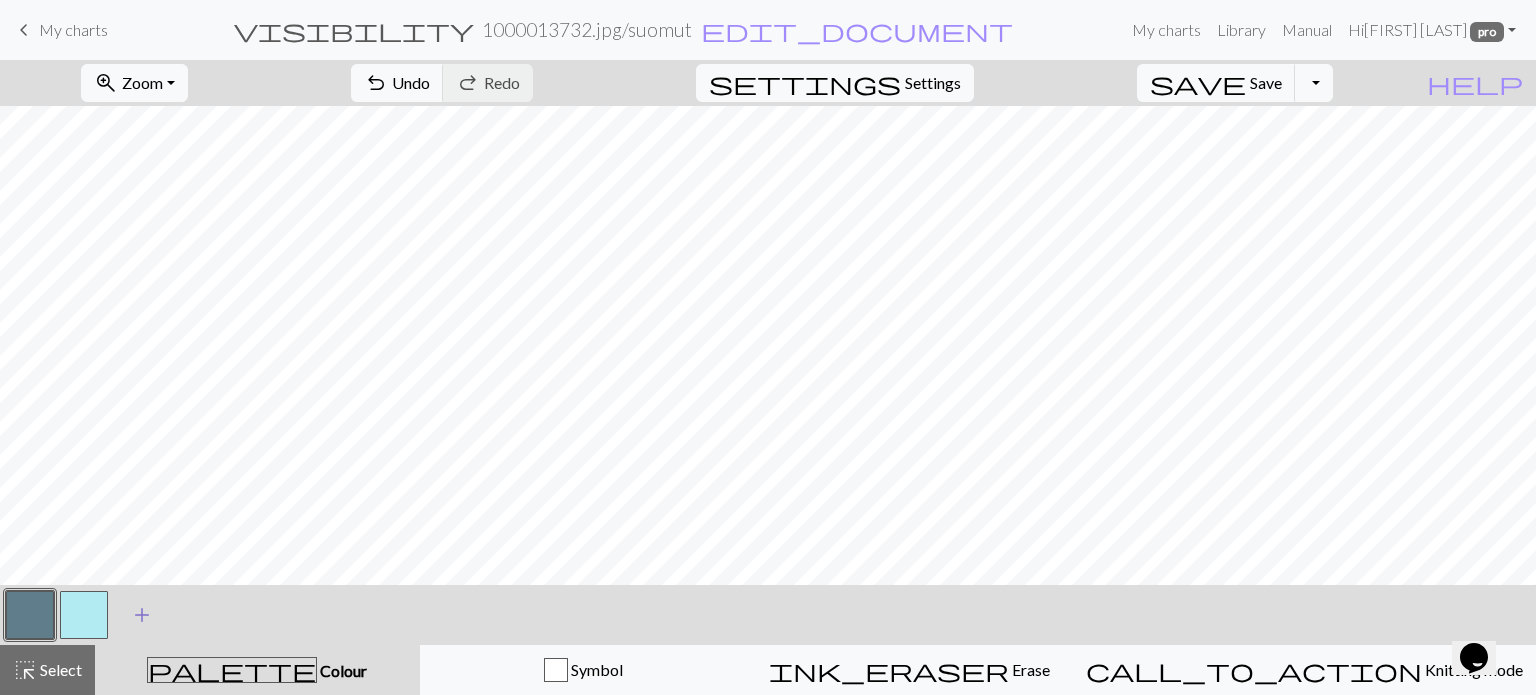 drag, startPoint x: 77, startPoint y: 616, endPoint x: 118, endPoint y: 596, distance: 45.617977 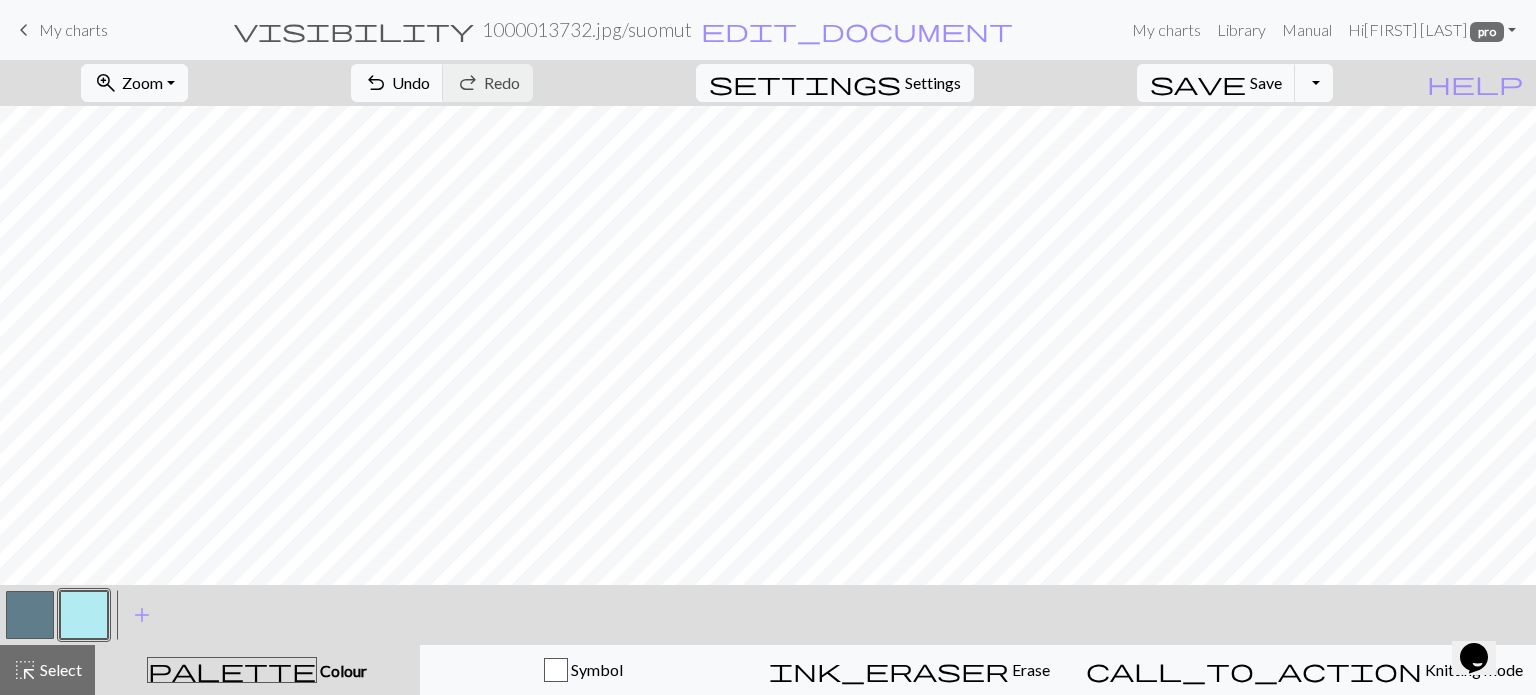 click at bounding box center (30, 615) 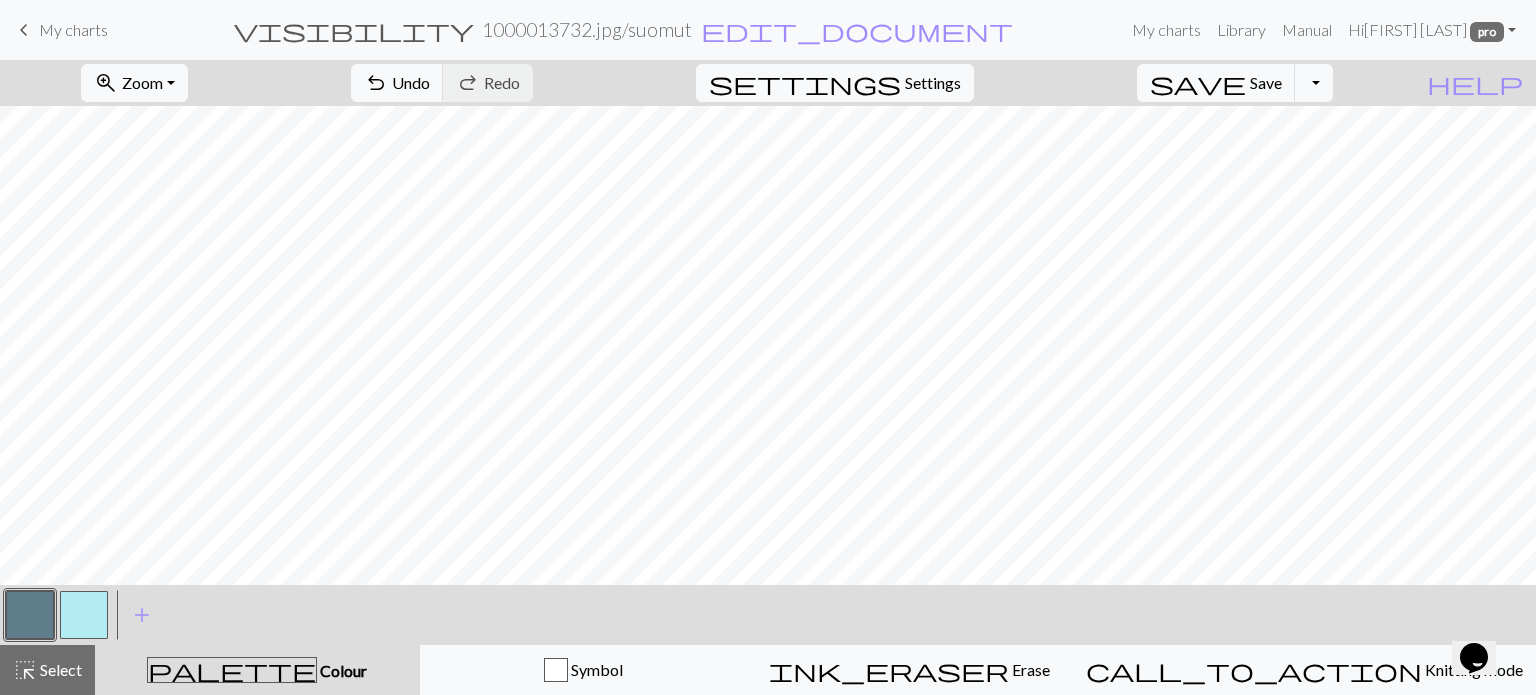 click at bounding box center [84, 615] 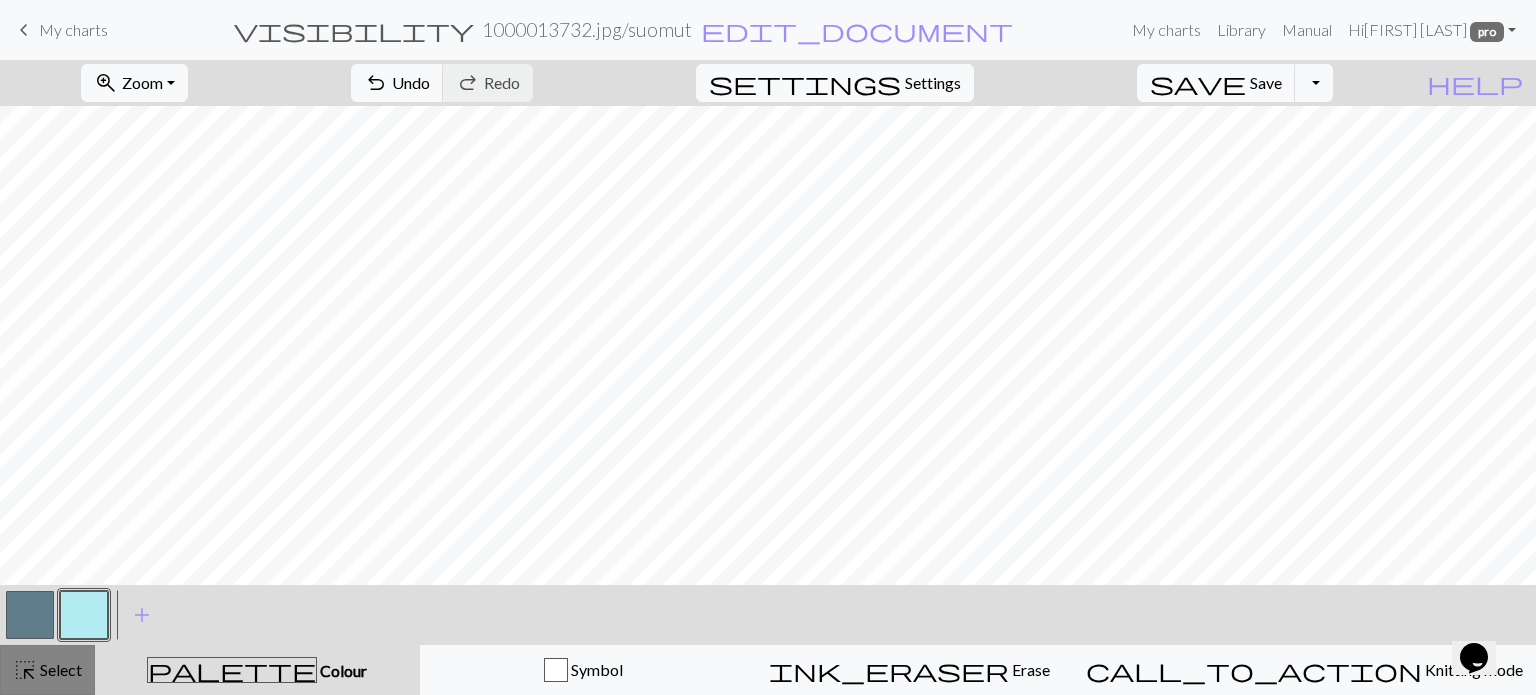 click on "highlight_alt" at bounding box center (25, 670) 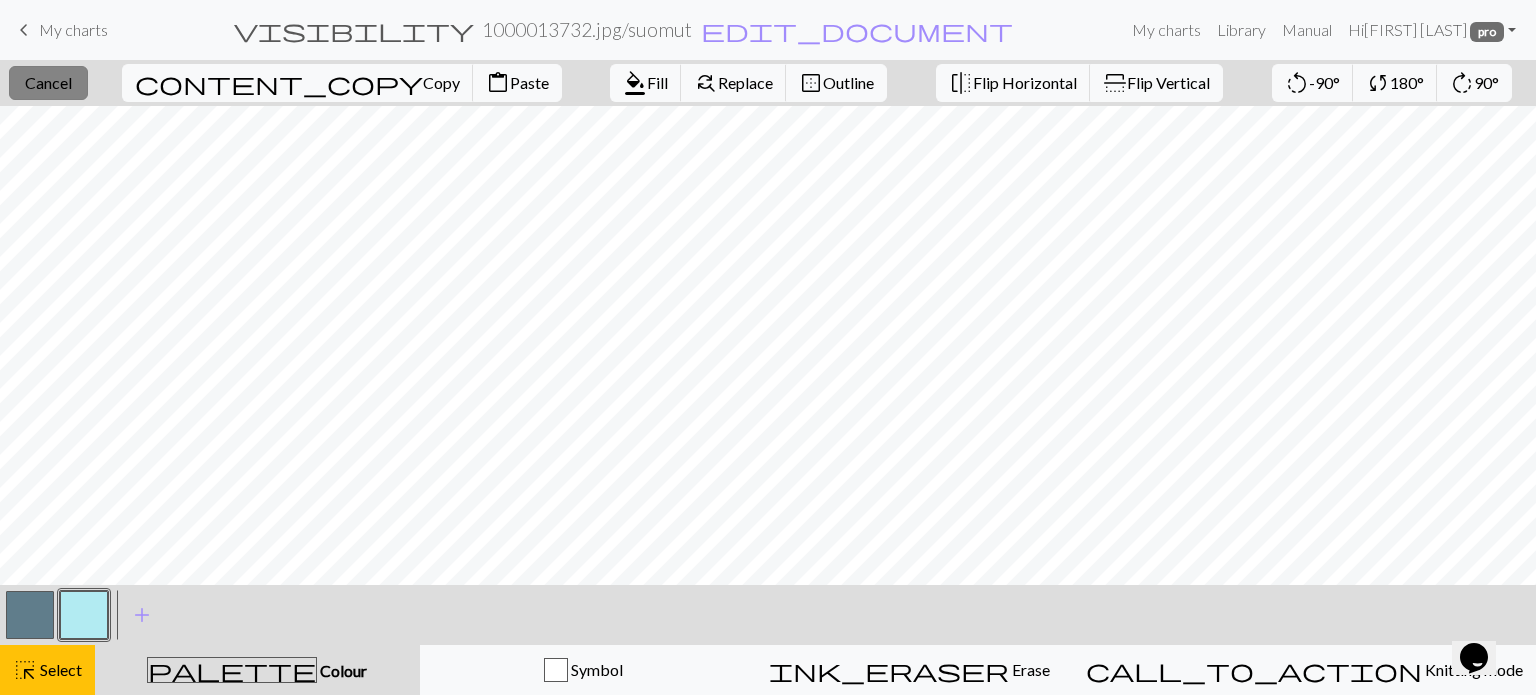 click on "Cancel" at bounding box center (48, 82) 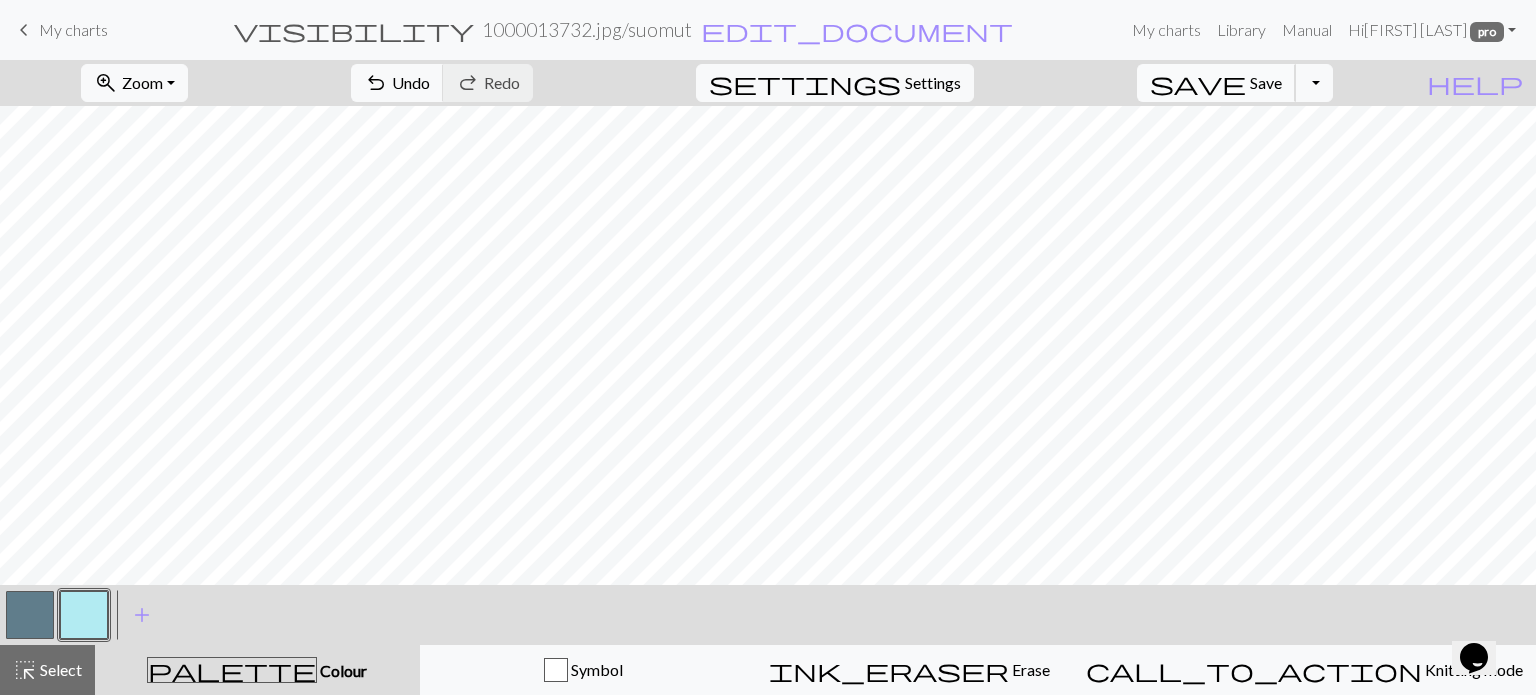 click on "Save" at bounding box center [1266, 82] 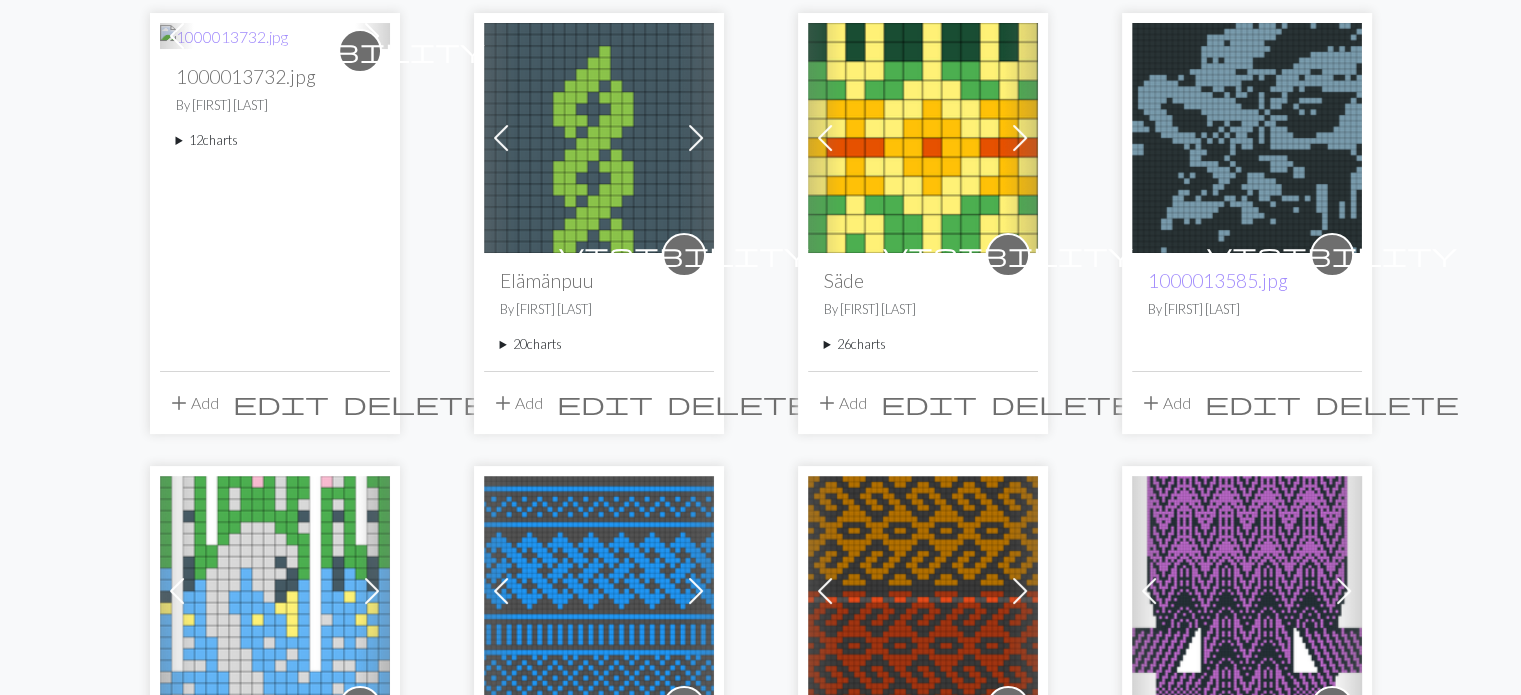 scroll, scrollTop: 300, scrollLeft: 0, axis: vertical 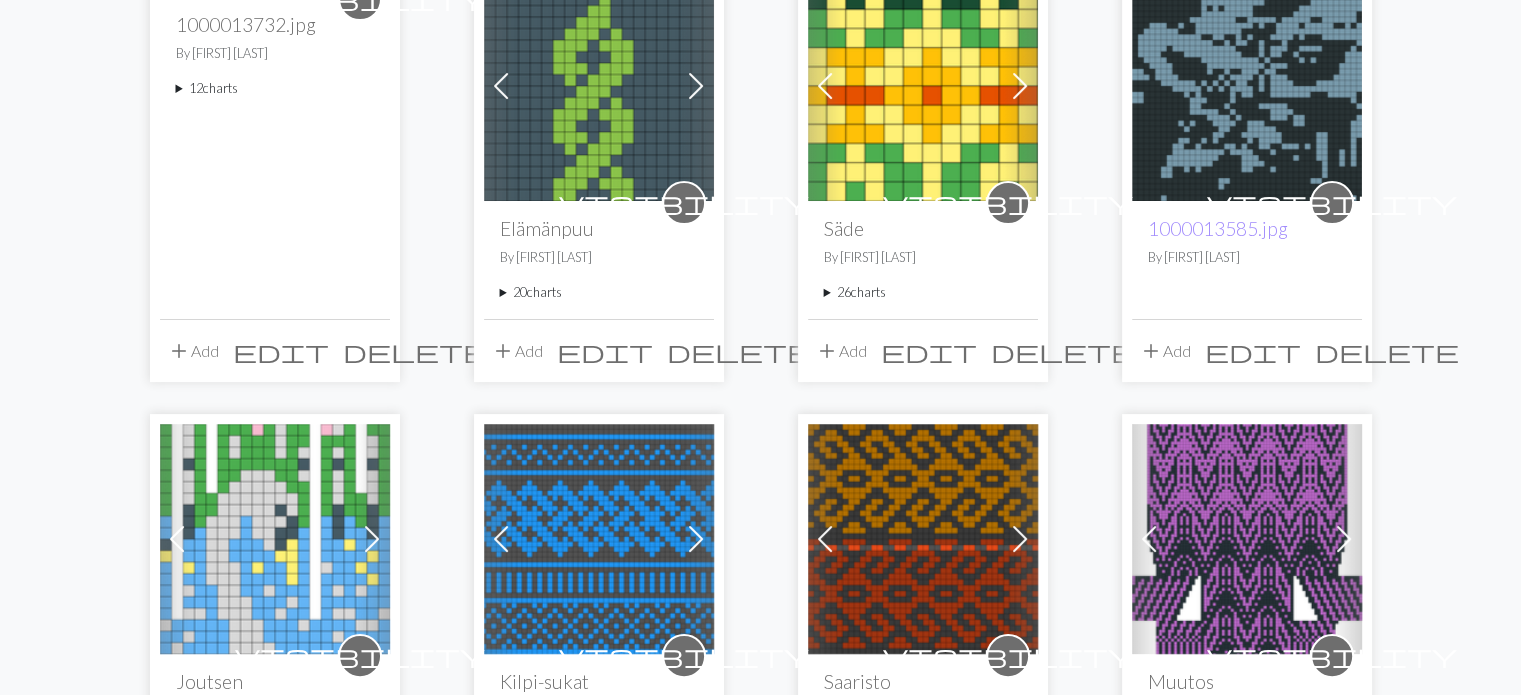 click on "visibility 1000013732.jpg By [FIRST] [LAST] 12 charts 1000013732.jpg delete 1000013731.jpg delete 1000013729.jpg delete muna delete Pää delete lohhari delete pöllö pää.jpg delete 2 loh.jpg delete lohikäärmeen muna delete silmä.jpg delete the egg delete suomut delete" at bounding box center (275, 157) 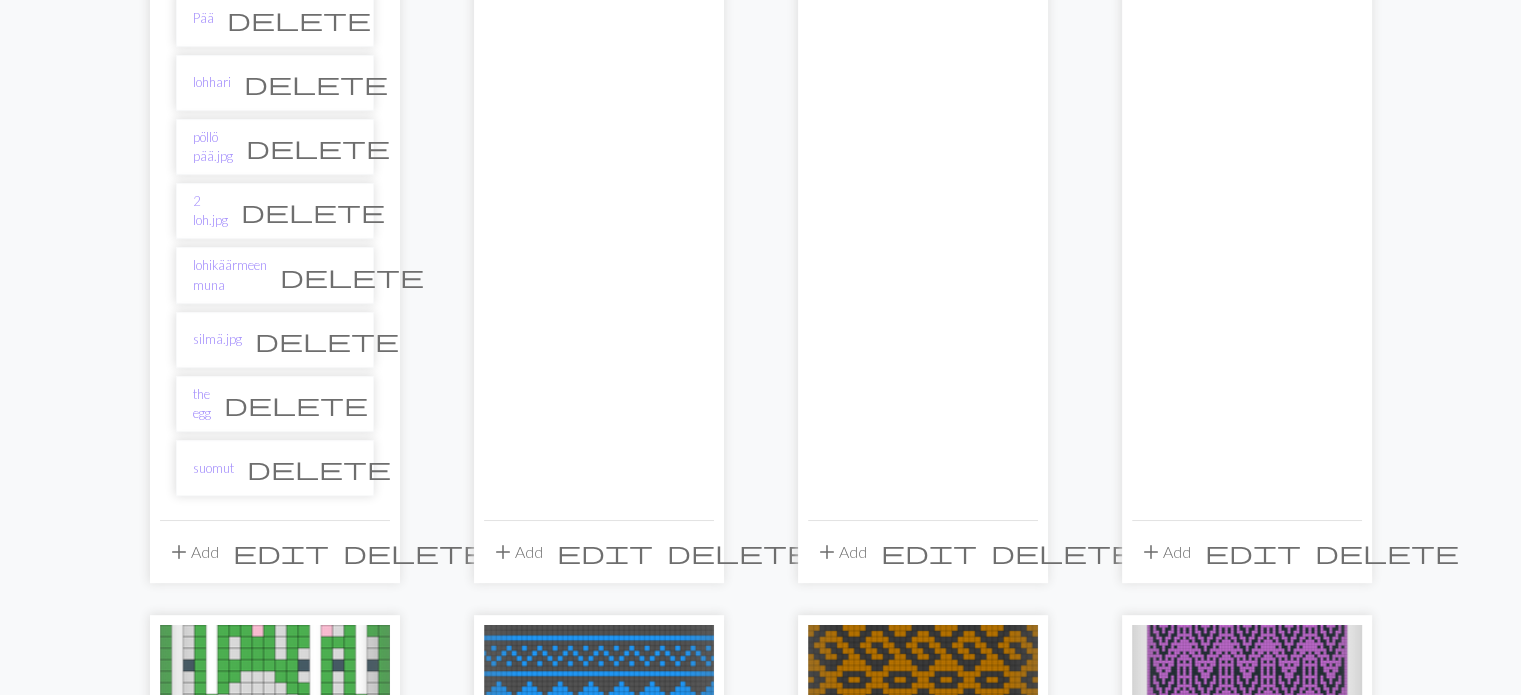 scroll, scrollTop: 800, scrollLeft: 0, axis: vertical 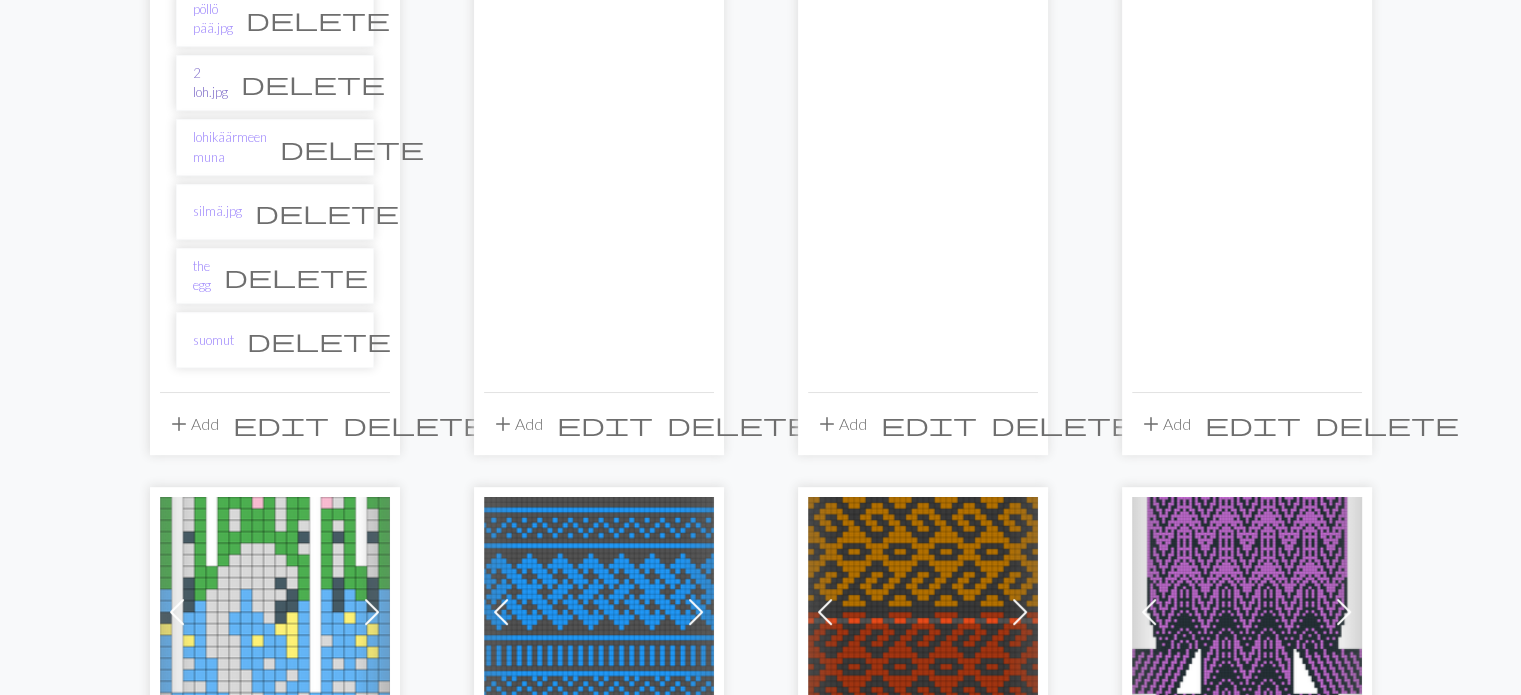 click on "2 loh.jpg" at bounding box center (210, 83) 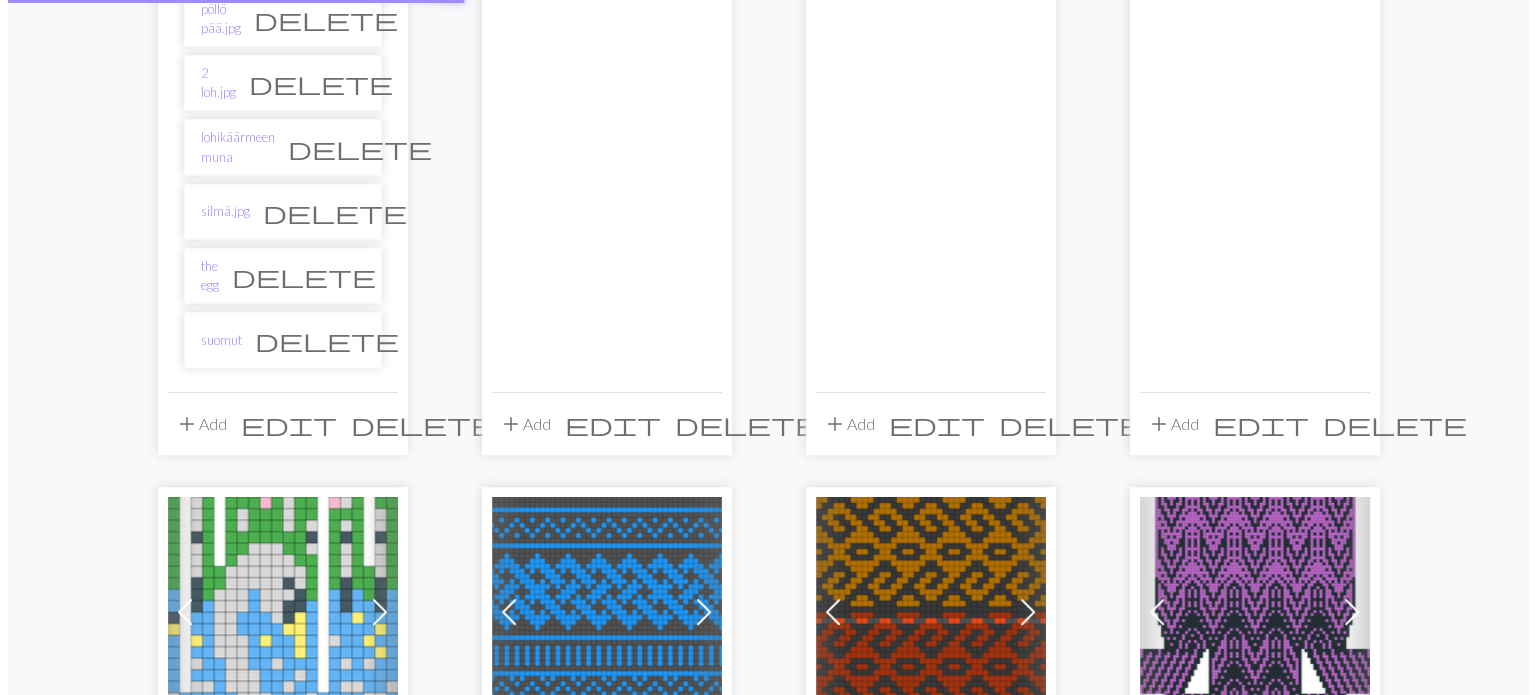 scroll, scrollTop: 0, scrollLeft: 0, axis: both 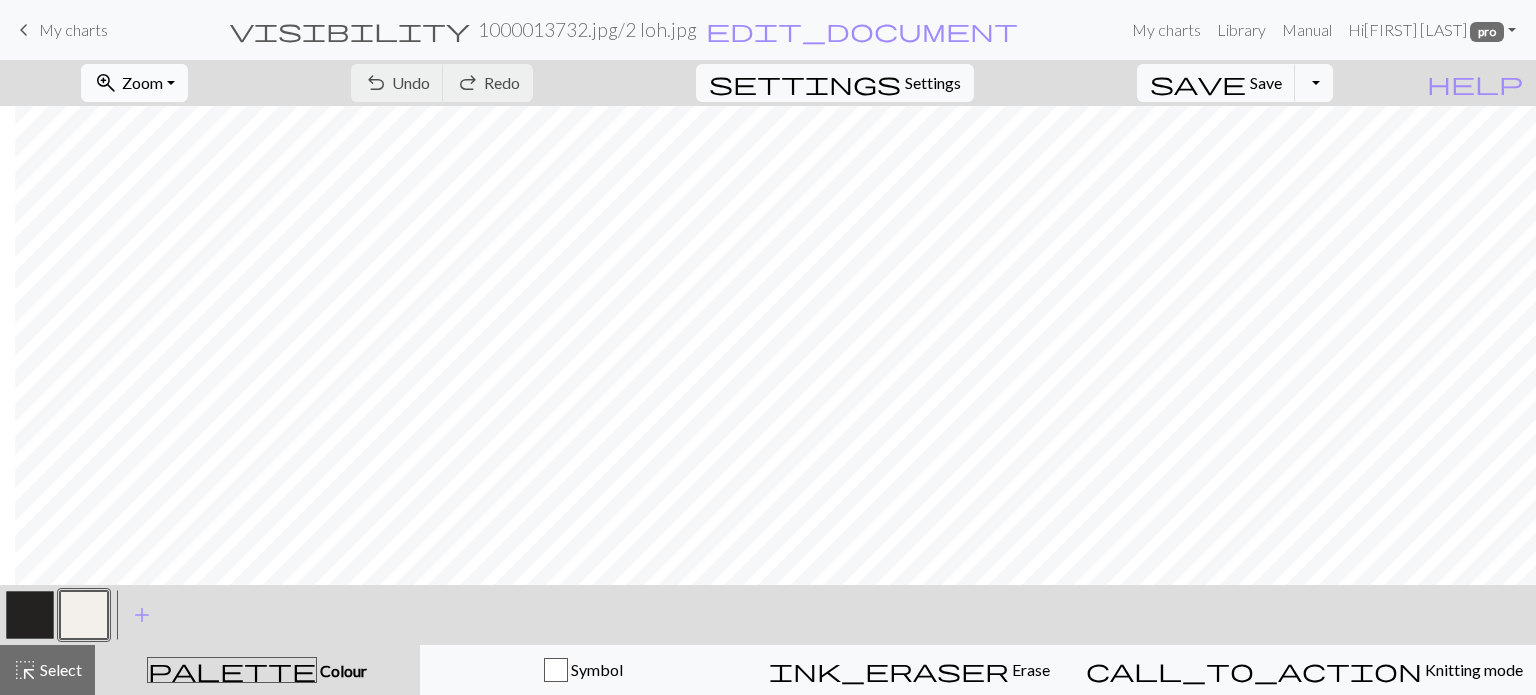 click on "Zoom" at bounding box center (142, 82) 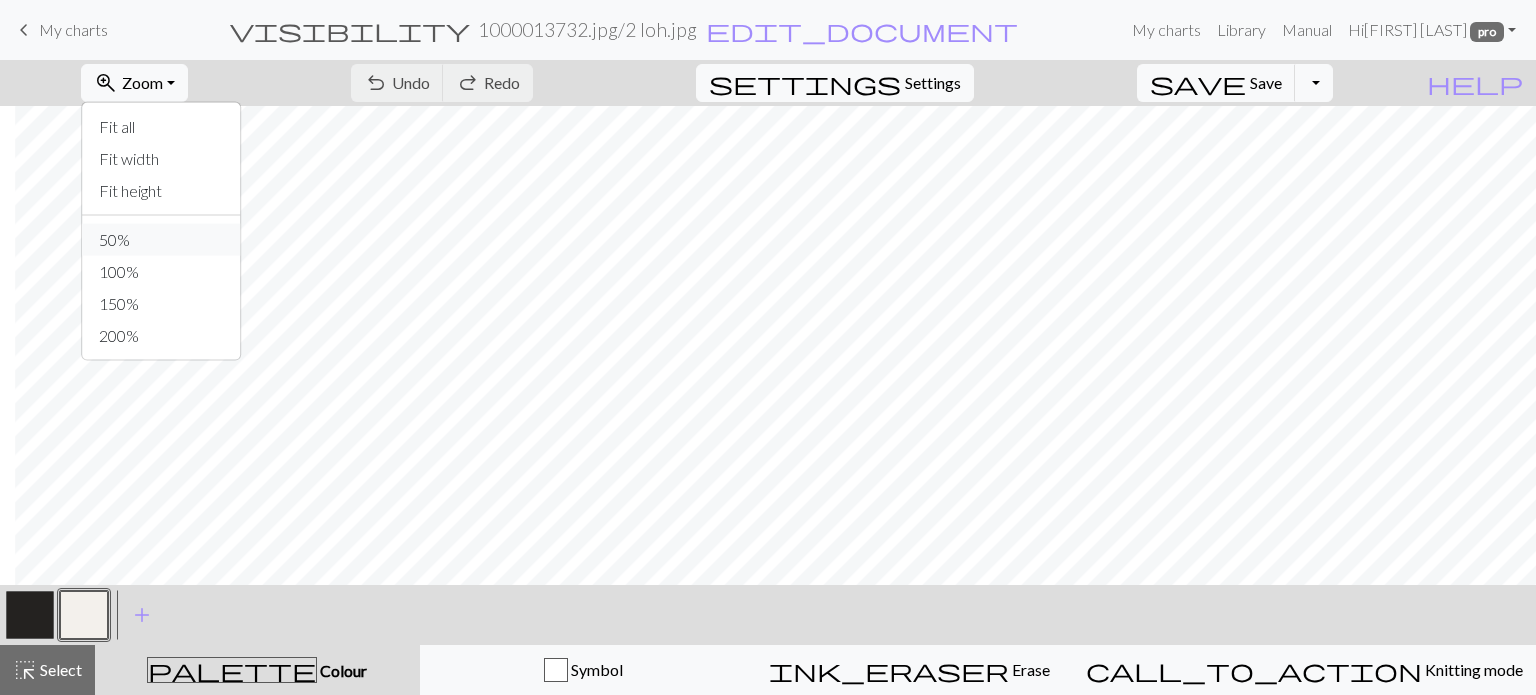 click on "50%" at bounding box center (162, 240) 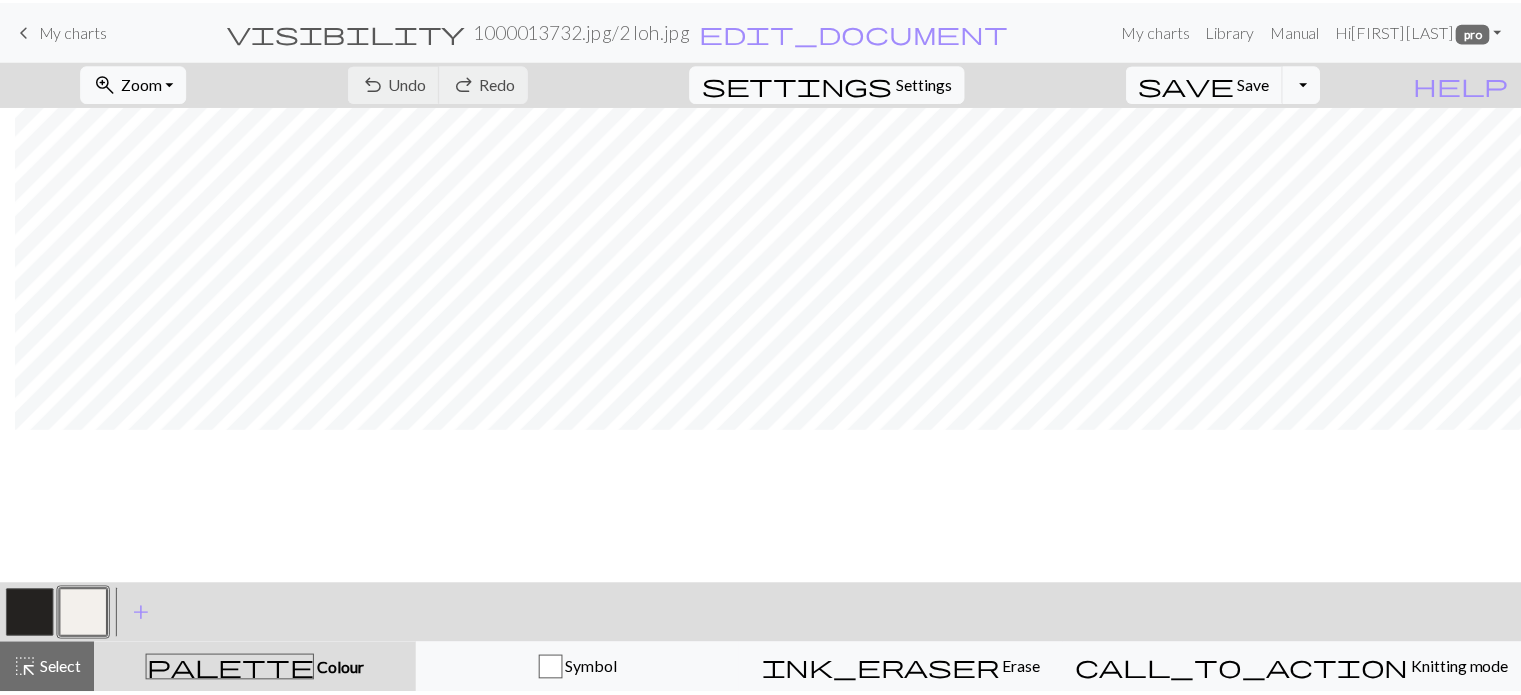 scroll, scrollTop: 0, scrollLeft: 15, axis: horizontal 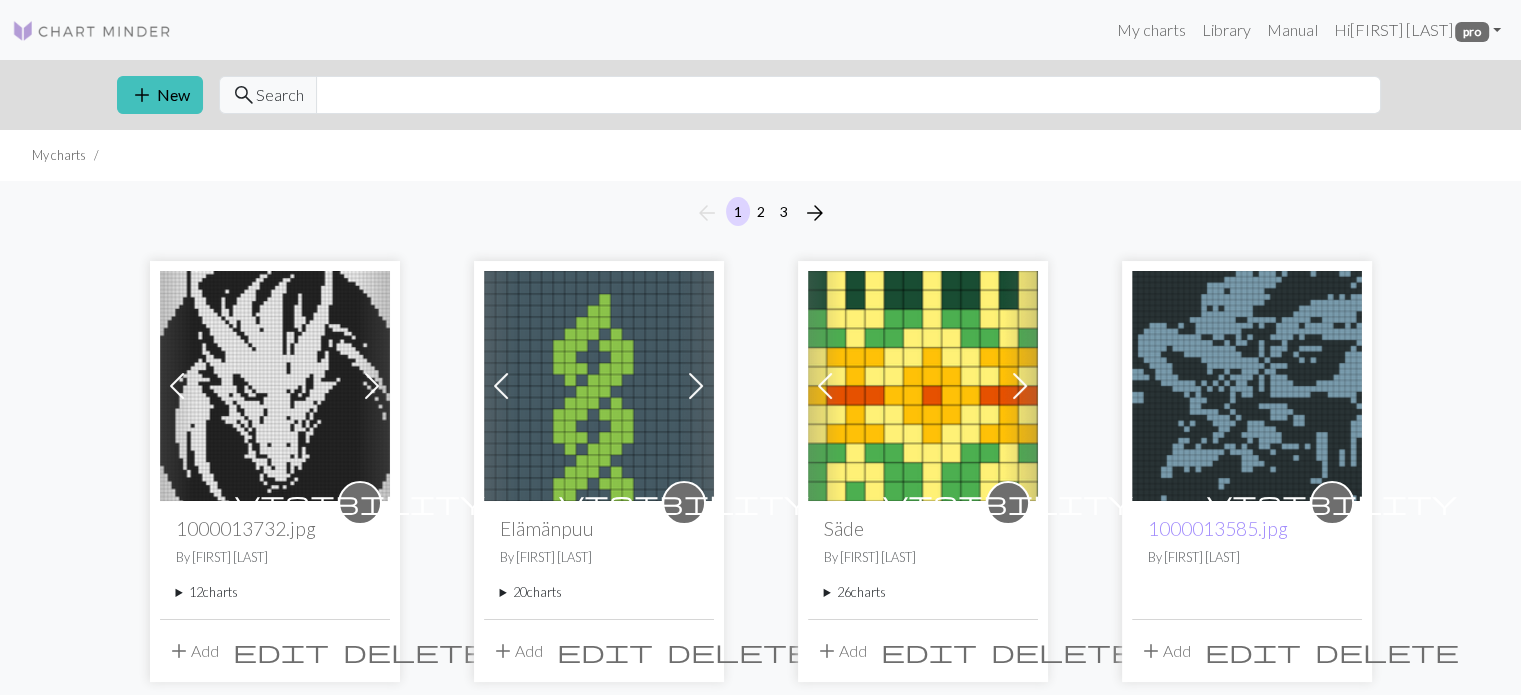 click on "12  charts" at bounding box center (275, 592) 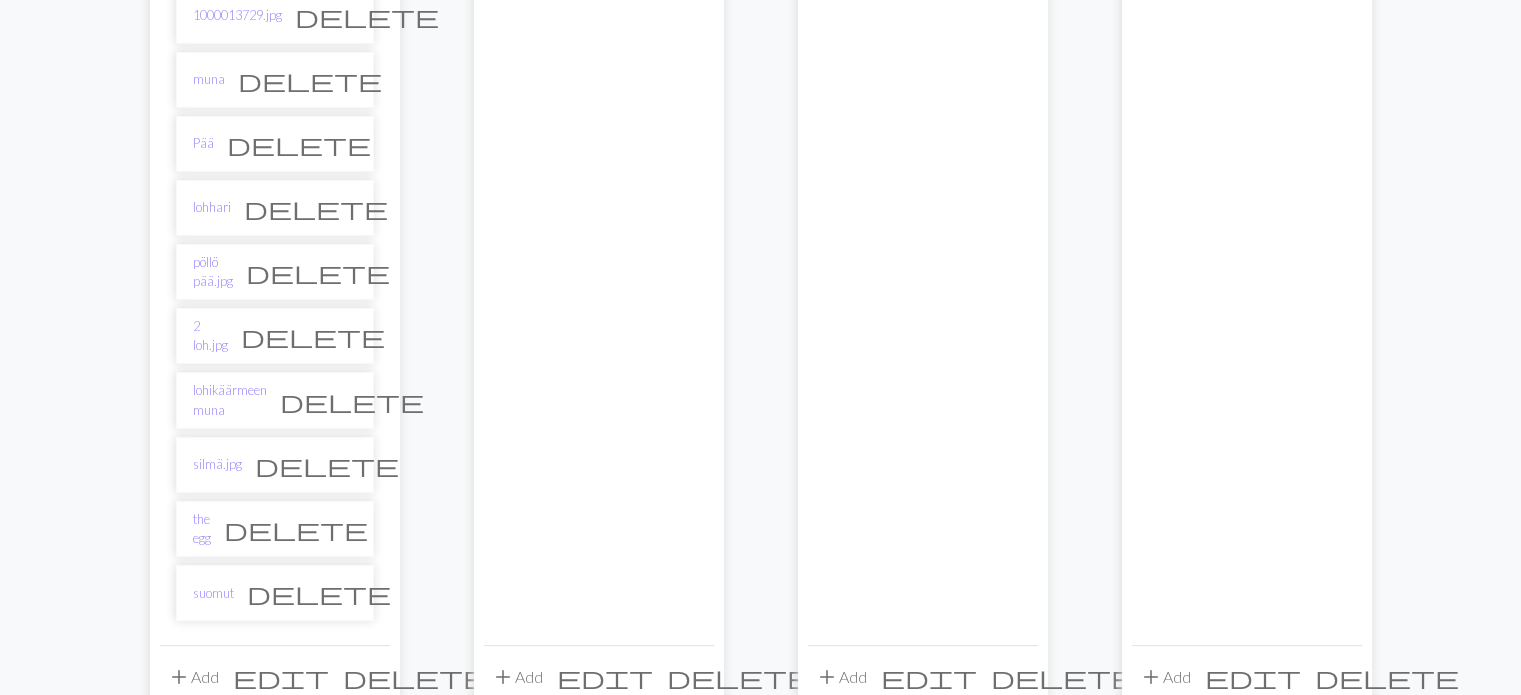 scroll, scrollTop: 700, scrollLeft: 0, axis: vertical 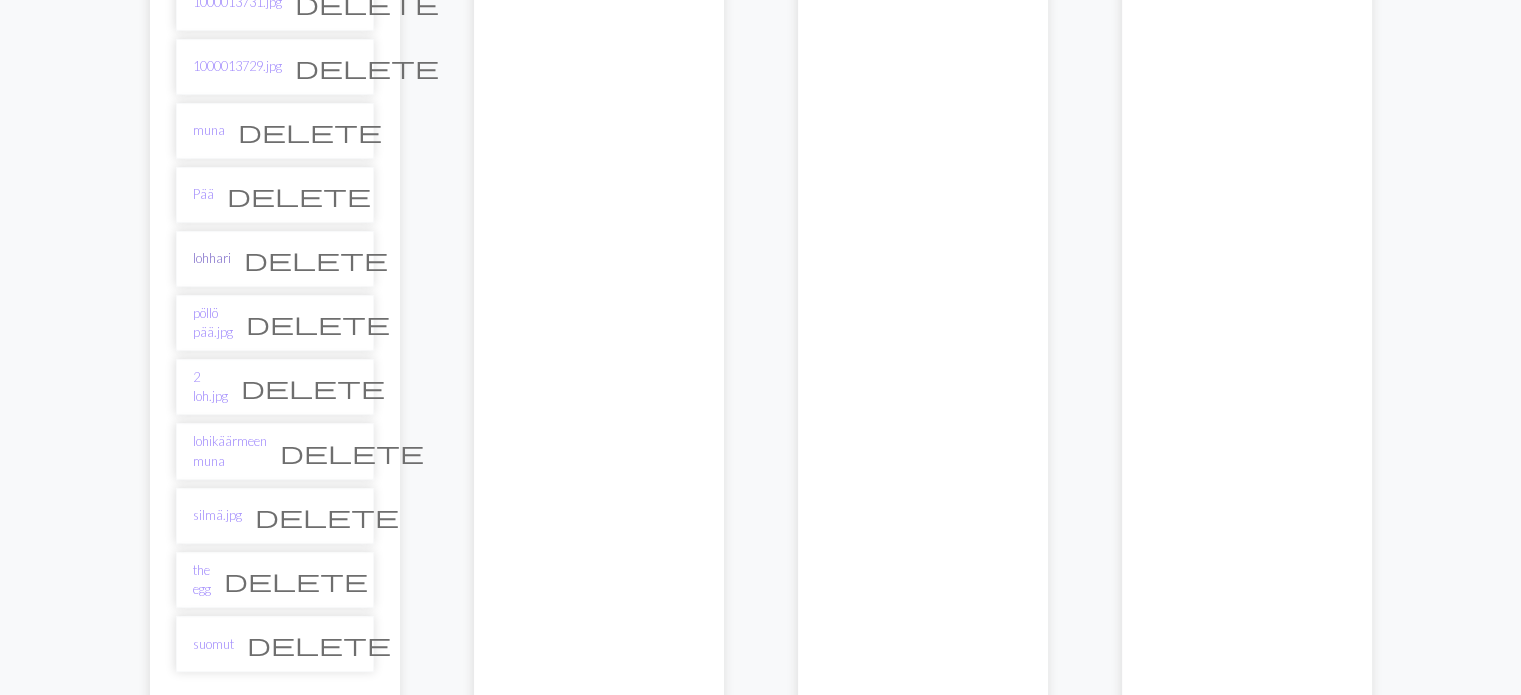 click on "lohhari" at bounding box center (212, 258) 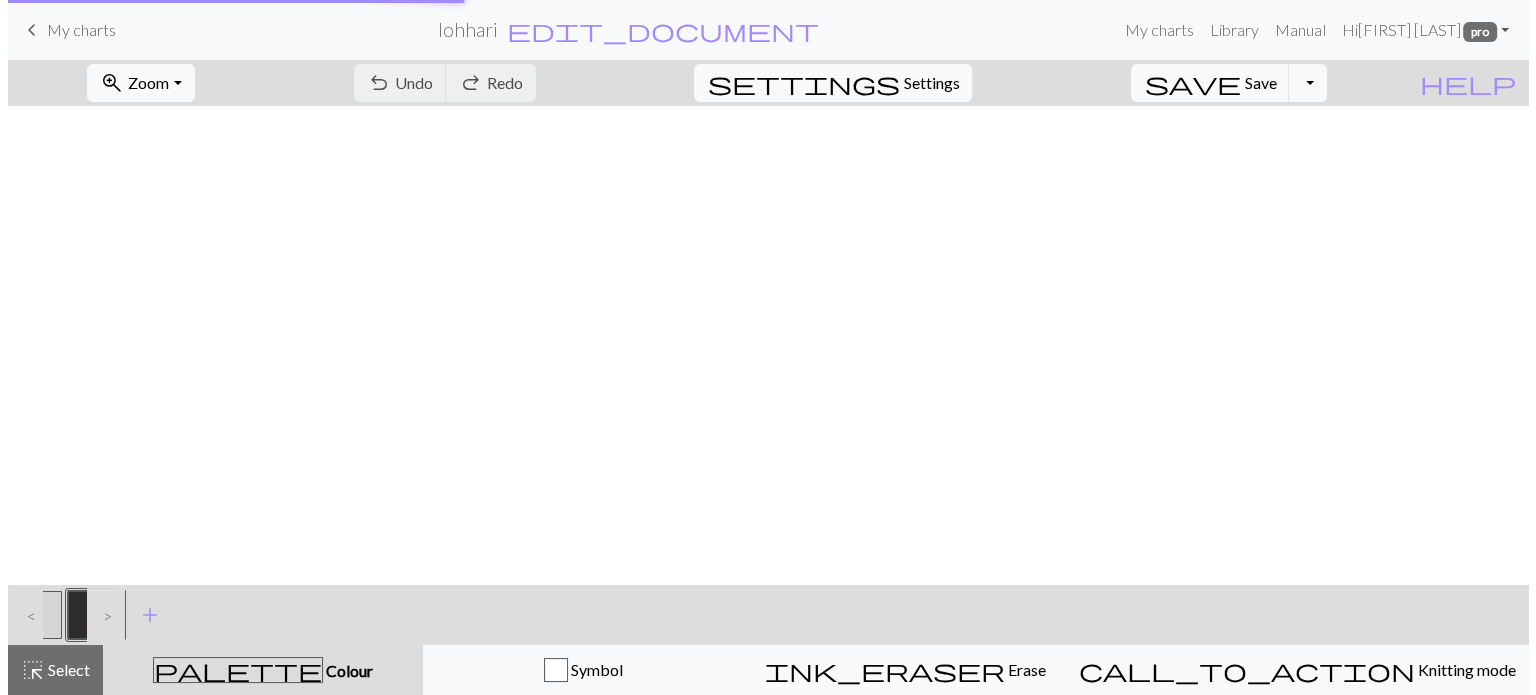 scroll, scrollTop: 0, scrollLeft: 0, axis: both 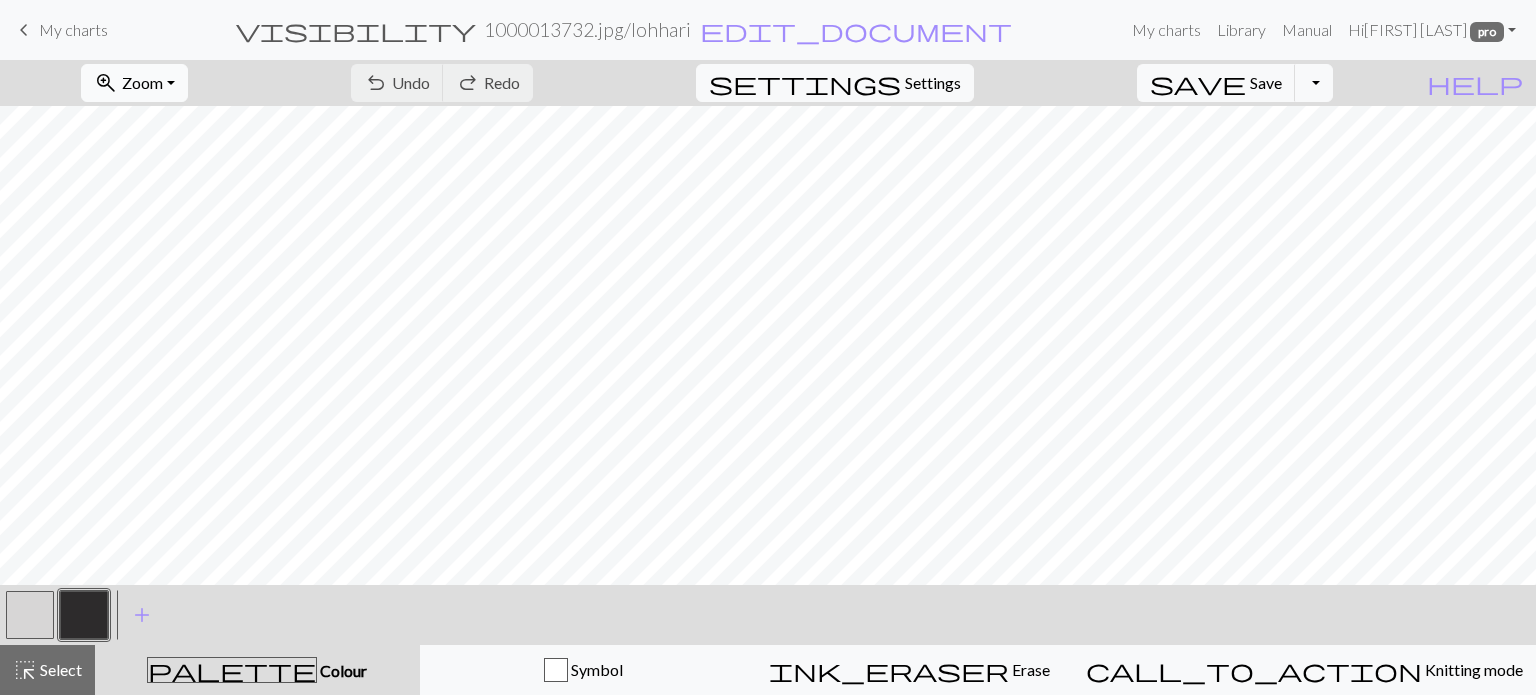 click on "Zoom" at bounding box center (142, 82) 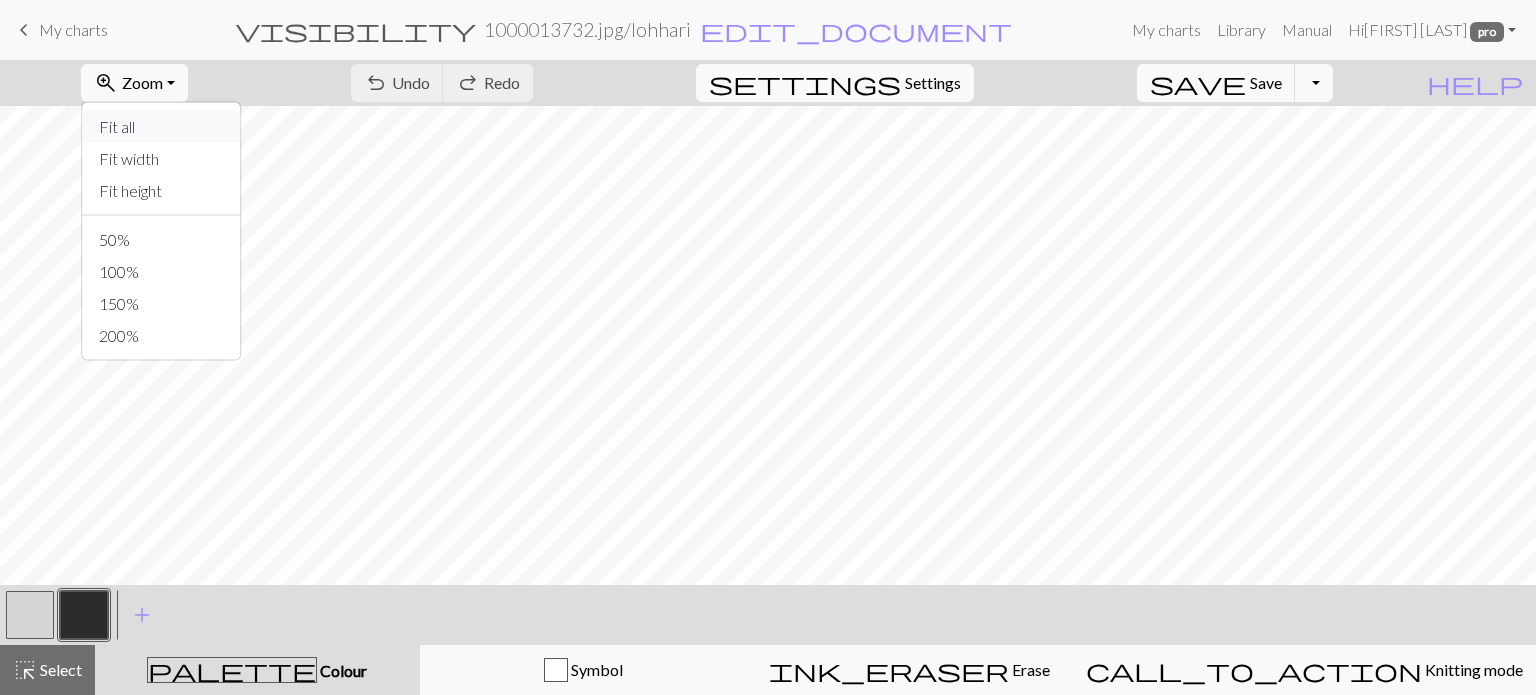 click on "Fit all" at bounding box center [162, 127] 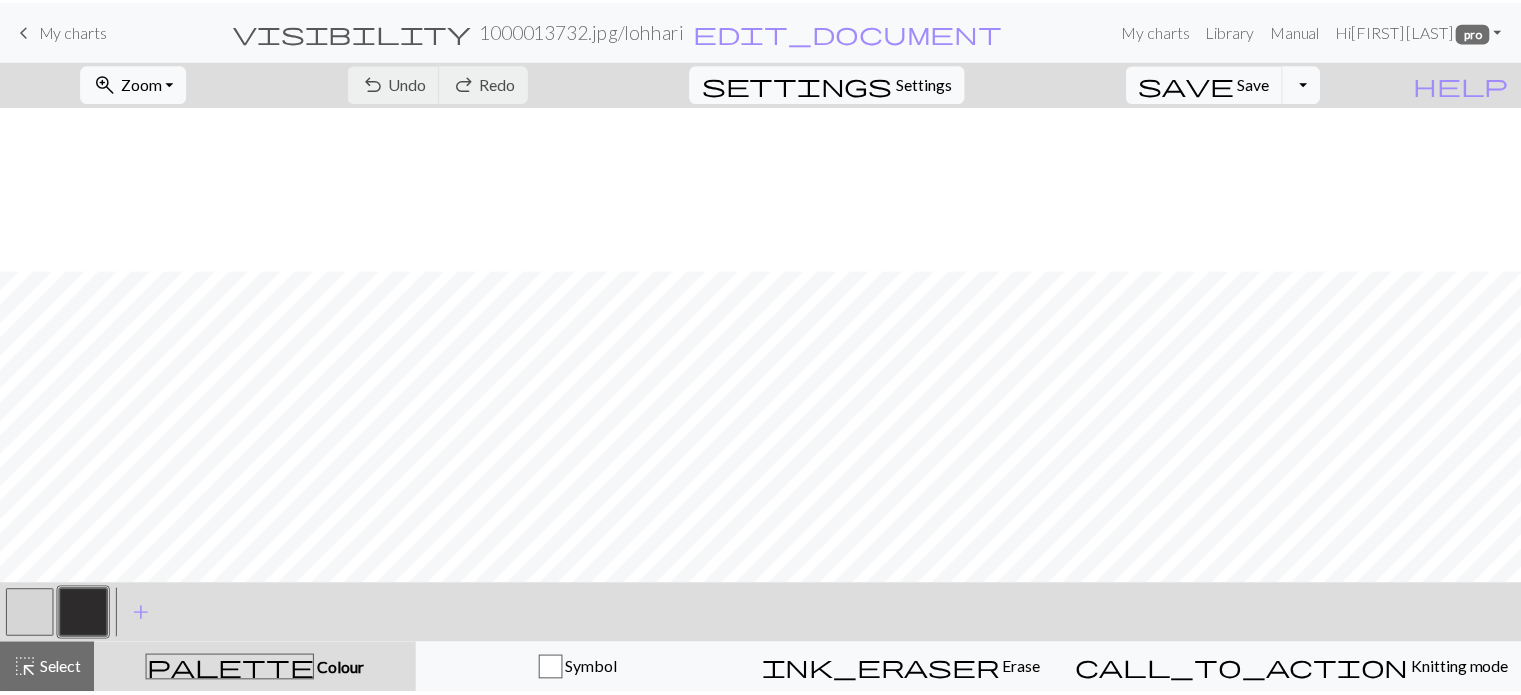 scroll, scrollTop: 385, scrollLeft: 0, axis: vertical 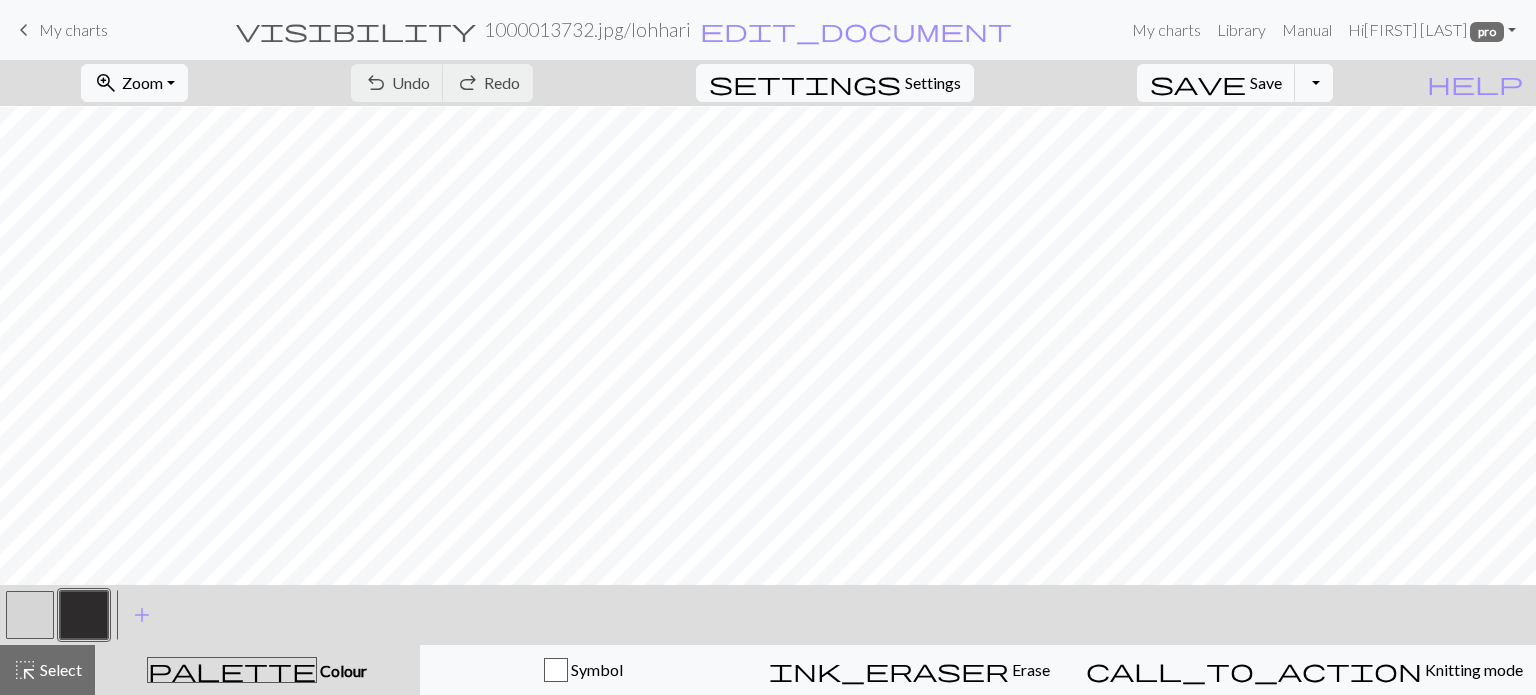 click on "My charts" at bounding box center [73, 29] 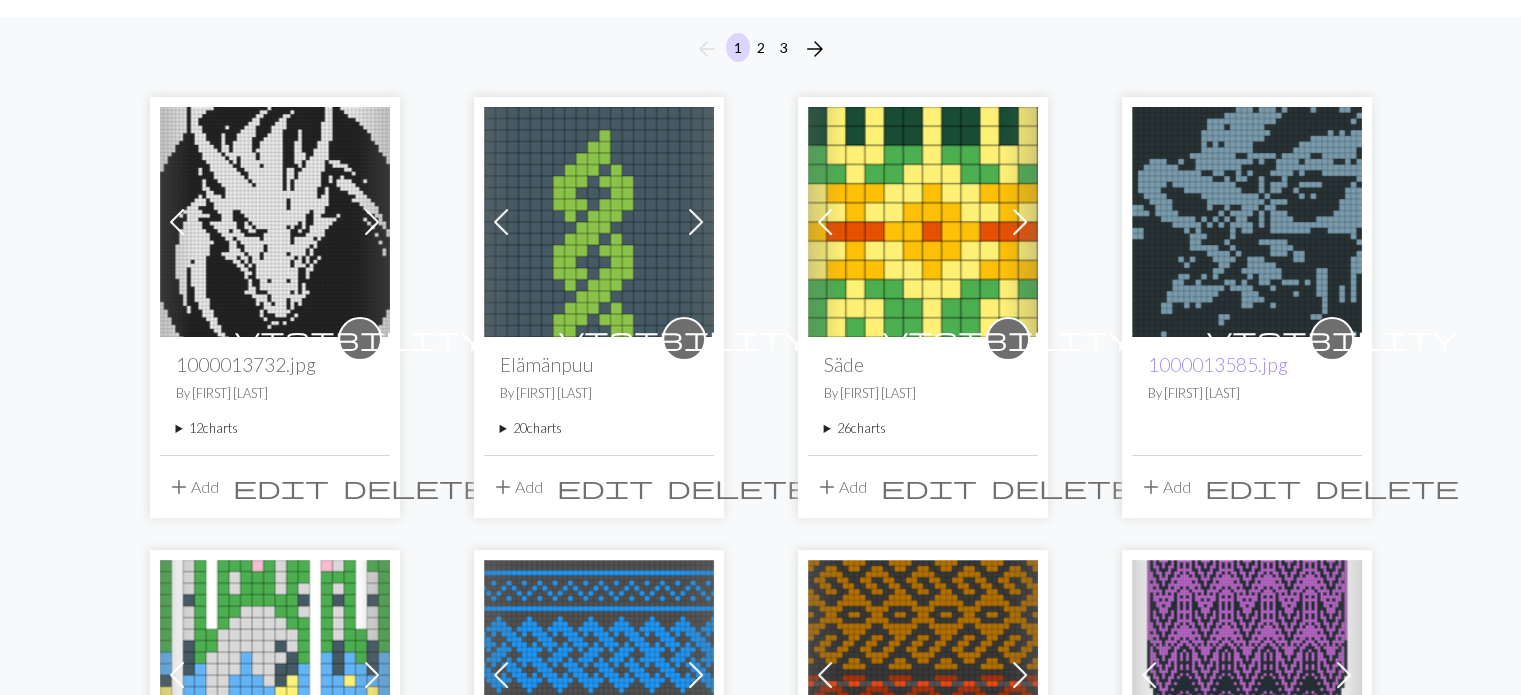 scroll, scrollTop: 400, scrollLeft: 0, axis: vertical 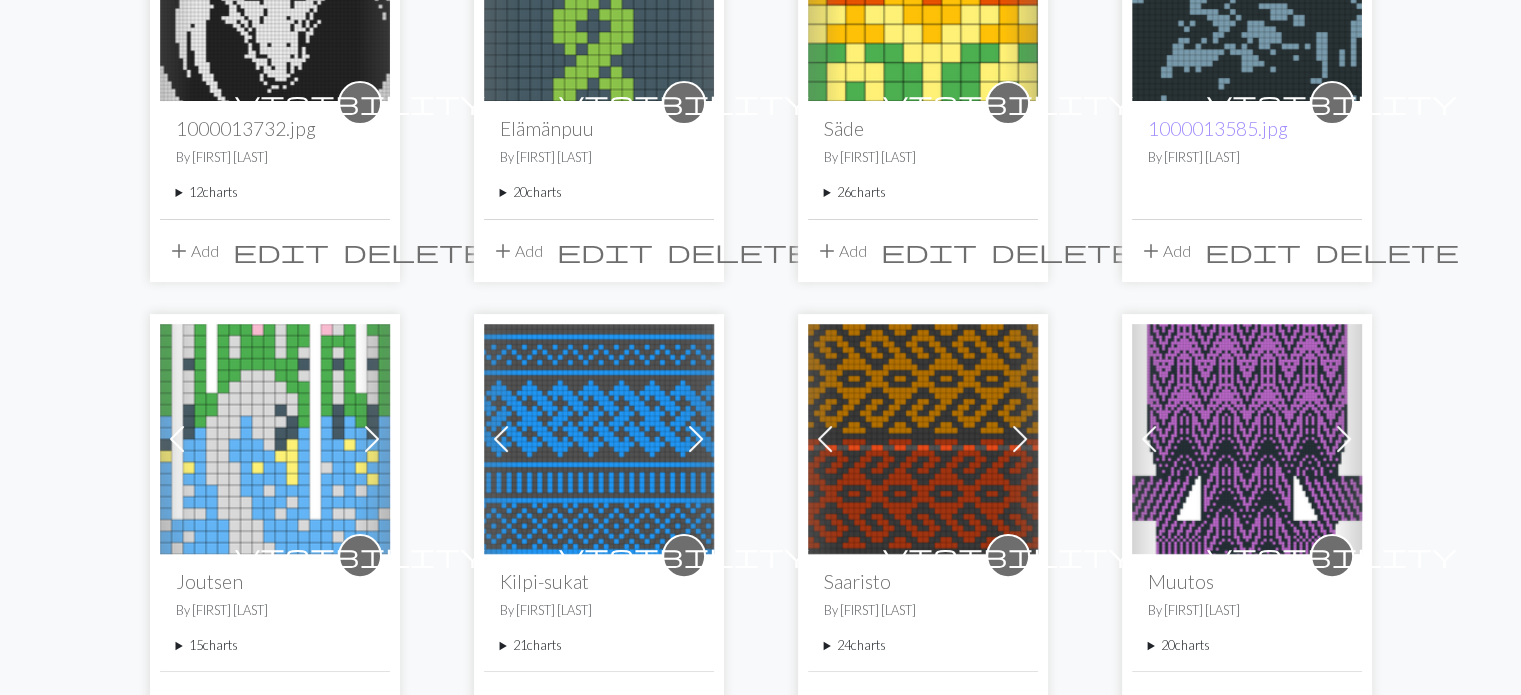 click on "12  charts" at bounding box center [275, 192] 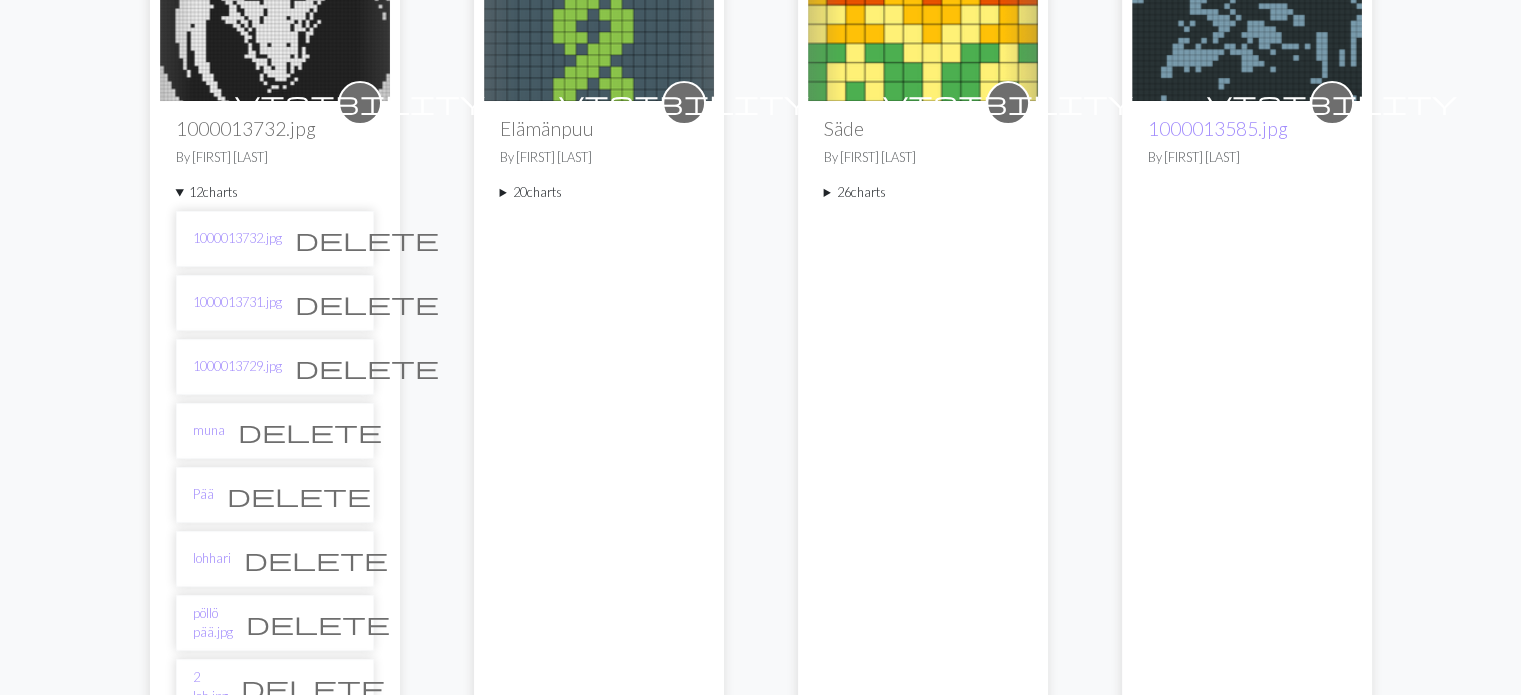 scroll, scrollTop: 800, scrollLeft: 0, axis: vertical 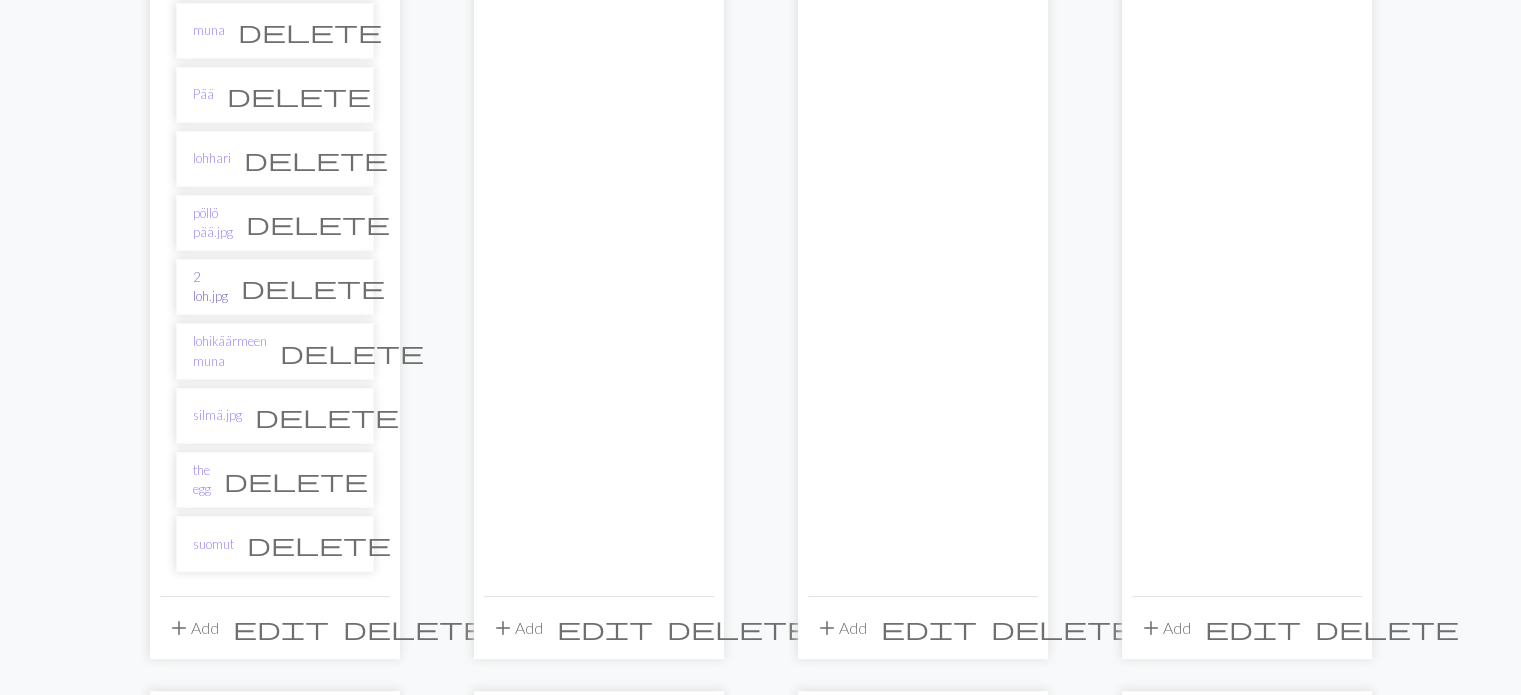 click on "2 loh.jpg" at bounding box center (210, 287) 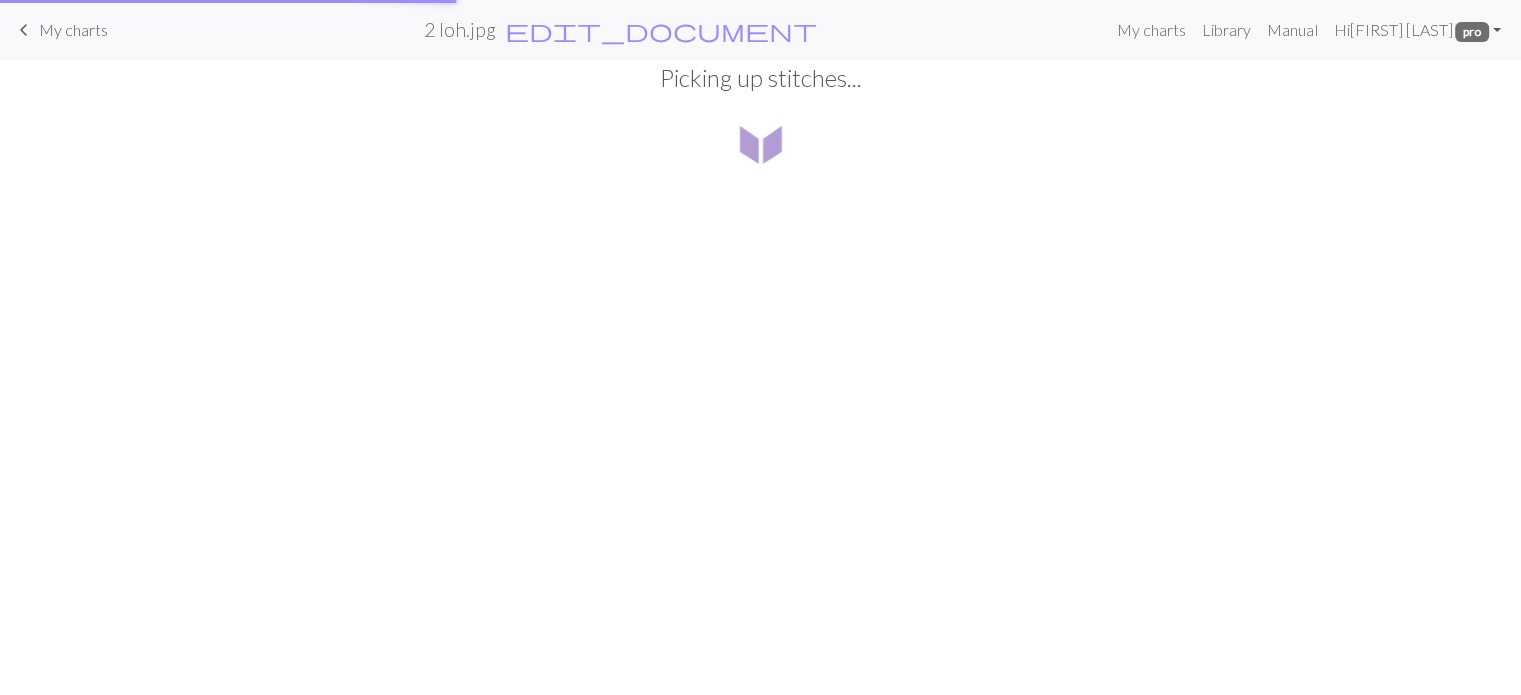 scroll, scrollTop: 0, scrollLeft: 0, axis: both 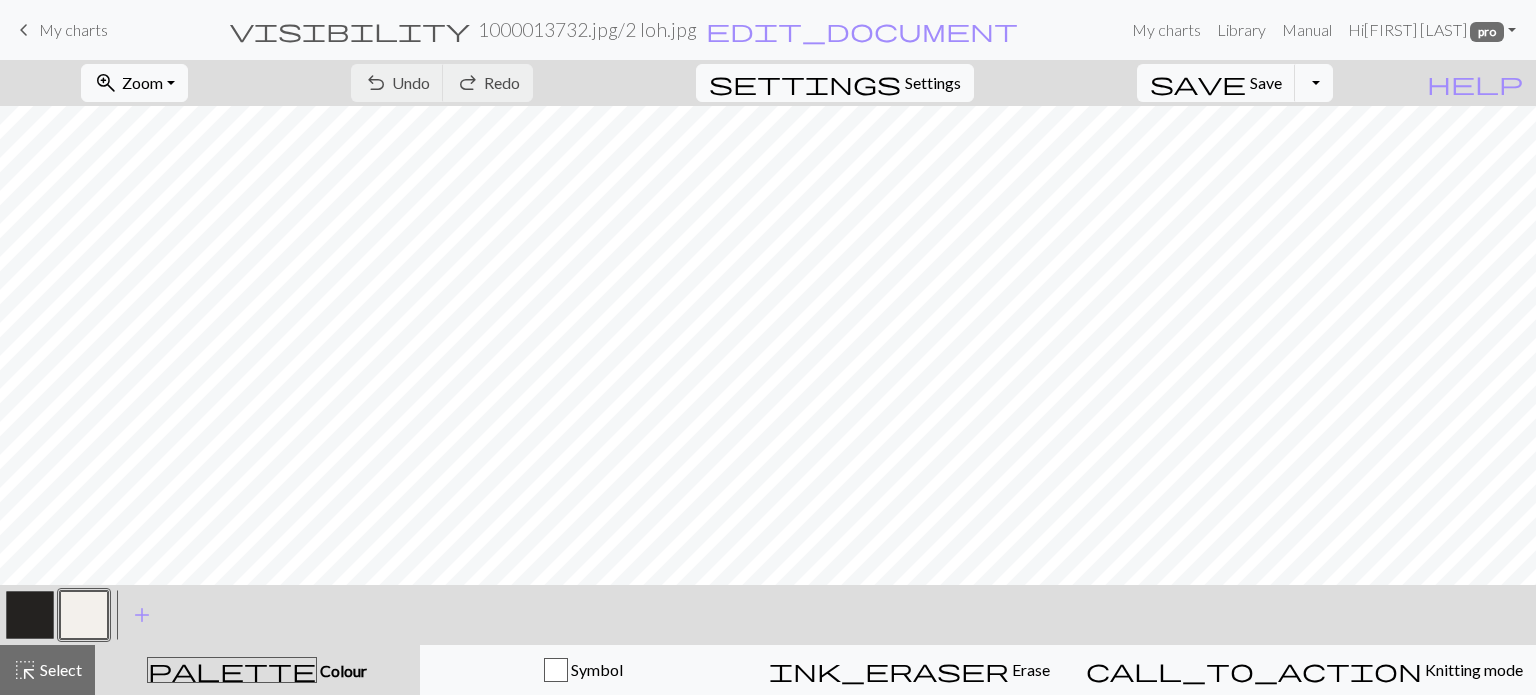 click on "keyboard_arrow_left" at bounding box center [24, 30] 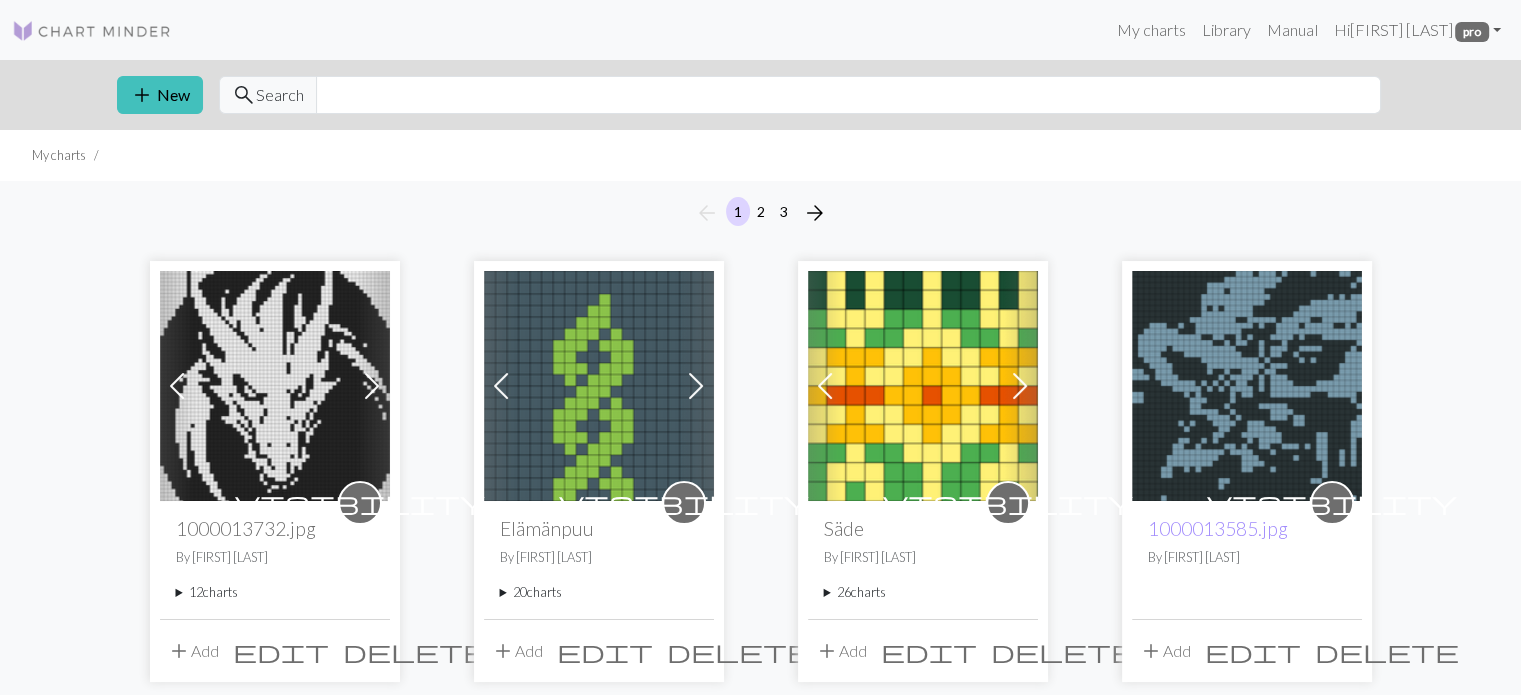 click on "12  charts" at bounding box center (275, 592) 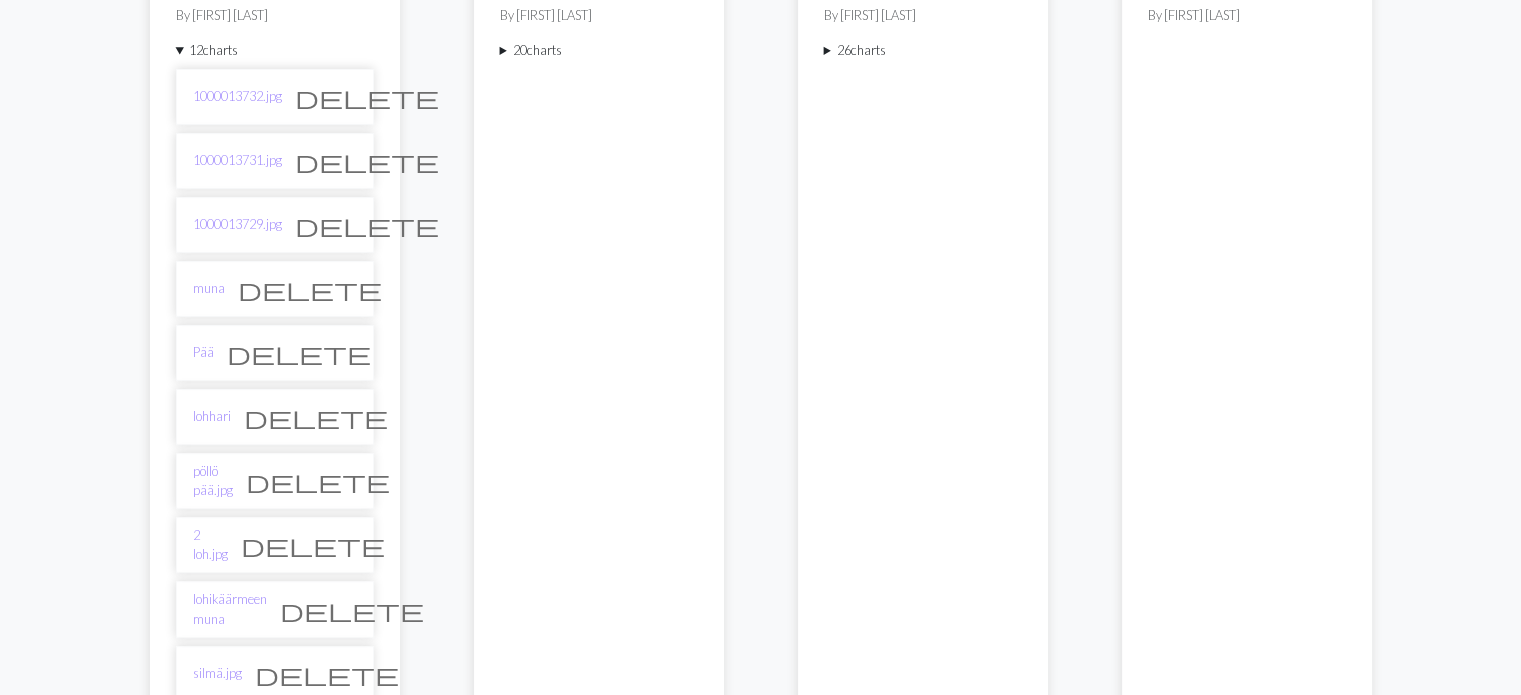scroll, scrollTop: 500, scrollLeft: 0, axis: vertical 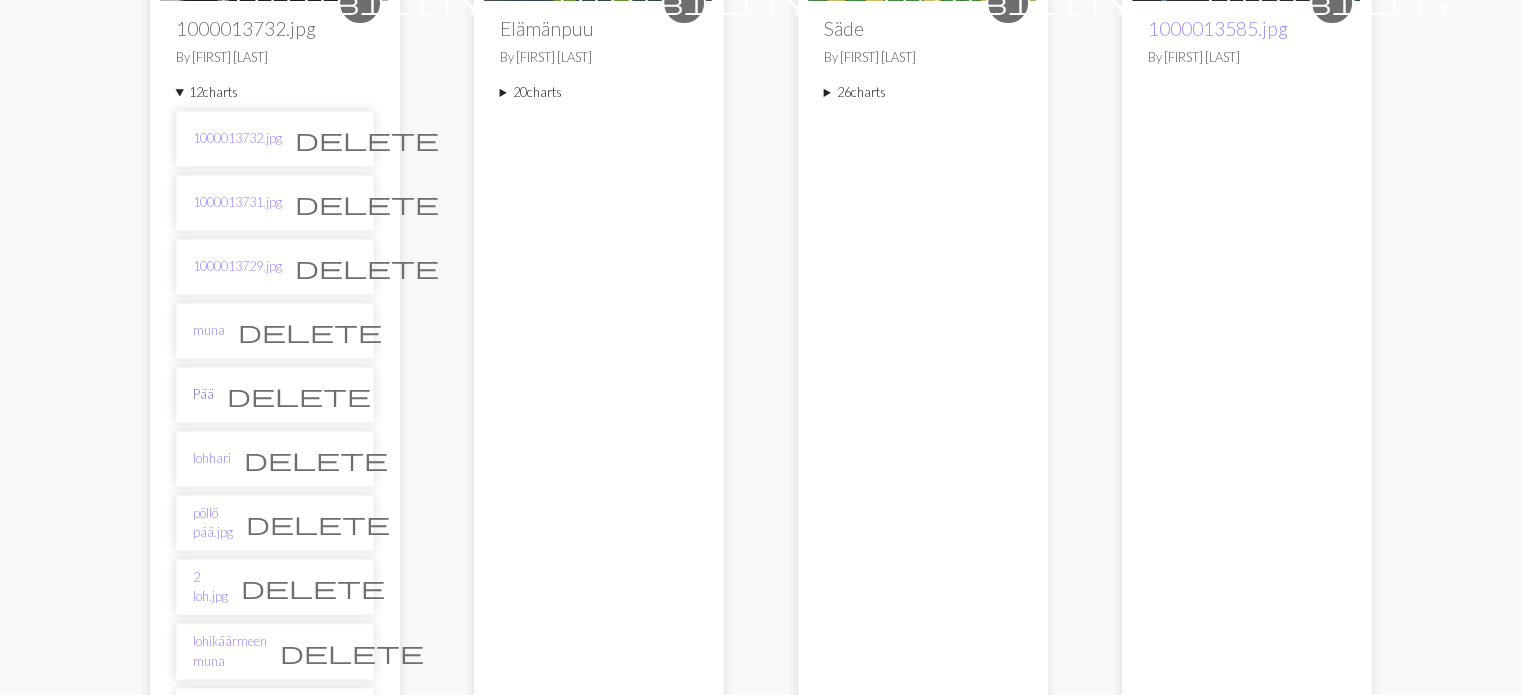 click on "Pää" at bounding box center [203, 394] 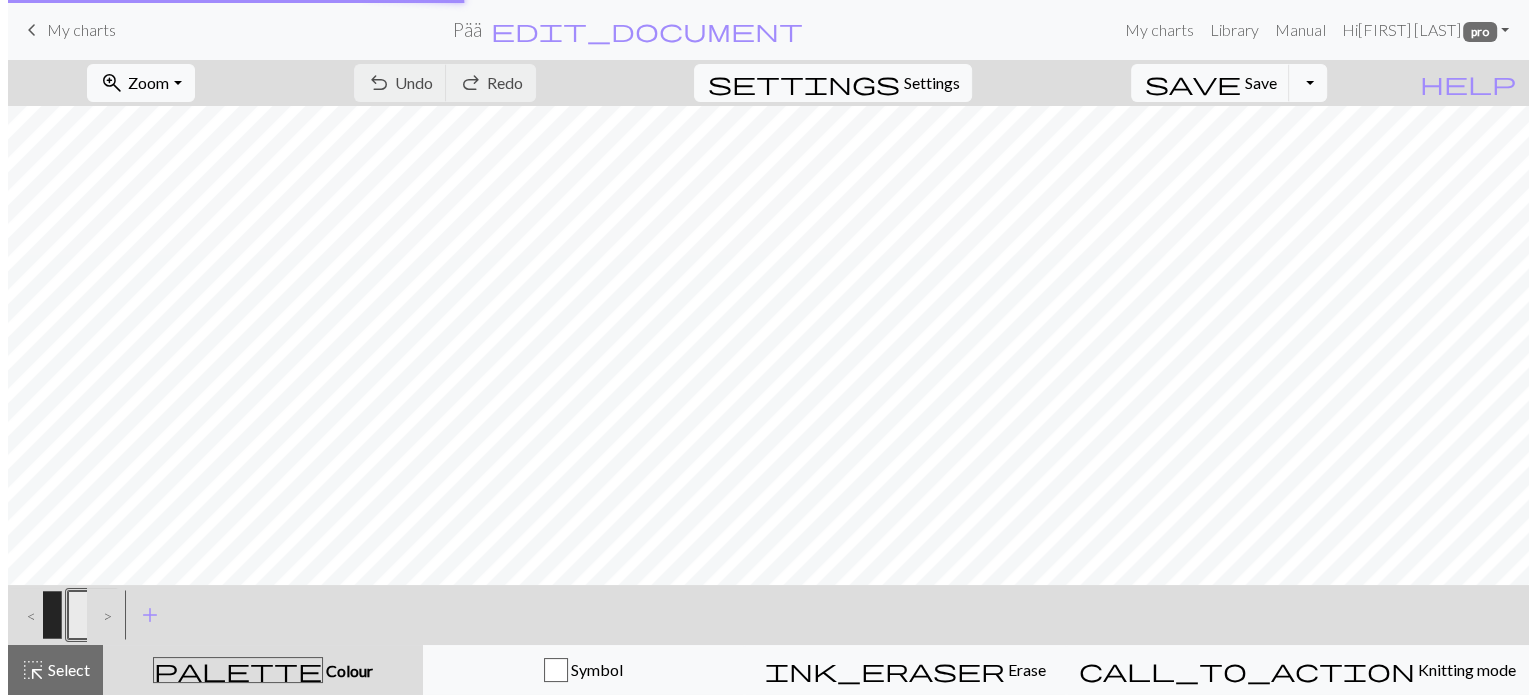 scroll, scrollTop: 0, scrollLeft: 0, axis: both 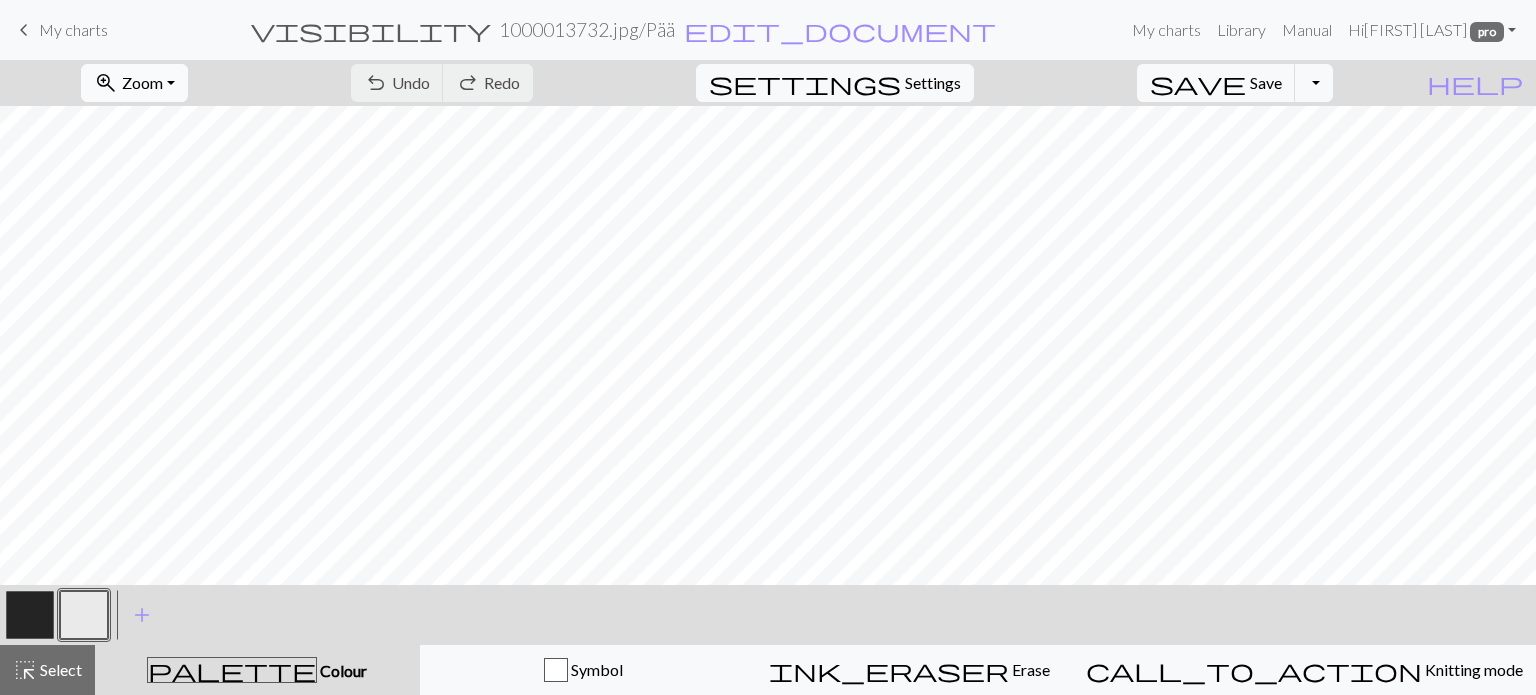 click on "Zoom" at bounding box center [142, 82] 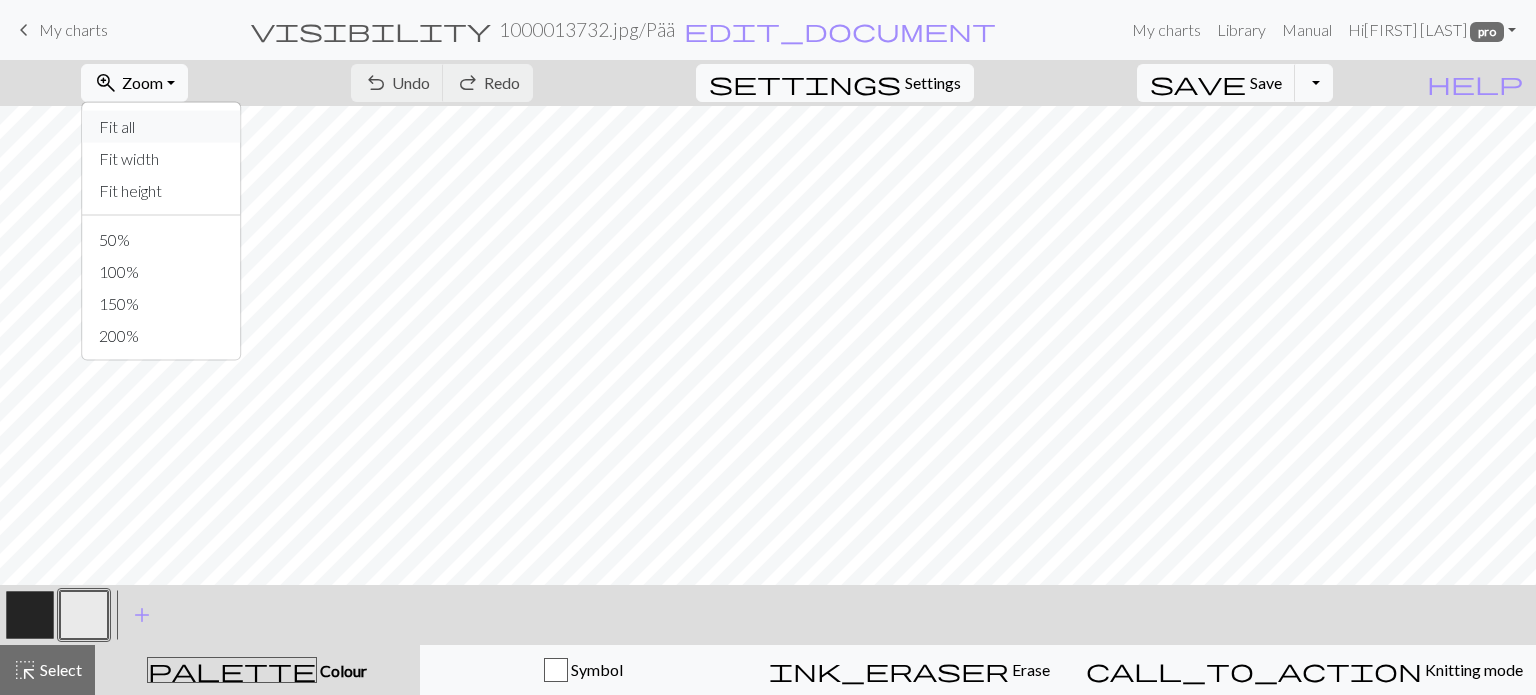 click on "Fit all" at bounding box center (162, 127) 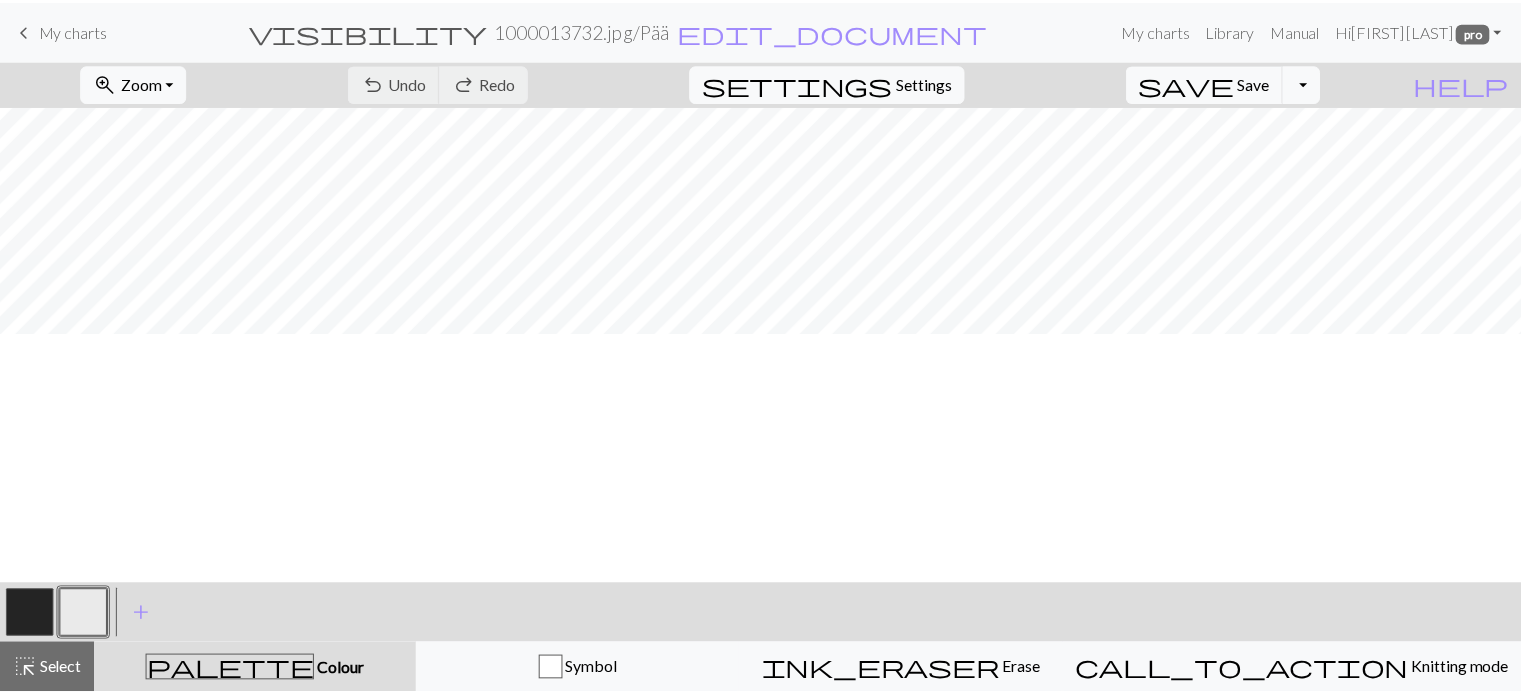 scroll, scrollTop: 285, scrollLeft: 0, axis: vertical 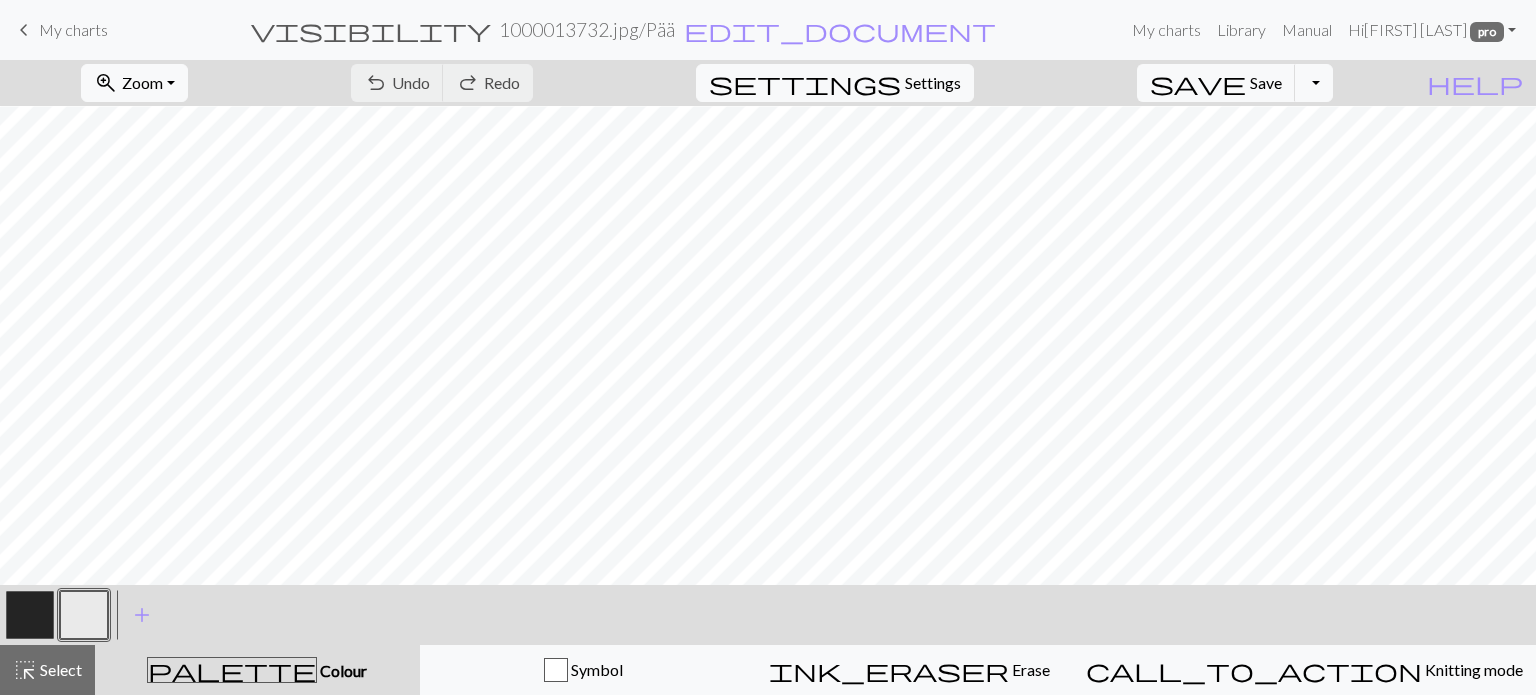 click on "keyboard_arrow_left" at bounding box center (24, 30) 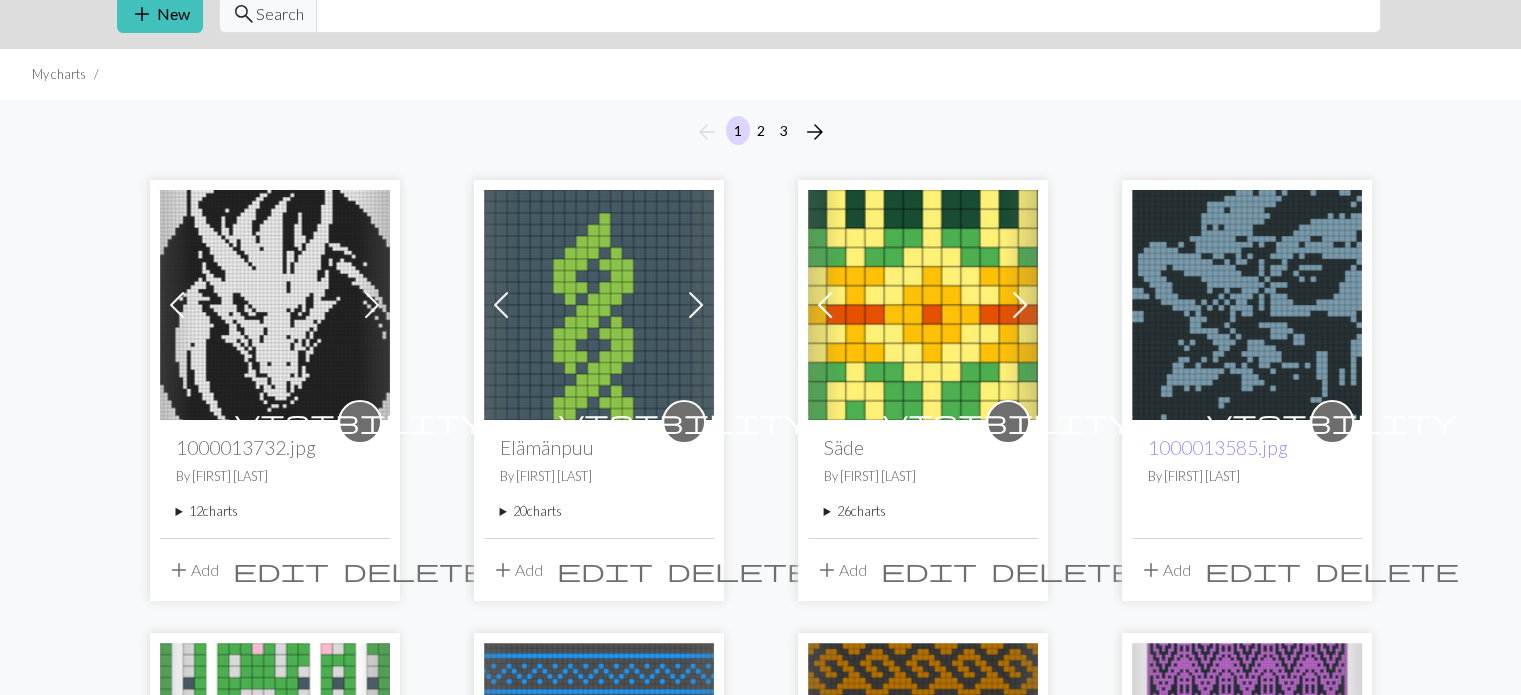 scroll, scrollTop: 200, scrollLeft: 0, axis: vertical 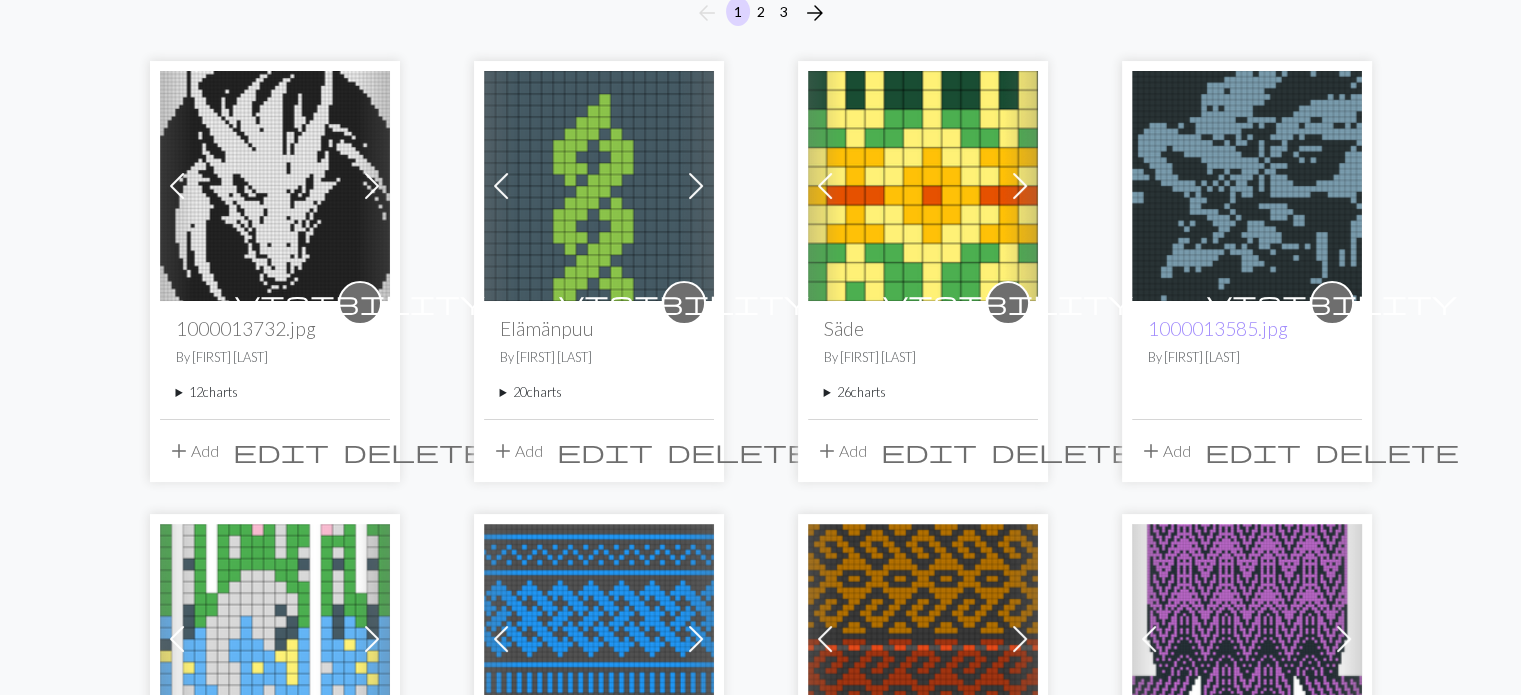 click on "12  charts" at bounding box center [275, 392] 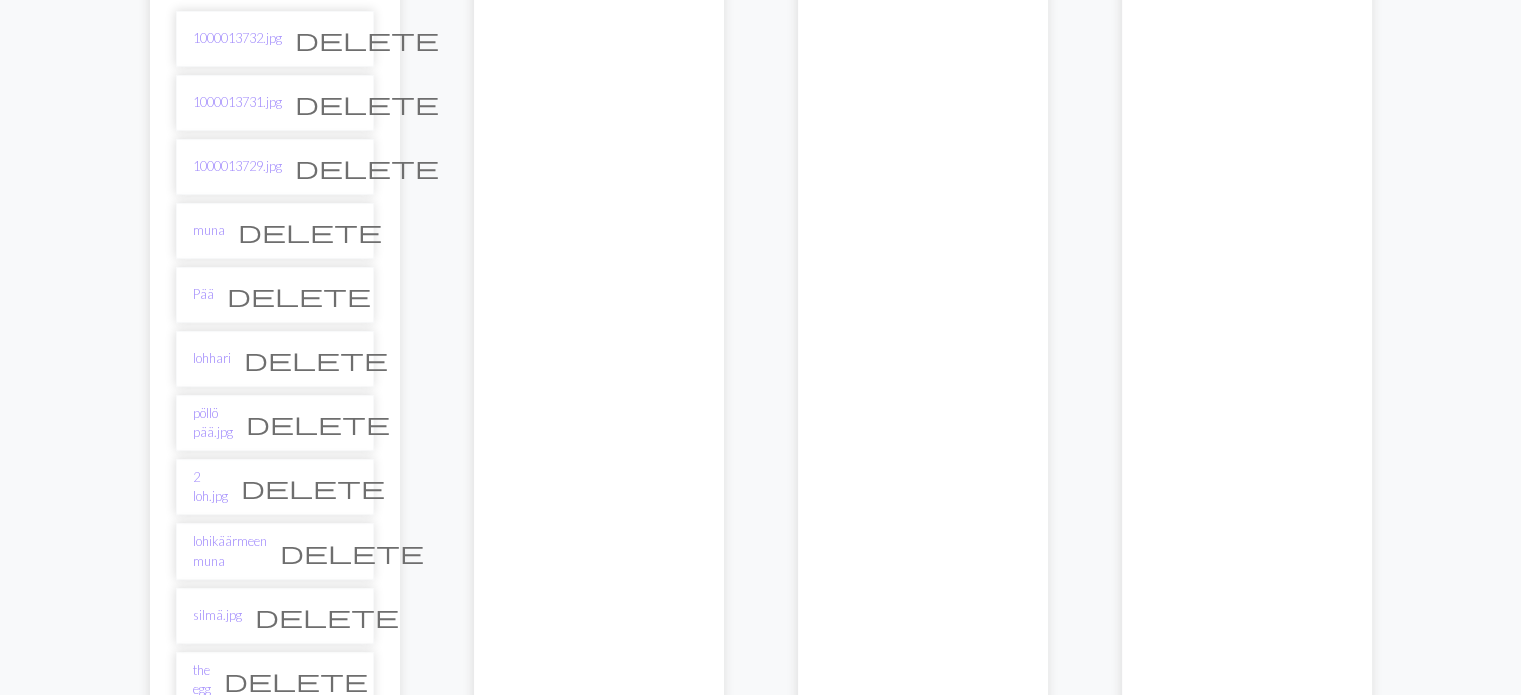 scroll, scrollTop: 900, scrollLeft: 0, axis: vertical 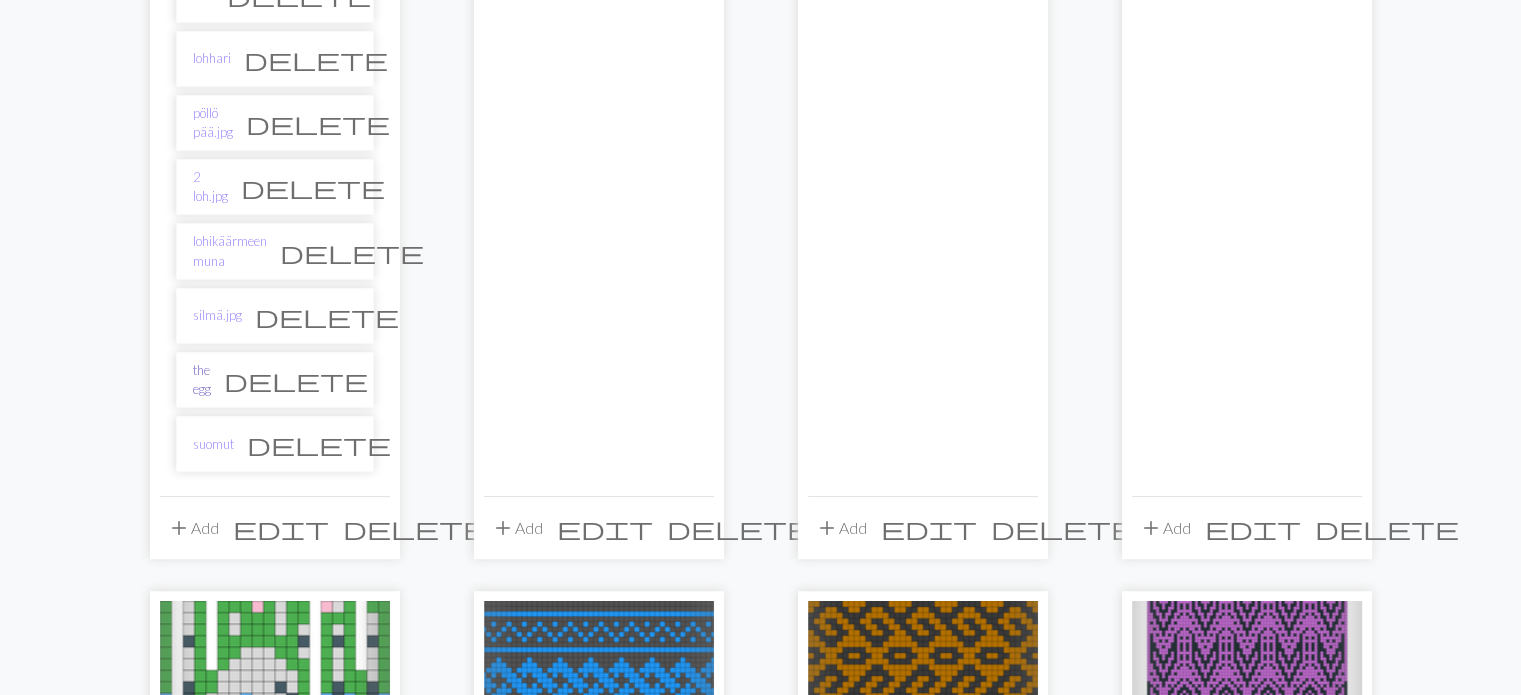 click on "the egg" at bounding box center [202, 380] 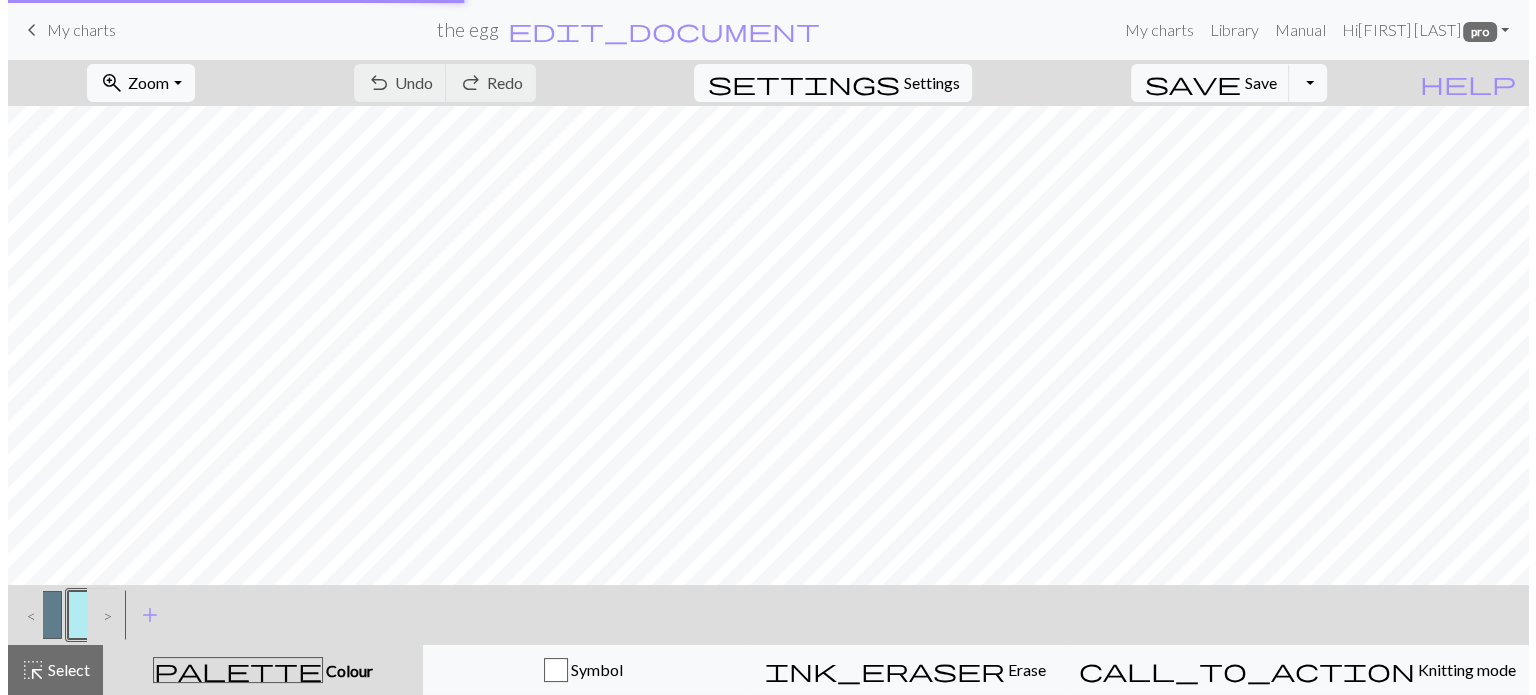 scroll, scrollTop: 0, scrollLeft: 0, axis: both 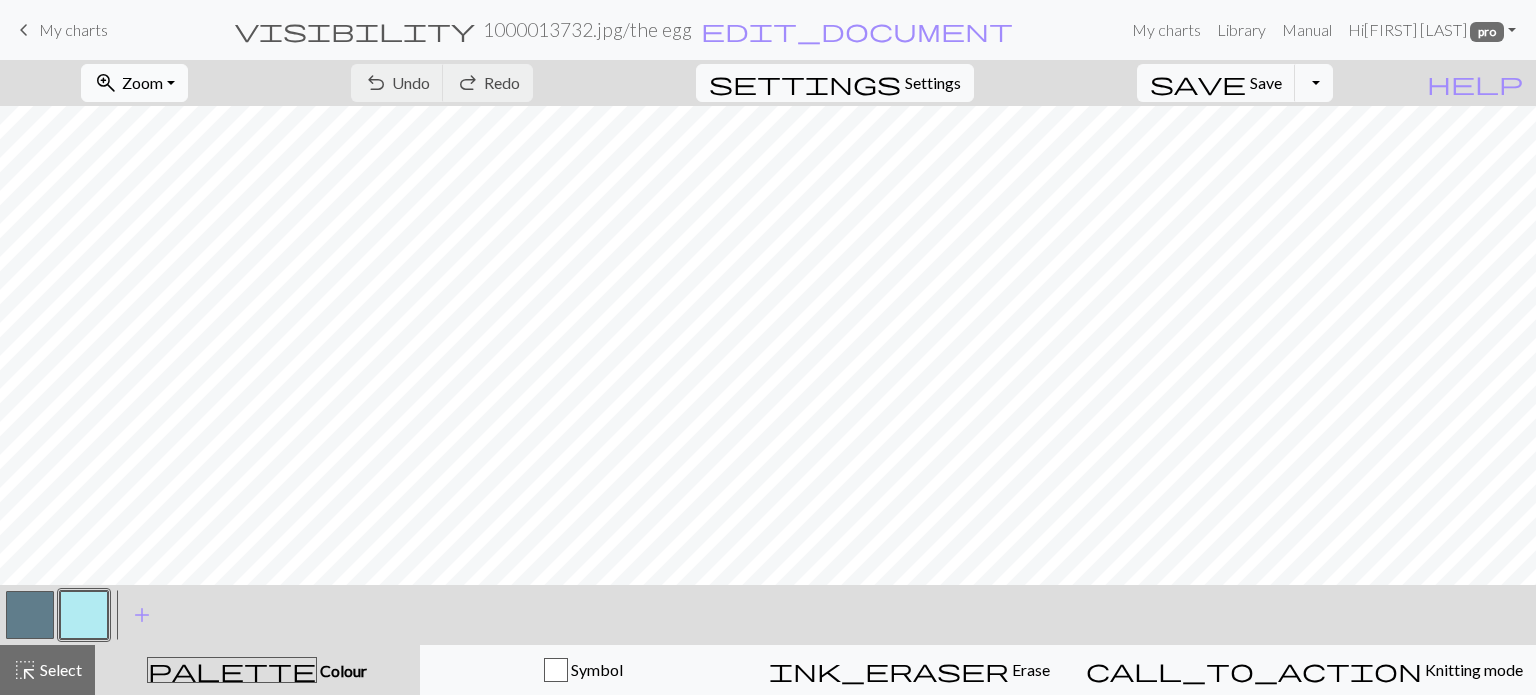 click on "Zoom" at bounding box center [142, 82] 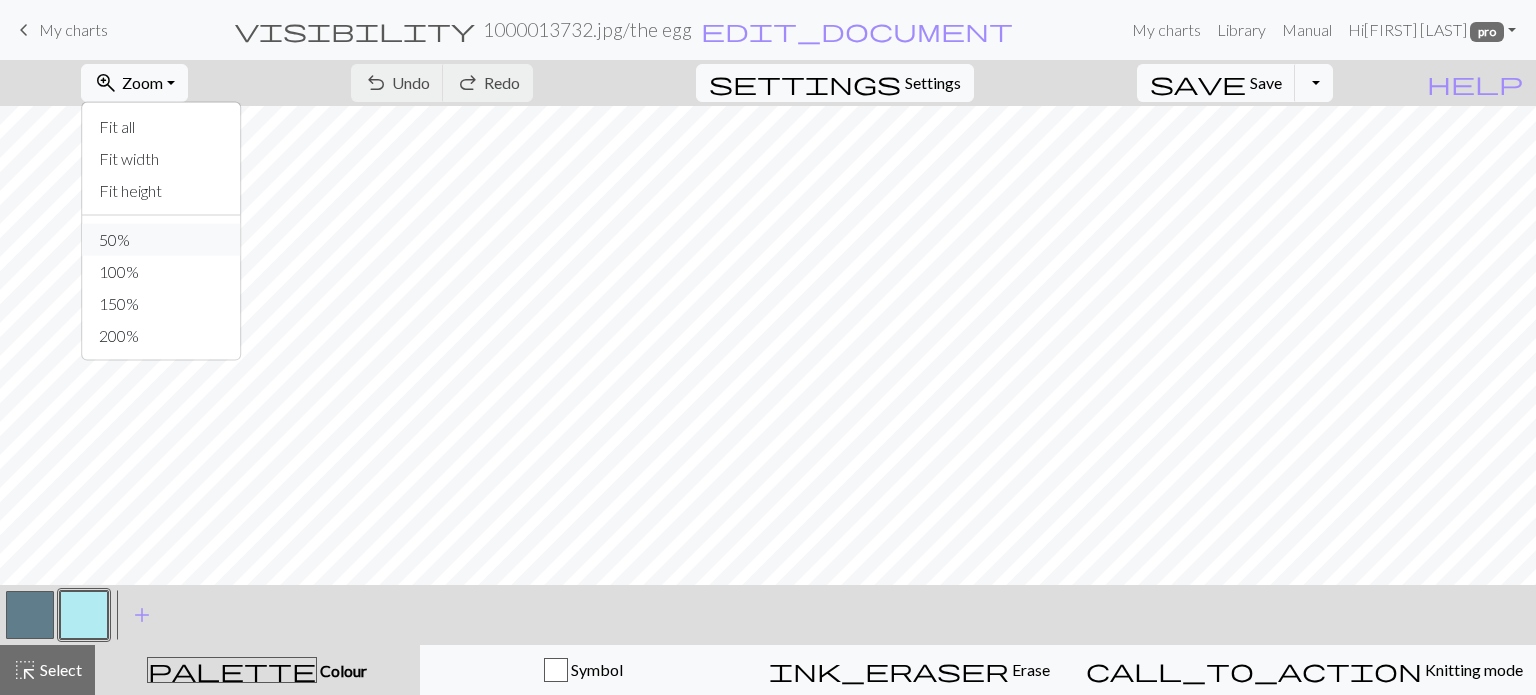 click on "50%" at bounding box center (162, 240) 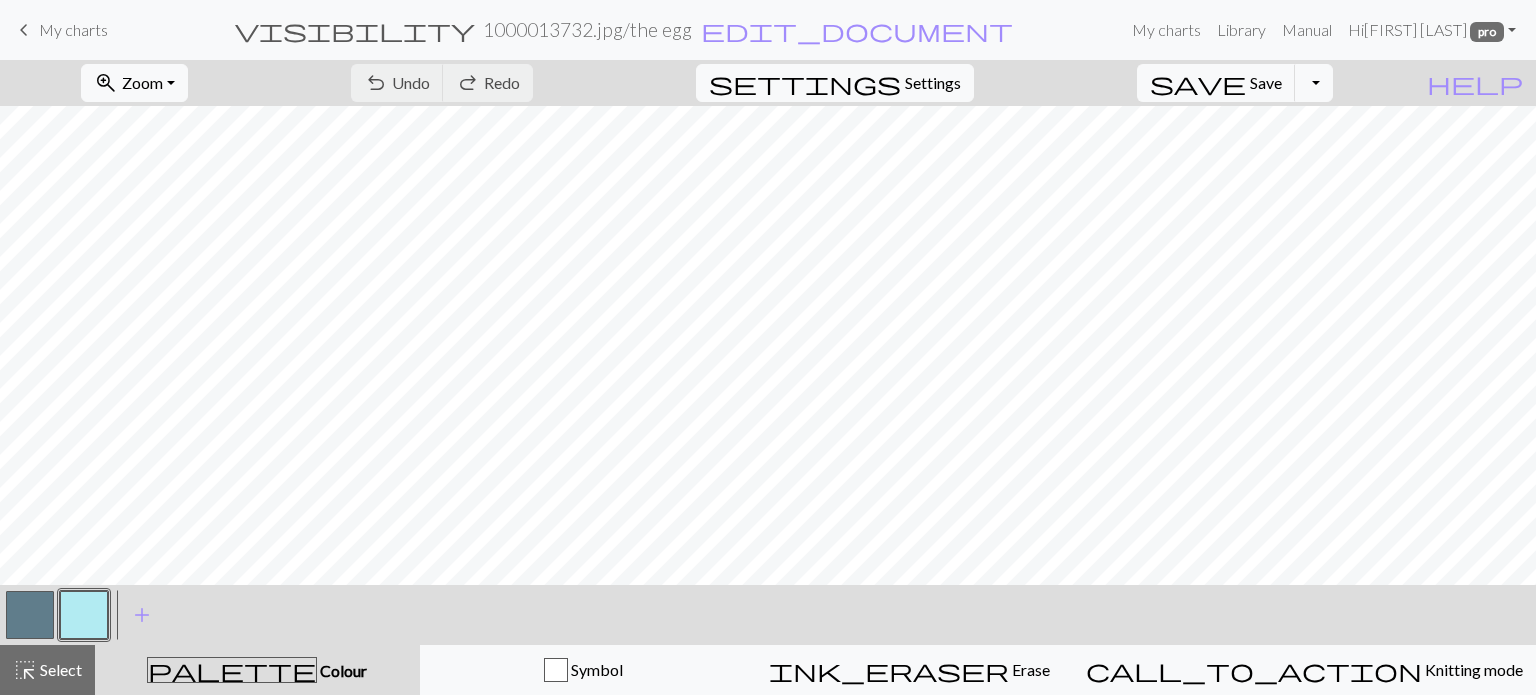 click on "keyboard_arrow_left" at bounding box center [24, 30] 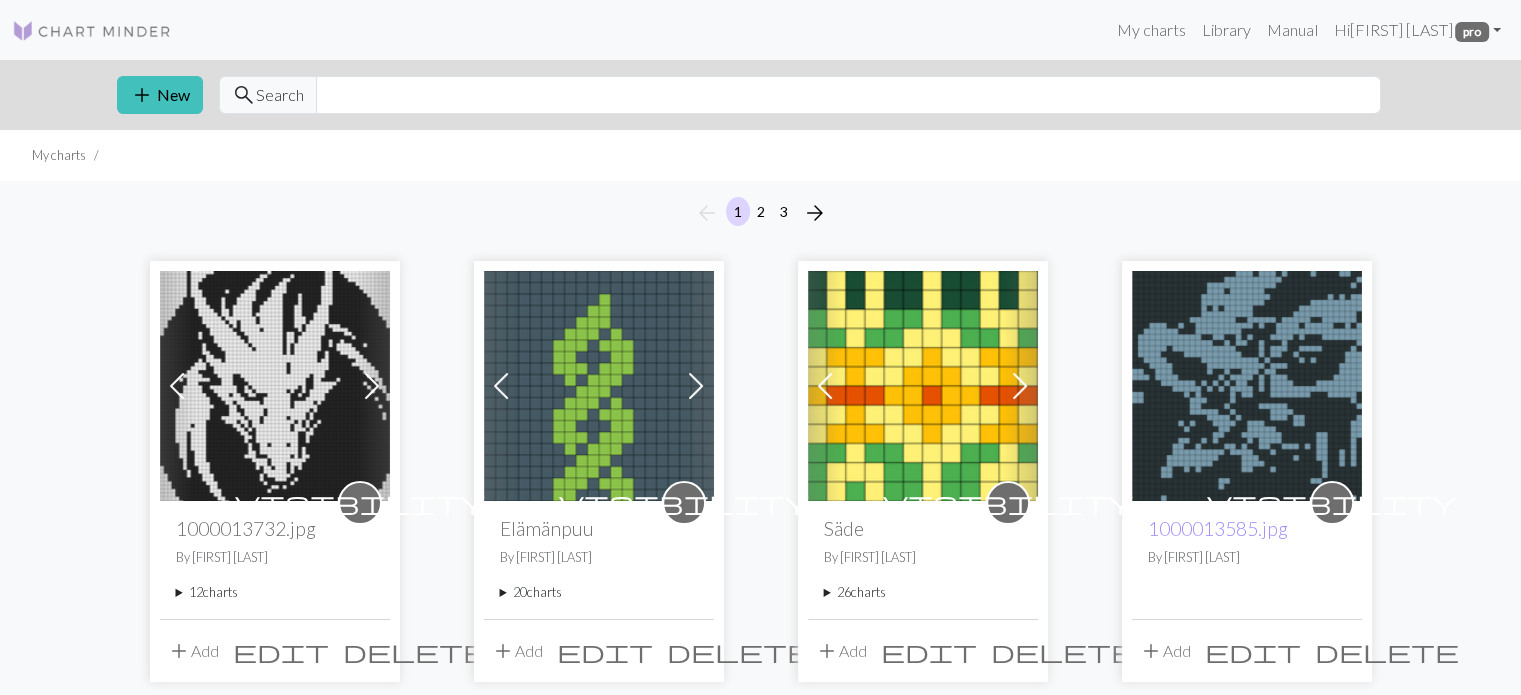 drag, startPoint x: 176, startPoint y: 591, endPoint x: 240, endPoint y: 581, distance: 64.77654 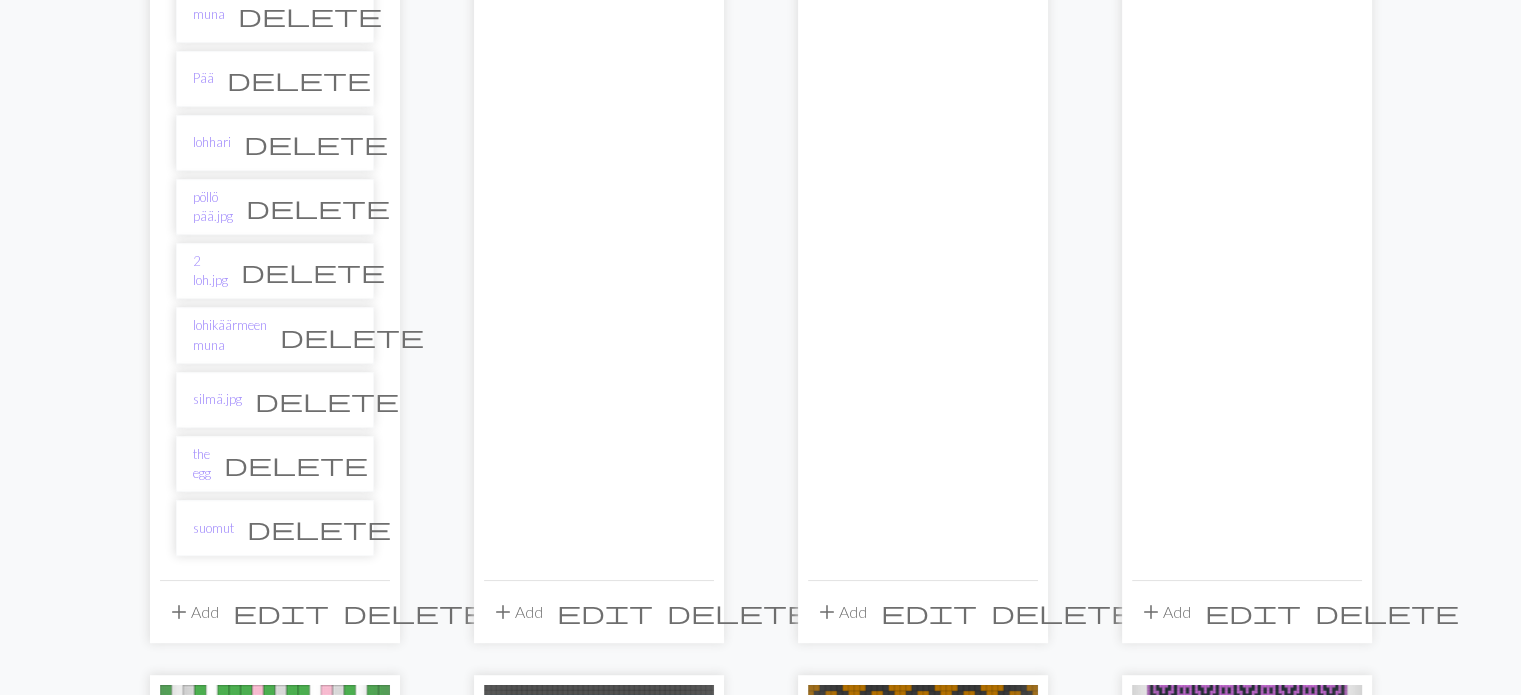 scroll, scrollTop: 700, scrollLeft: 0, axis: vertical 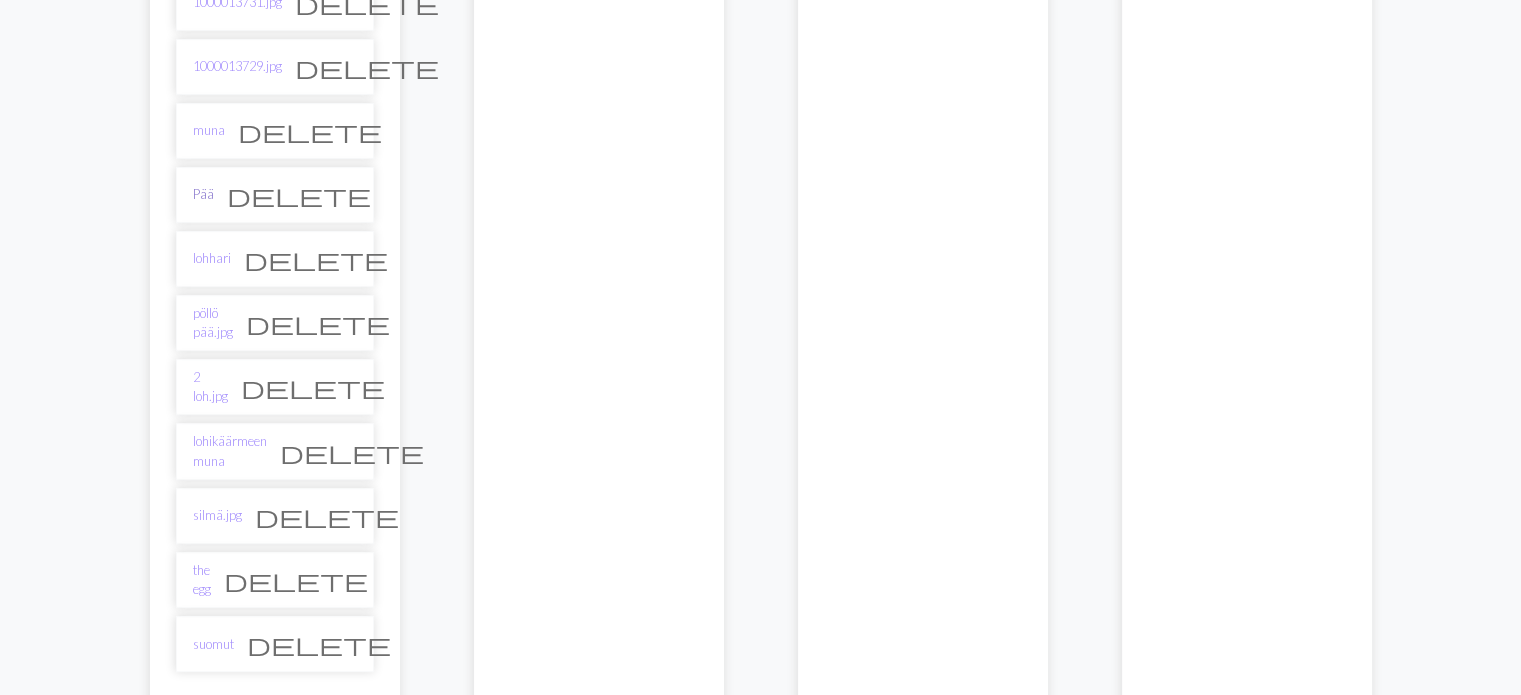 click on "Pää" at bounding box center (203, 194) 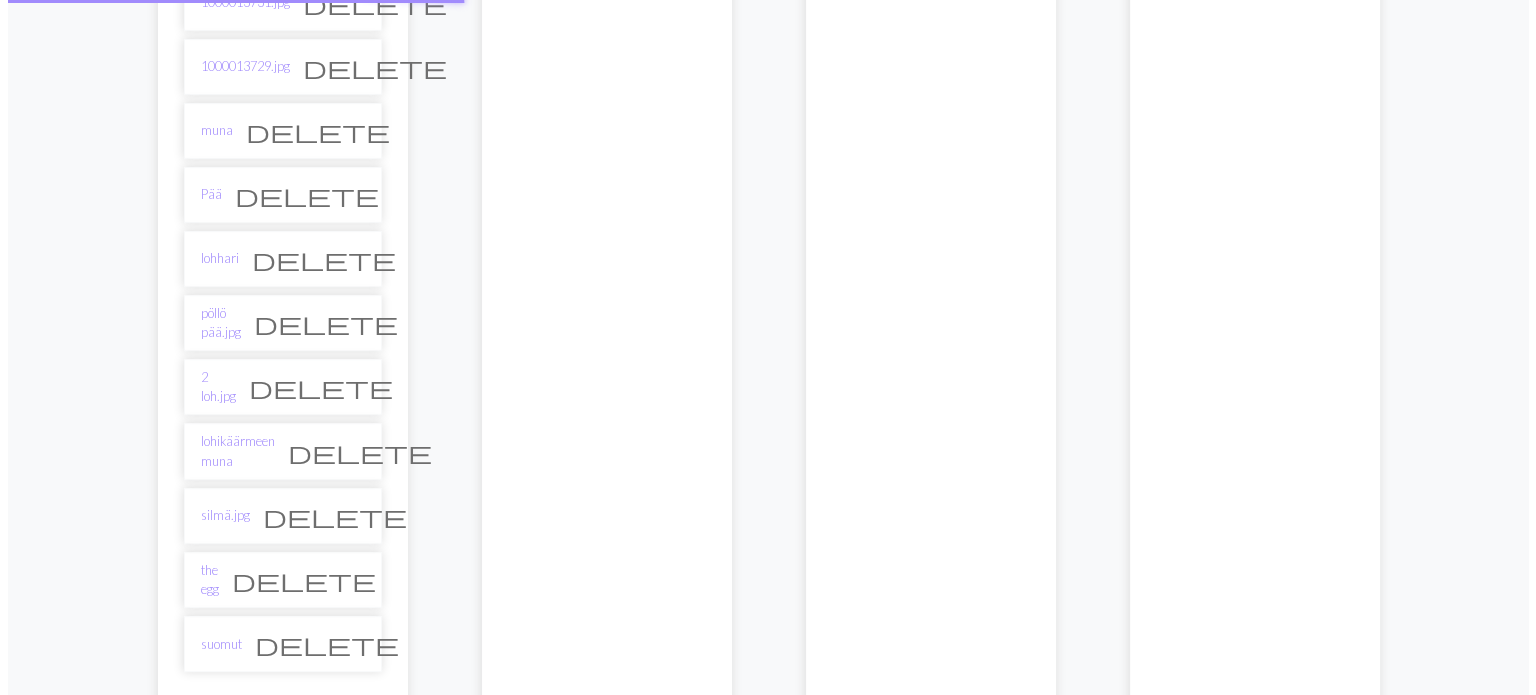 scroll, scrollTop: 0, scrollLeft: 0, axis: both 